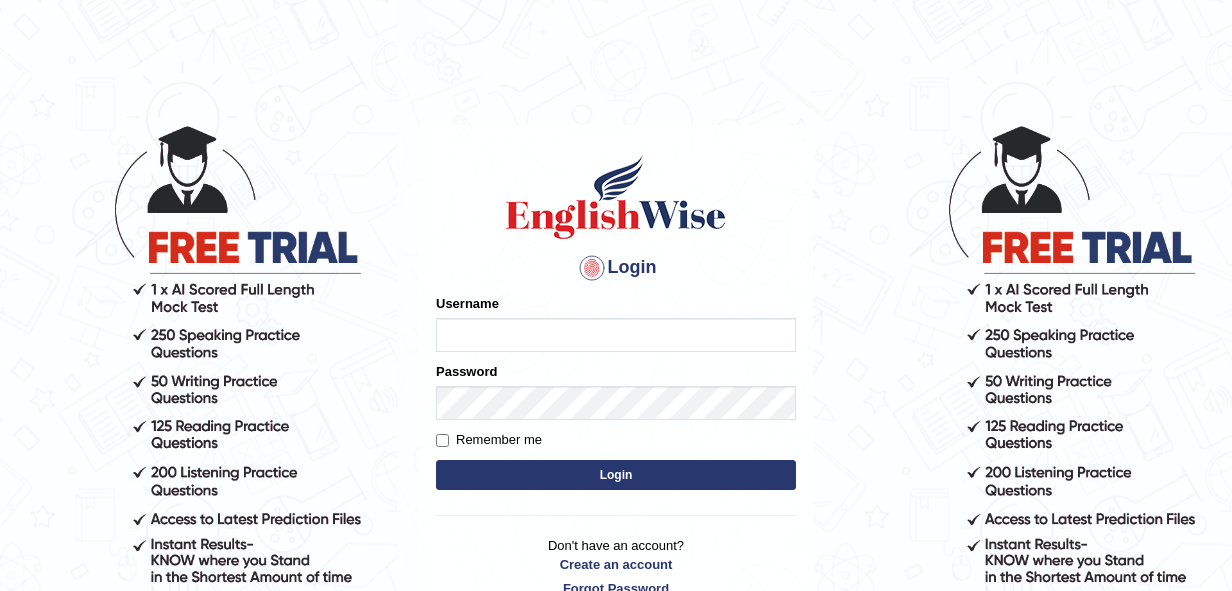 scroll, scrollTop: 0, scrollLeft: 0, axis: both 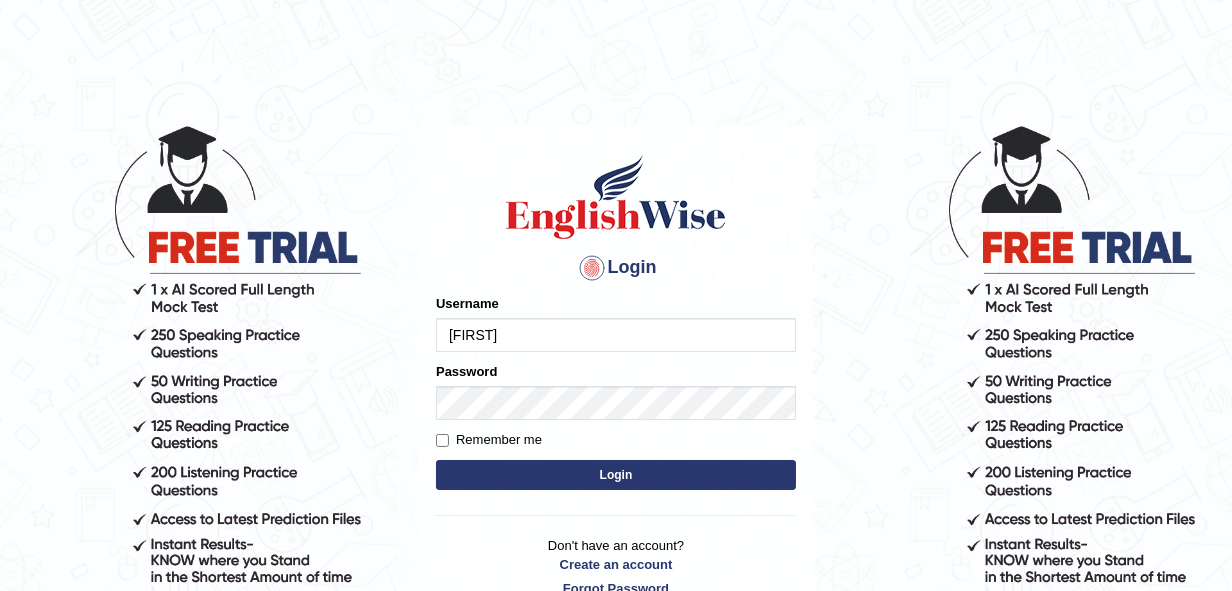 type on "Andrena" 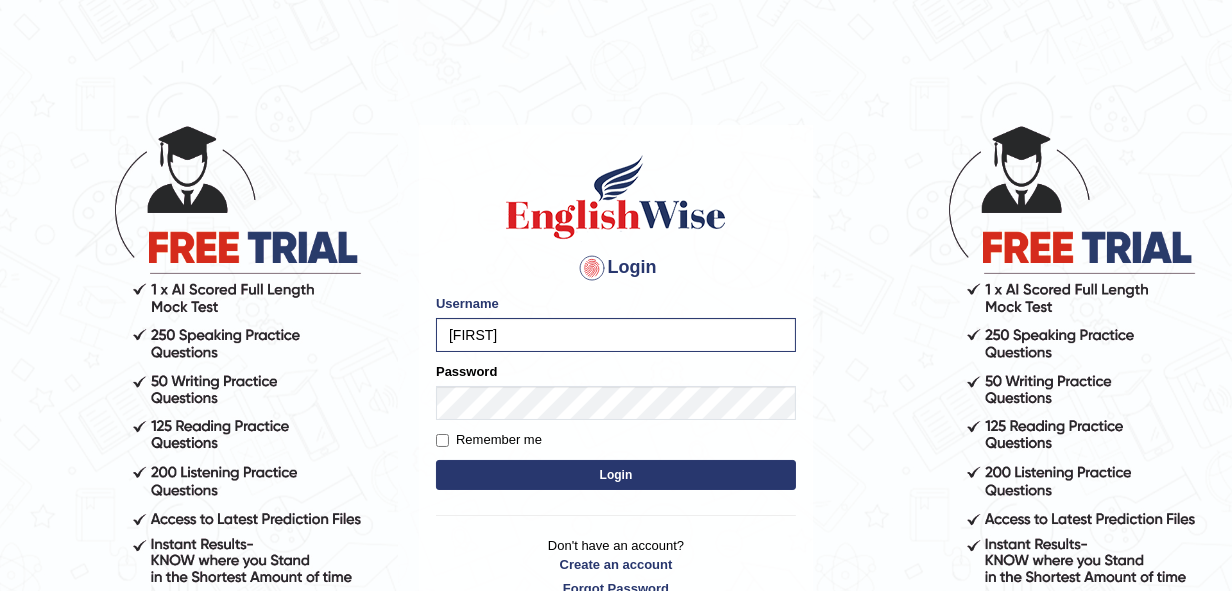 click on "Login" at bounding box center (616, 475) 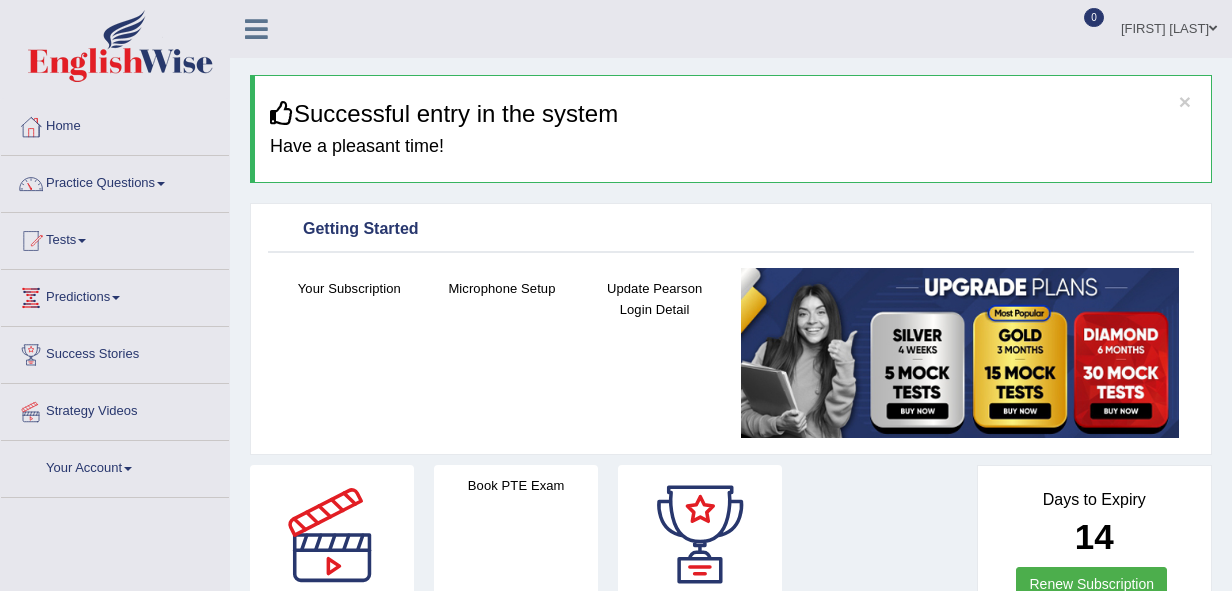 scroll, scrollTop: 0, scrollLeft: 0, axis: both 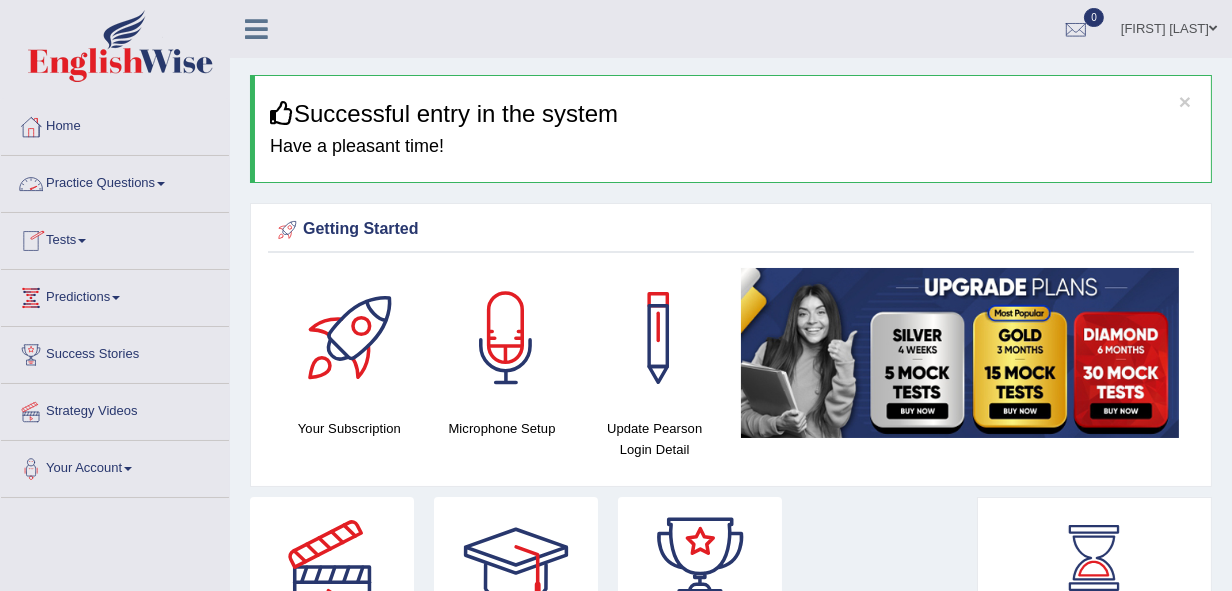 click on "Practice Questions" at bounding box center (115, 181) 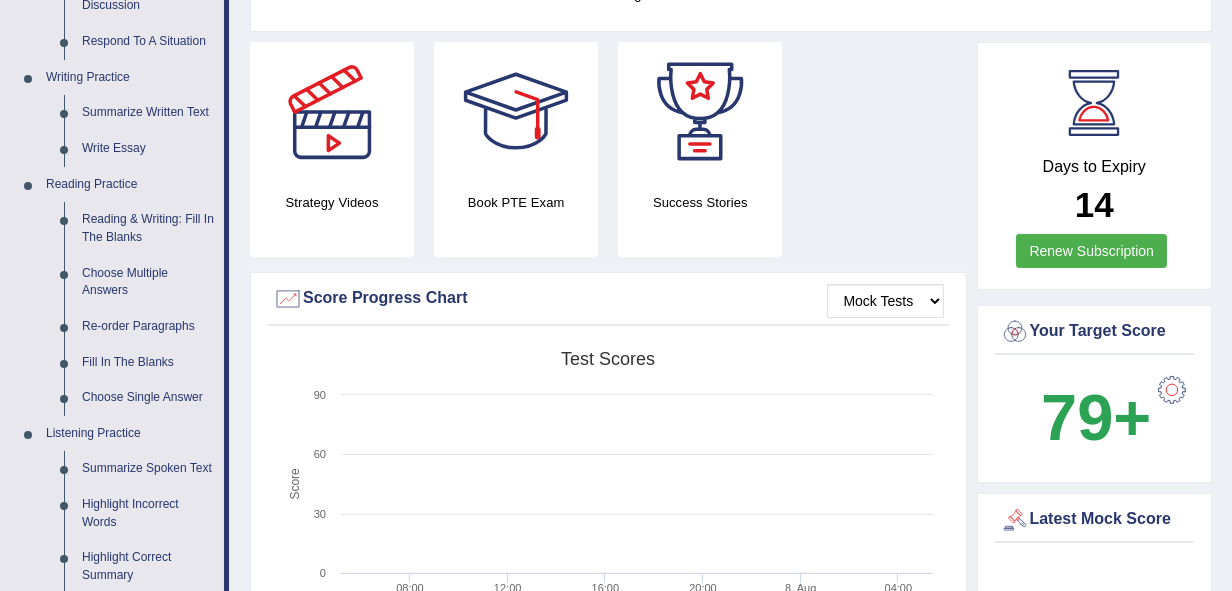 scroll, scrollTop: 499, scrollLeft: 0, axis: vertical 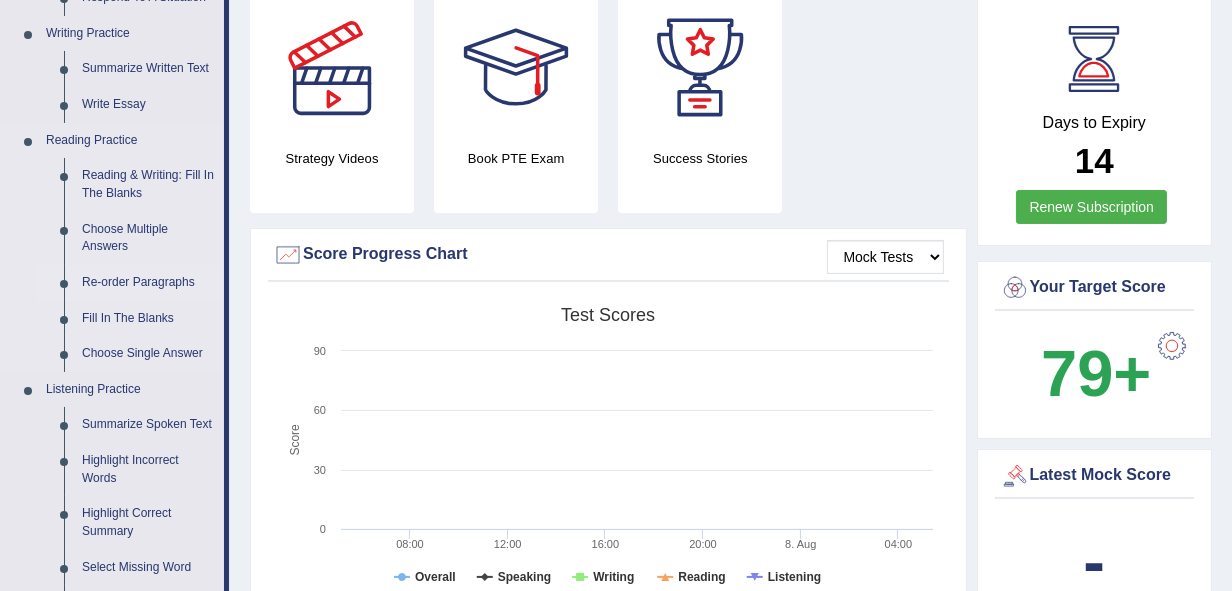 click on "Re-order Paragraphs" at bounding box center (148, 283) 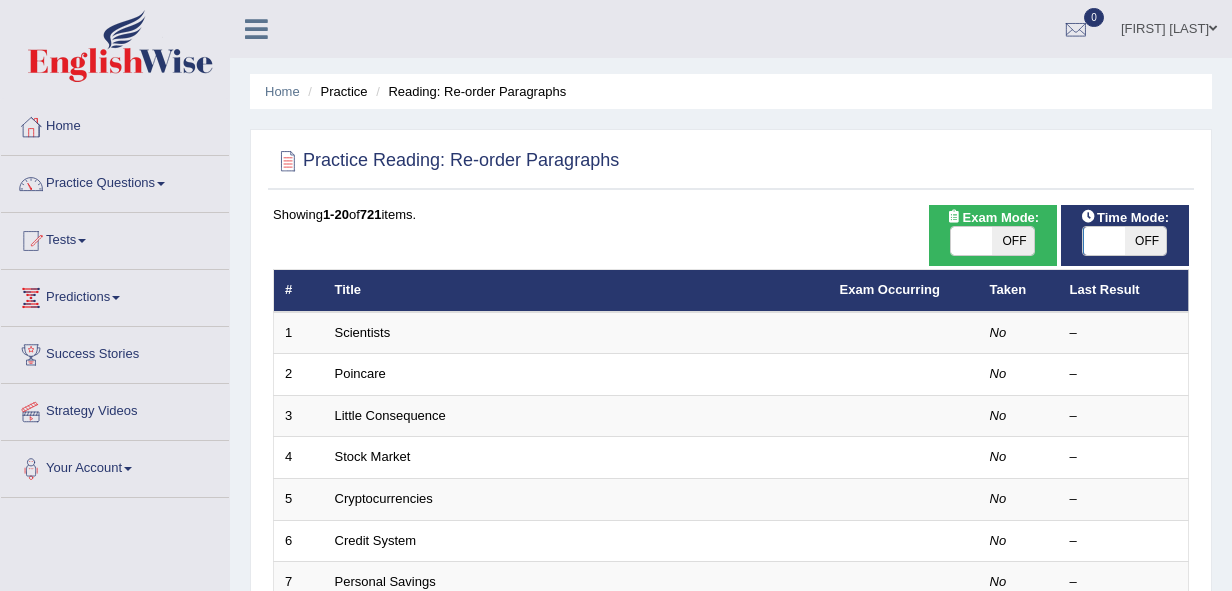 scroll, scrollTop: 0, scrollLeft: 0, axis: both 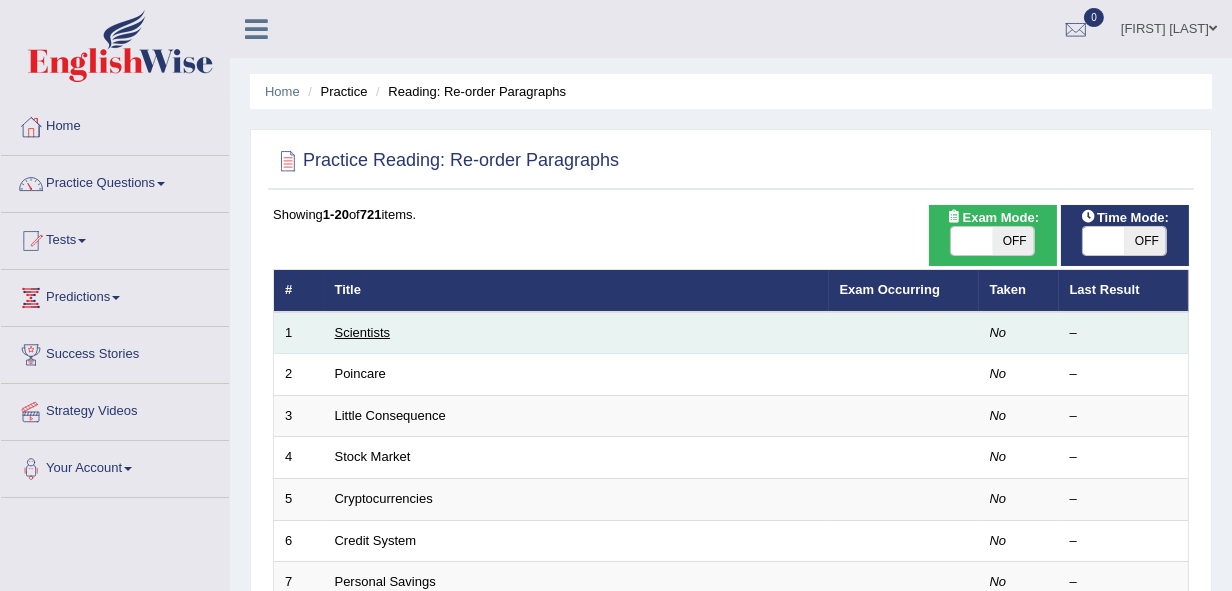 click on "Scientists" at bounding box center (363, 332) 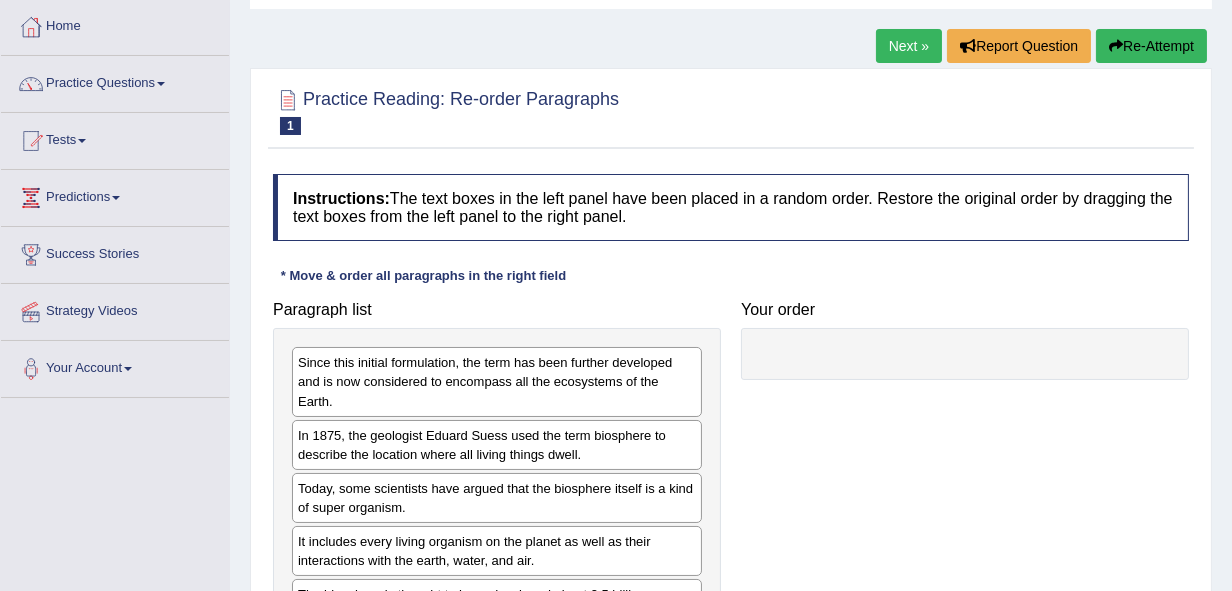 scroll, scrollTop: 126, scrollLeft: 0, axis: vertical 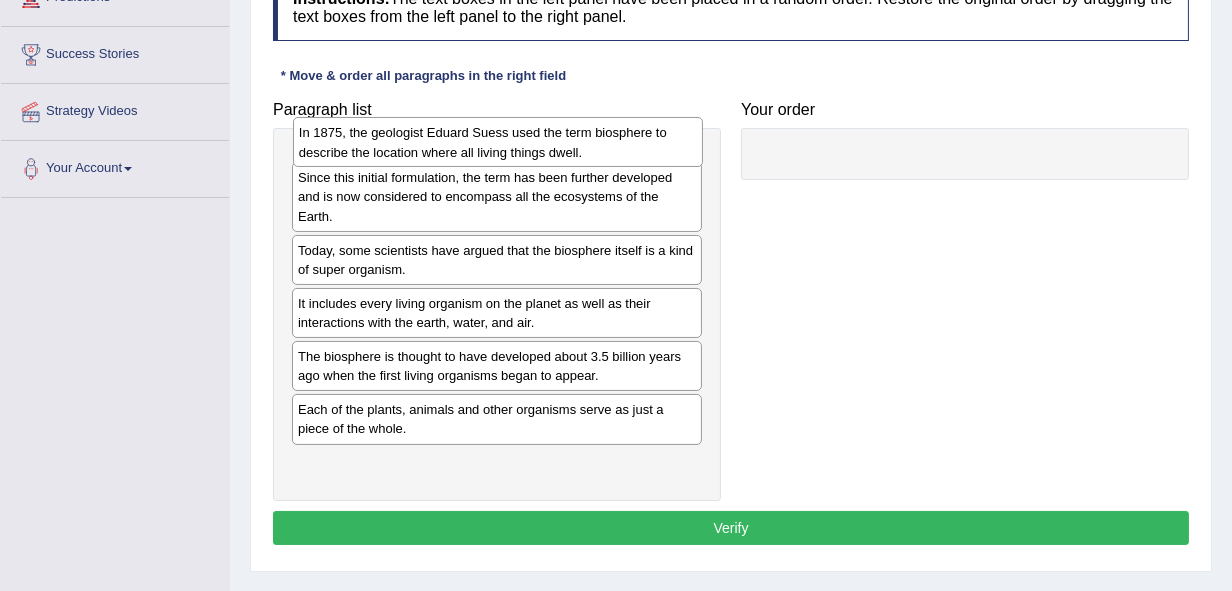 drag, startPoint x: 363, startPoint y: 245, endPoint x: 364, endPoint y: 143, distance: 102.0049 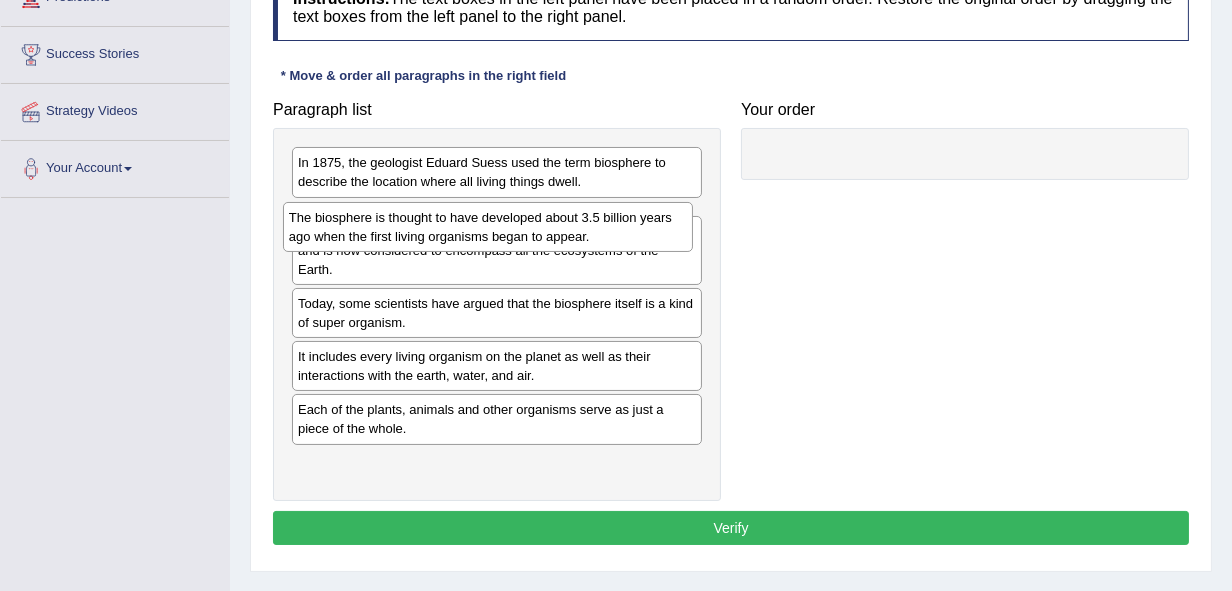drag, startPoint x: 338, startPoint y: 400, endPoint x: 329, endPoint y: 223, distance: 177.22867 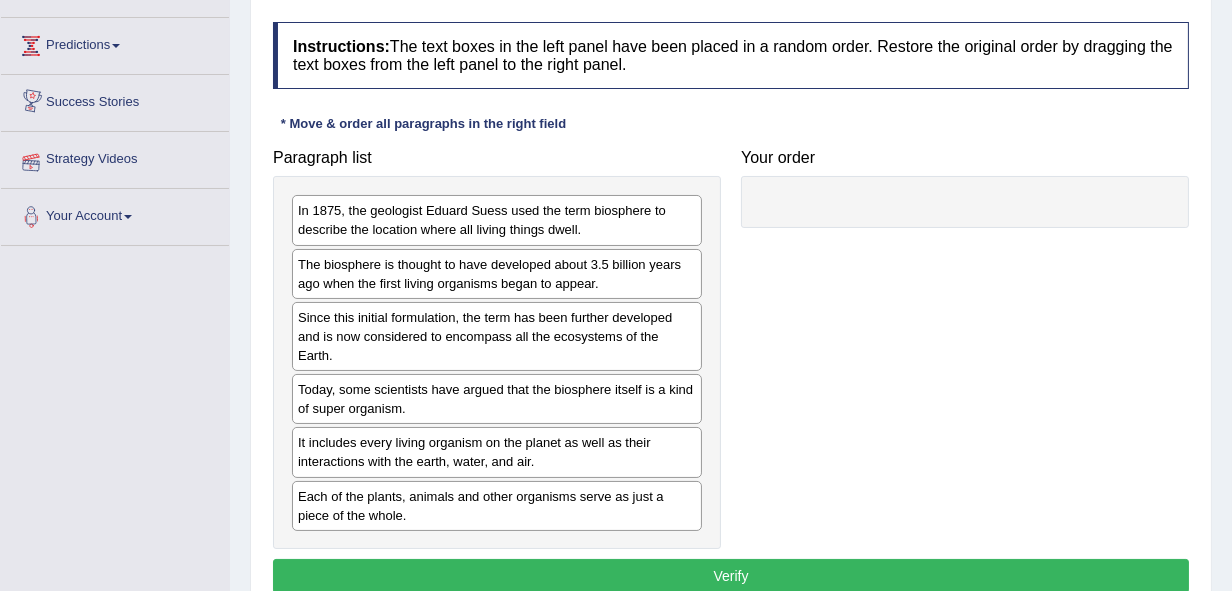 scroll, scrollTop: 300, scrollLeft: 0, axis: vertical 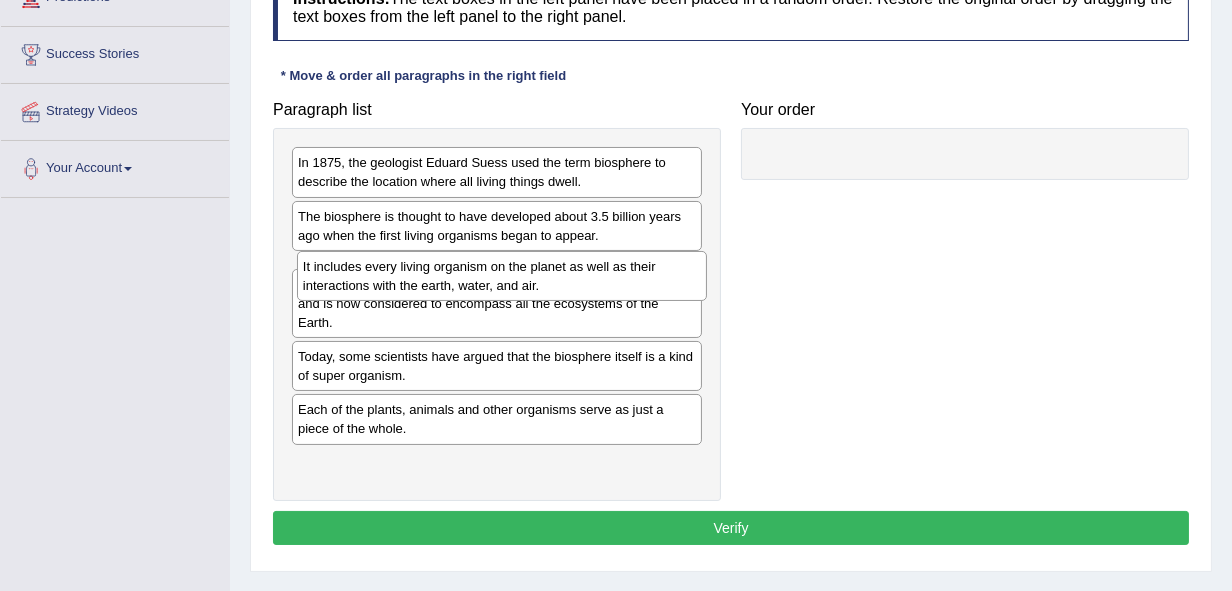 drag, startPoint x: 328, startPoint y: 419, endPoint x: 333, endPoint y: 291, distance: 128.09763 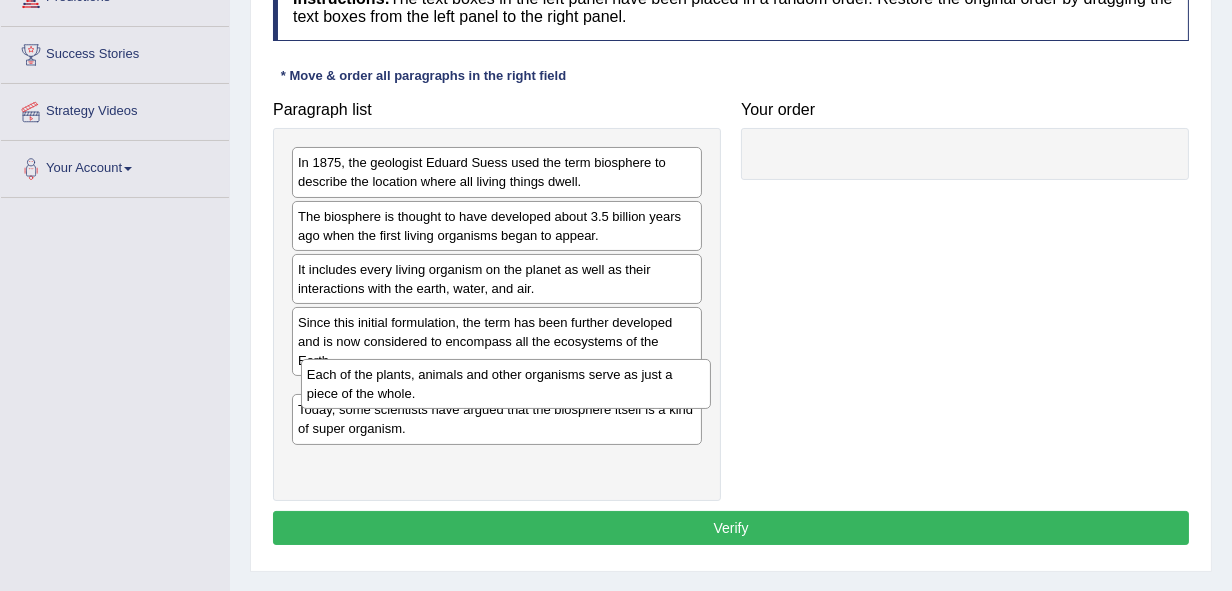 drag, startPoint x: 442, startPoint y: 468, endPoint x: 451, endPoint y: 395, distance: 73.552704 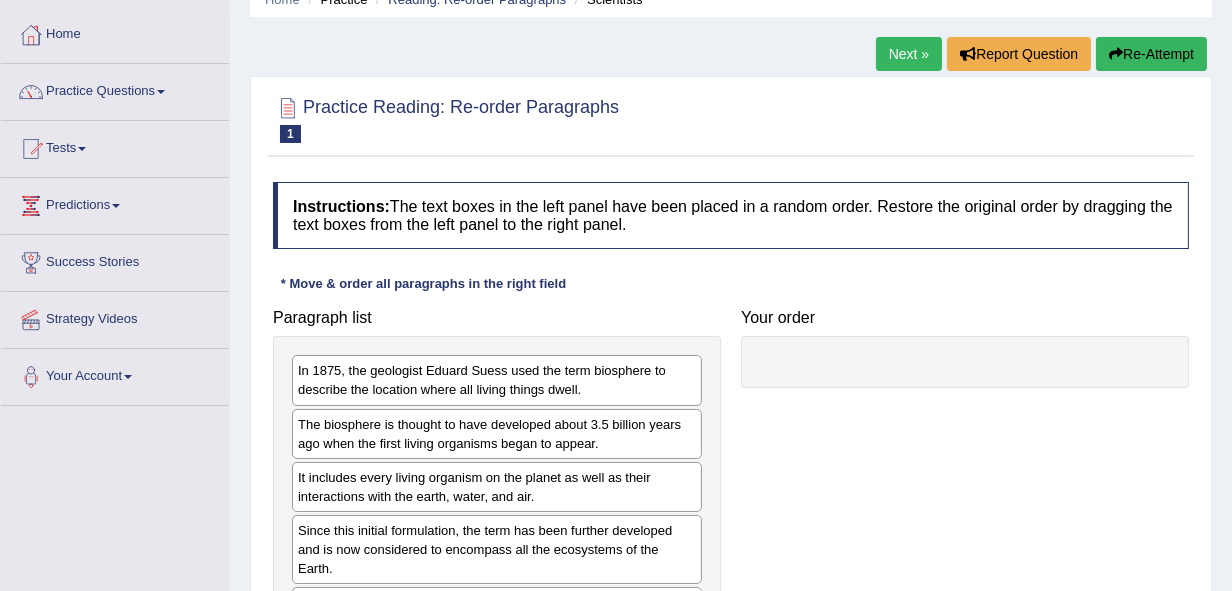 scroll, scrollTop: 0, scrollLeft: 0, axis: both 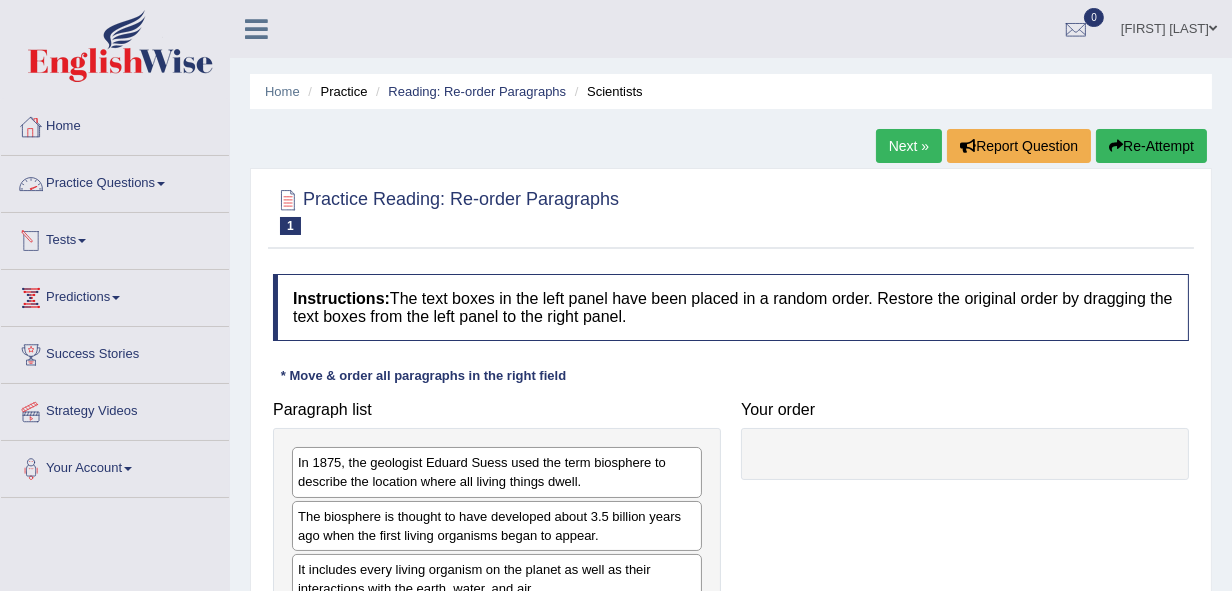 click on "Practice Questions" at bounding box center [115, 181] 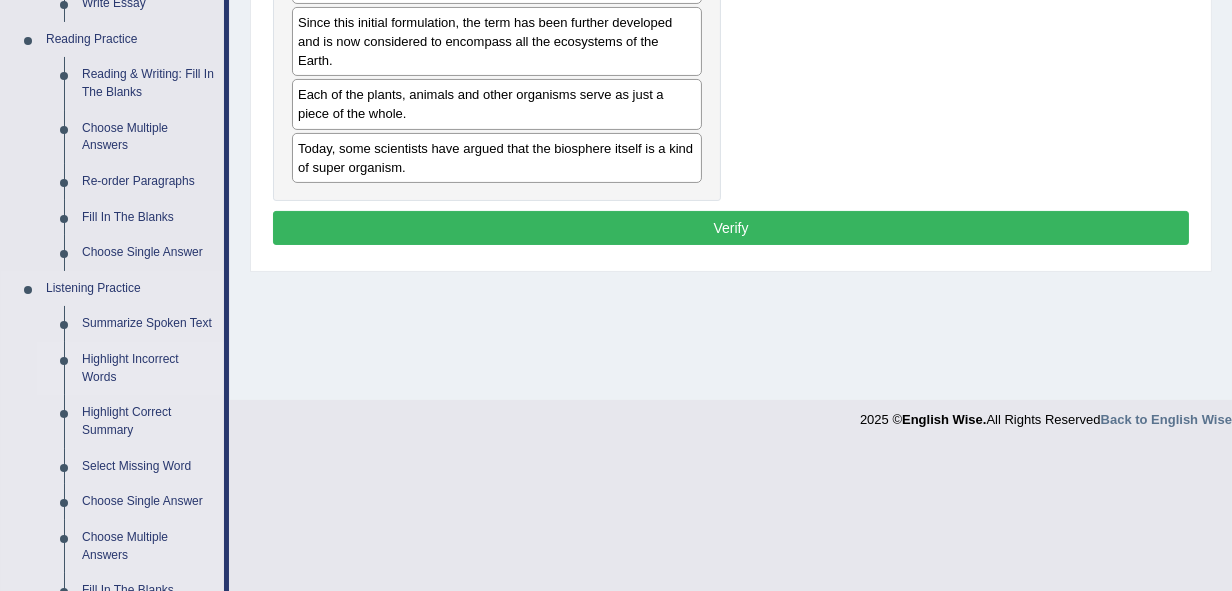 scroll, scrollTop: 700, scrollLeft: 0, axis: vertical 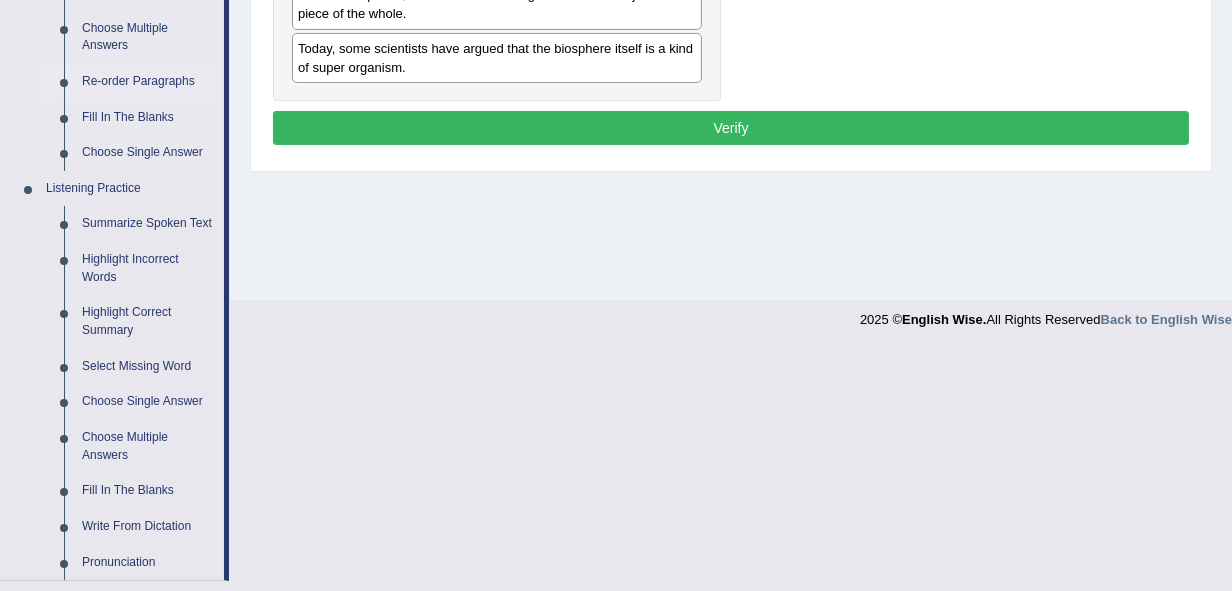 click on "Re-order Paragraphs" at bounding box center [148, 82] 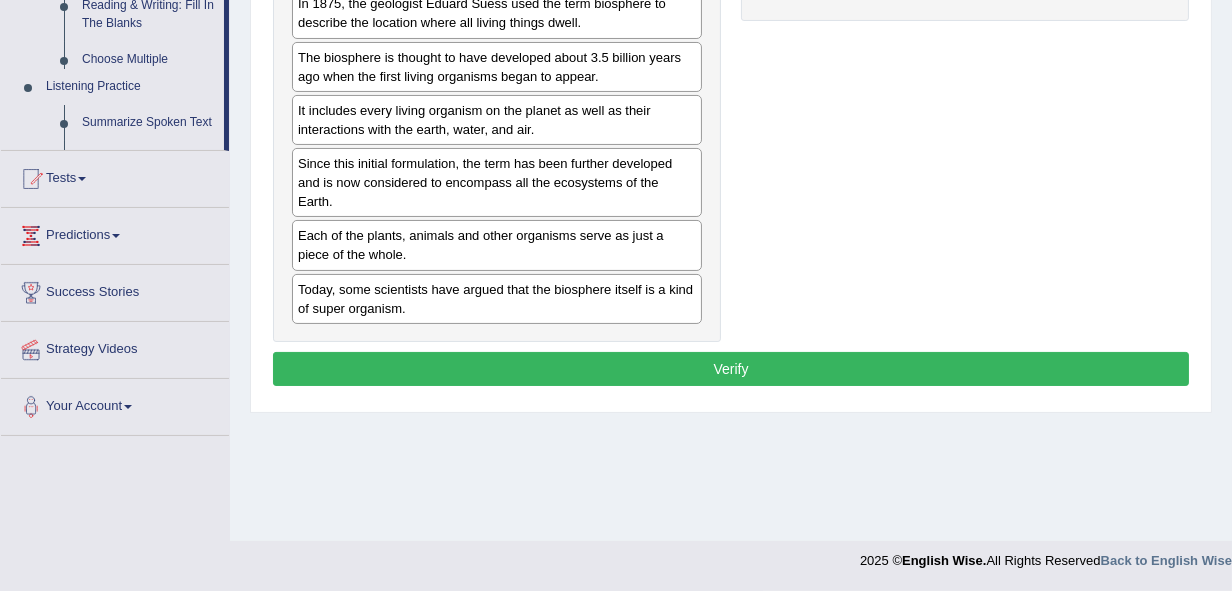 scroll, scrollTop: 459, scrollLeft: 0, axis: vertical 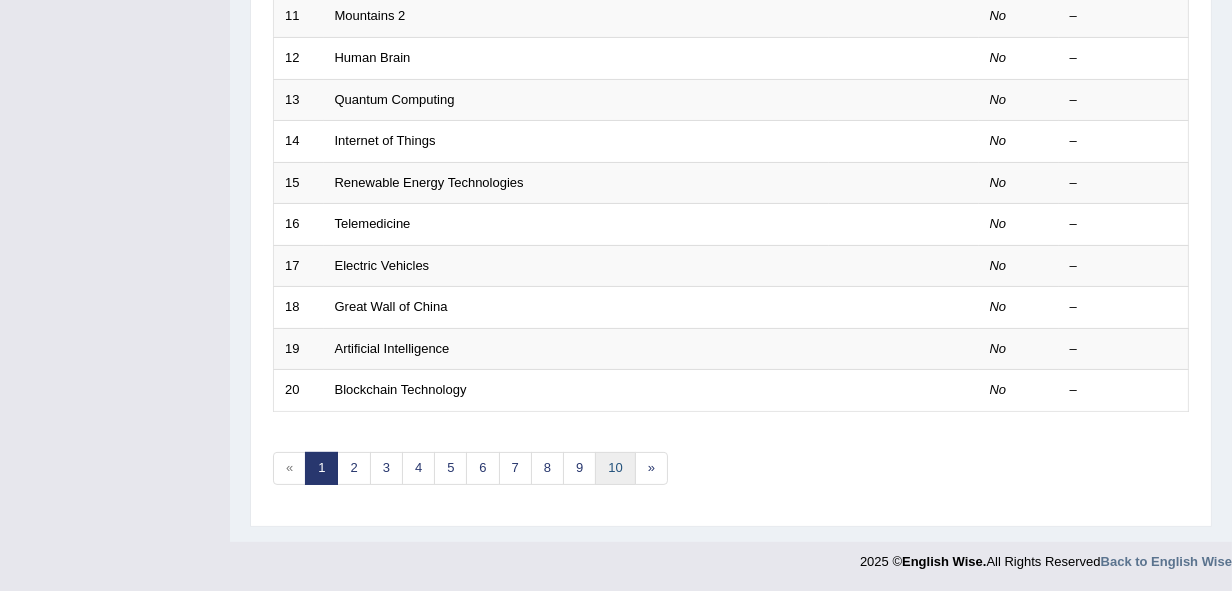 click on "10" at bounding box center (615, 468) 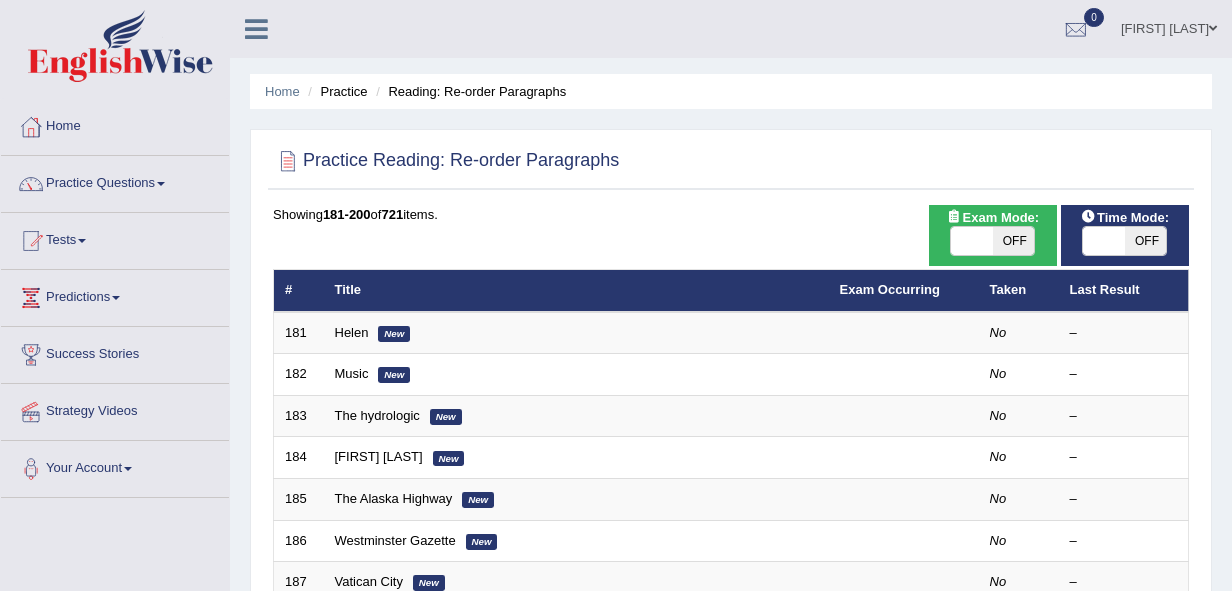 scroll, scrollTop: 0, scrollLeft: 0, axis: both 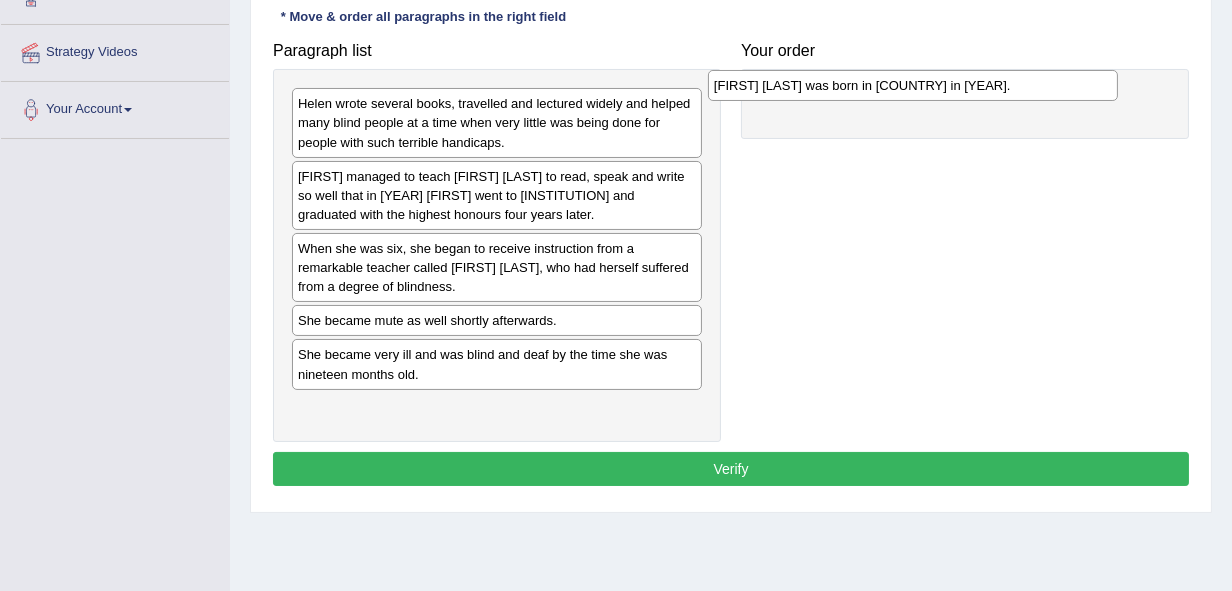 drag, startPoint x: 387, startPoint y: 411, endPoint x: 809, endPoint y: 82, distance: 535.09344 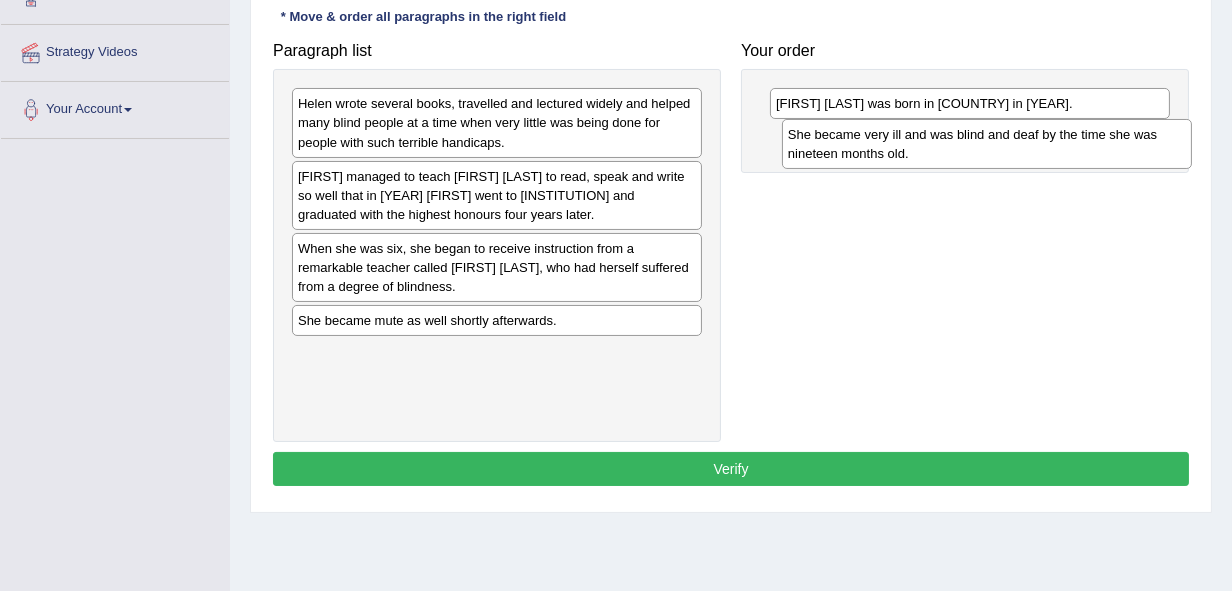 drag, startPoint x: 540, startPoint y: 370, endPoint x: 1030, endPoint y: 149, distance: 537.53235 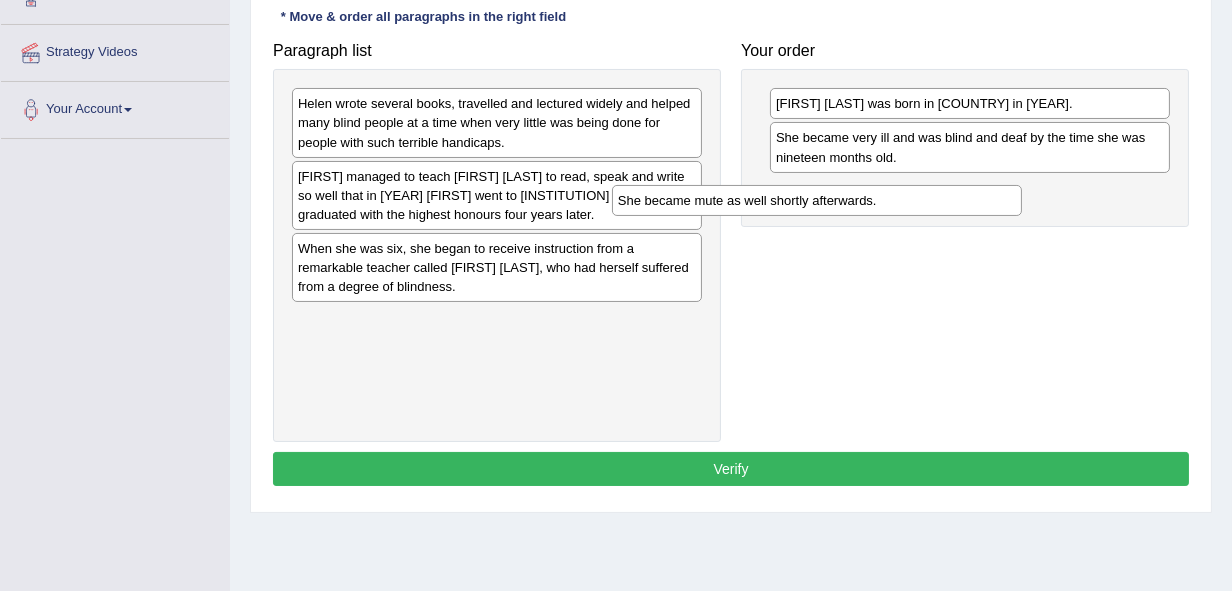 drag, startPoint x: 439, startPoint y: 314, endPoint x: 759, endPoint y: 194, distance: 341.76016 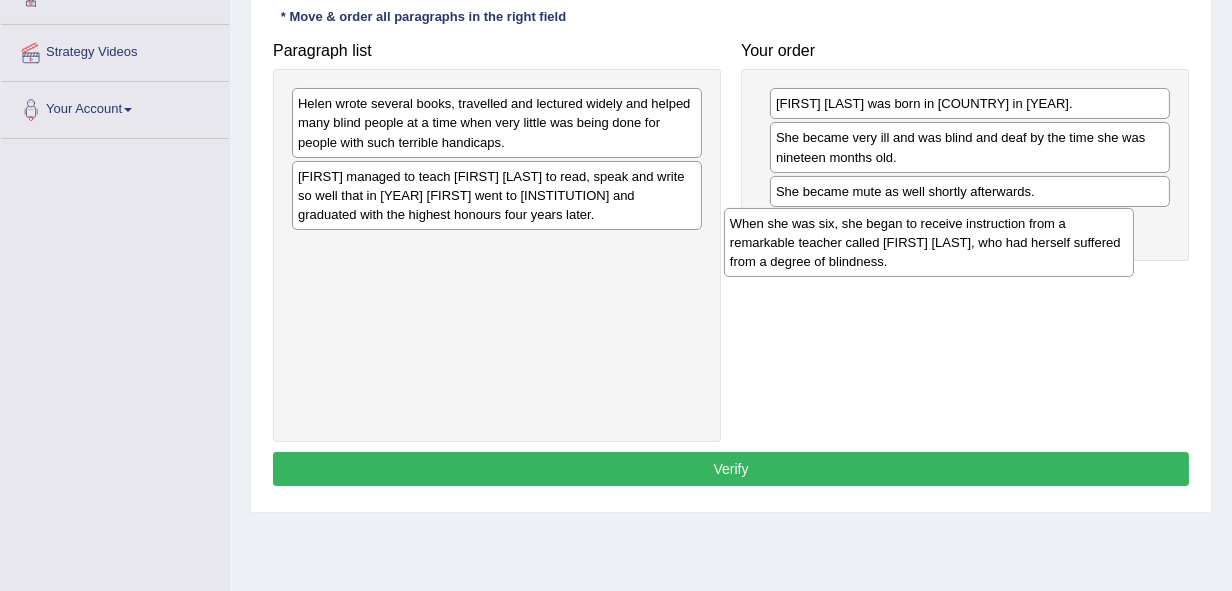 drag, startPoint x: 362, startPoint y: 249, endPoint x: 794, endPoint y: 225, distance: 432.66617 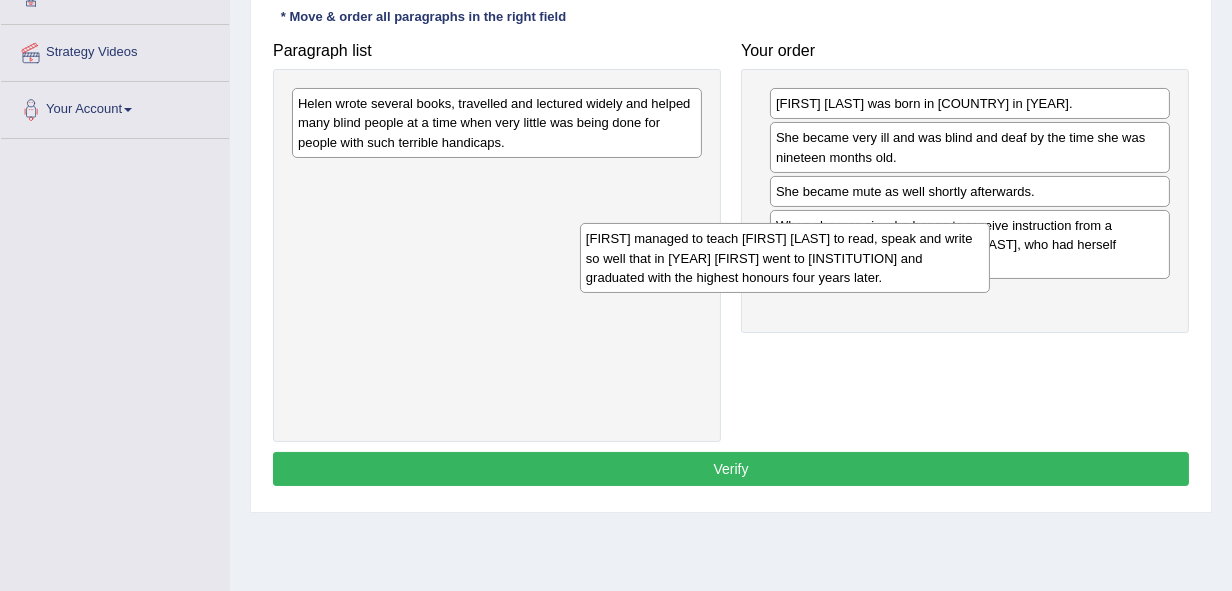 drag, startPoint x: 396, startPoint y: 217, endPoint x: 684, endPoint y: 281, distance: 295.02542 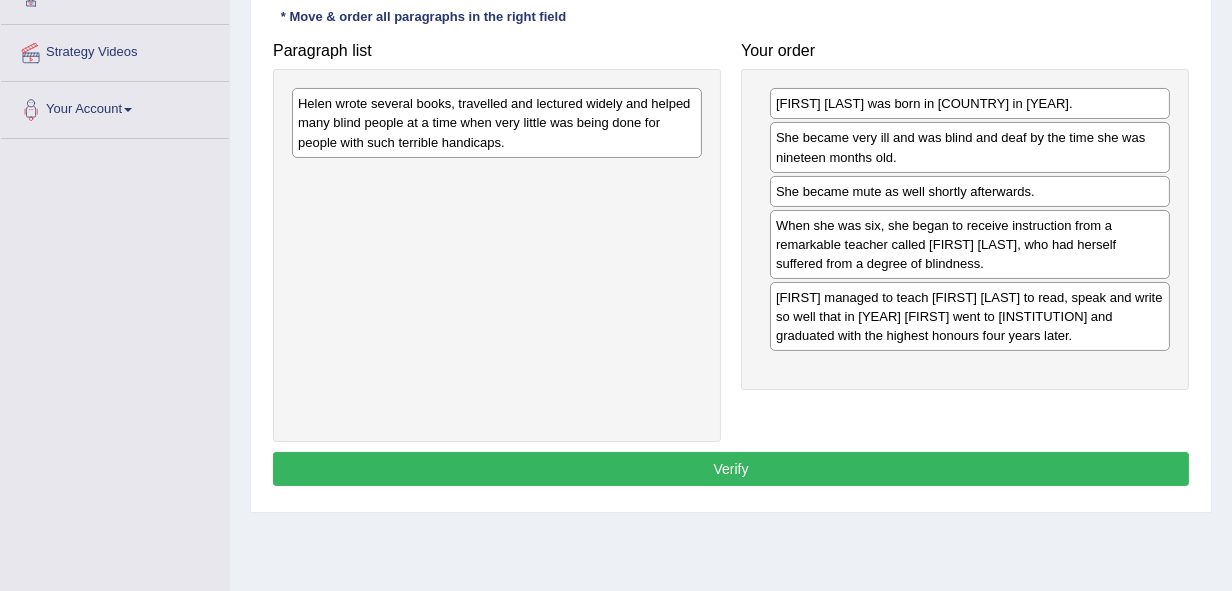 drag, startPoint x: 443, startPoint y: 81, endPoint x: 592, endPoint y: 210, distance: 197.08374 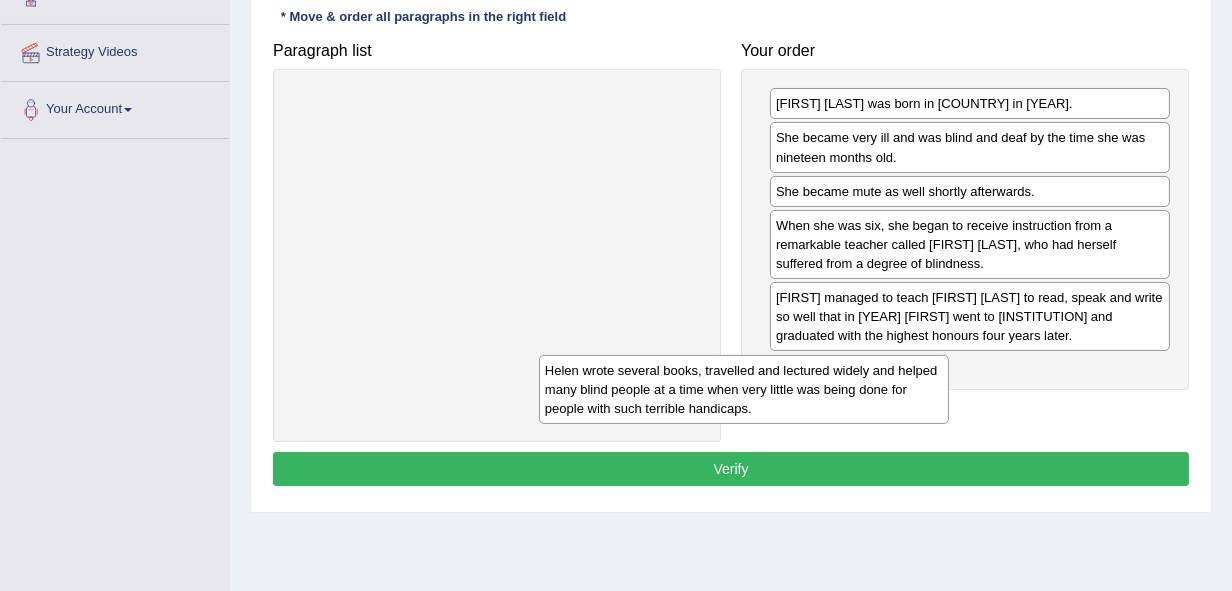 drag, startPoint x: 536, startPoint y: 122, endPoint x: 783, endPoint y: 388, distance: 362.99448 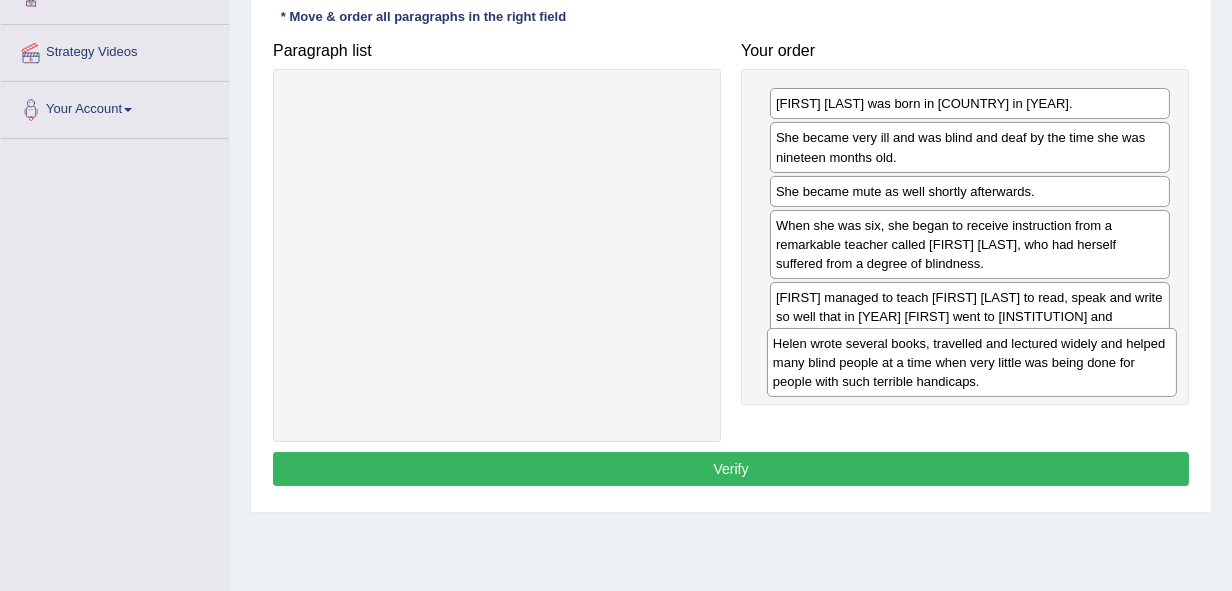 drag, startPoint x: 488, startPoint y: 109, endPoint x: 965, endPoint y: 342, distance: 530.86536 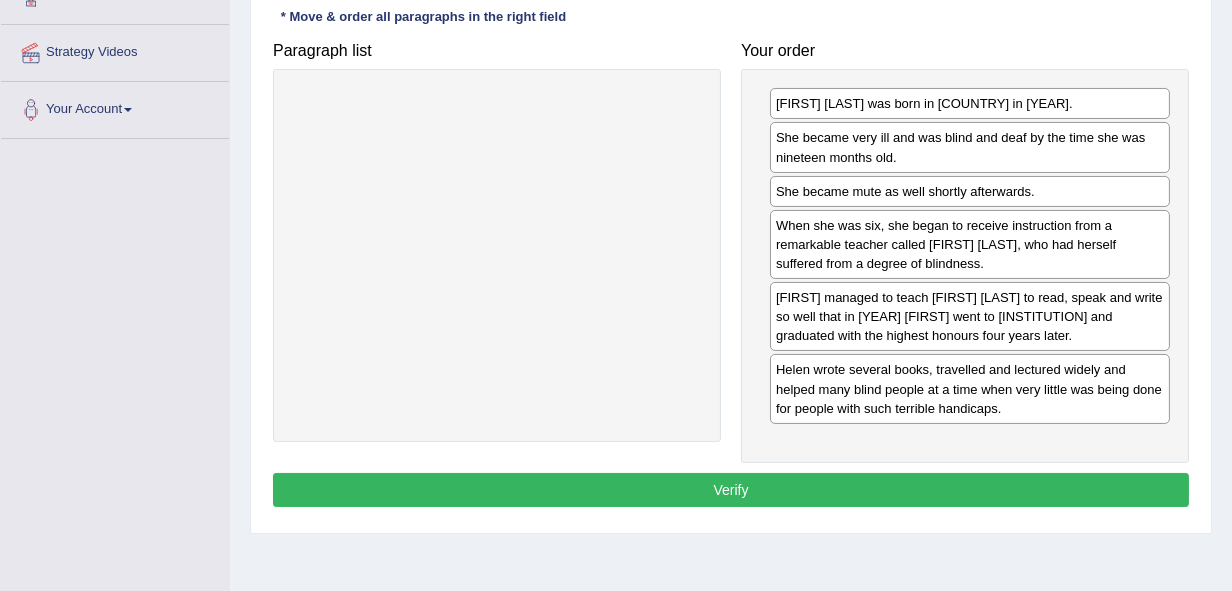 click on "Verify" at bounding box center (731, 490) 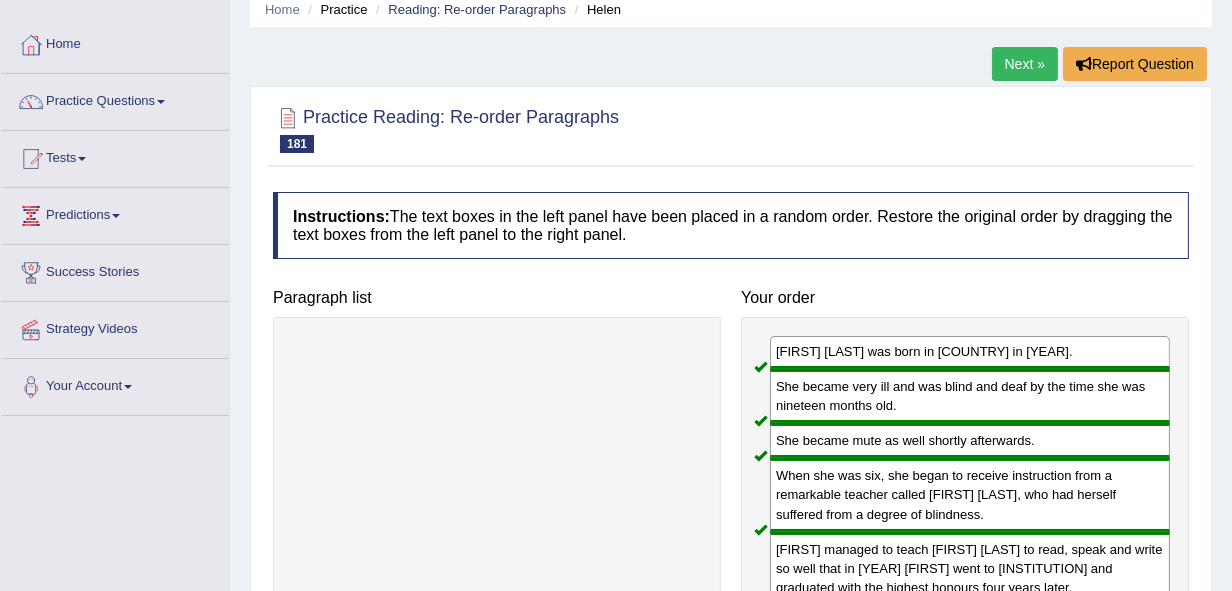 scroll, scrollTop: 59, scrollLeft: 0, axis: vertical 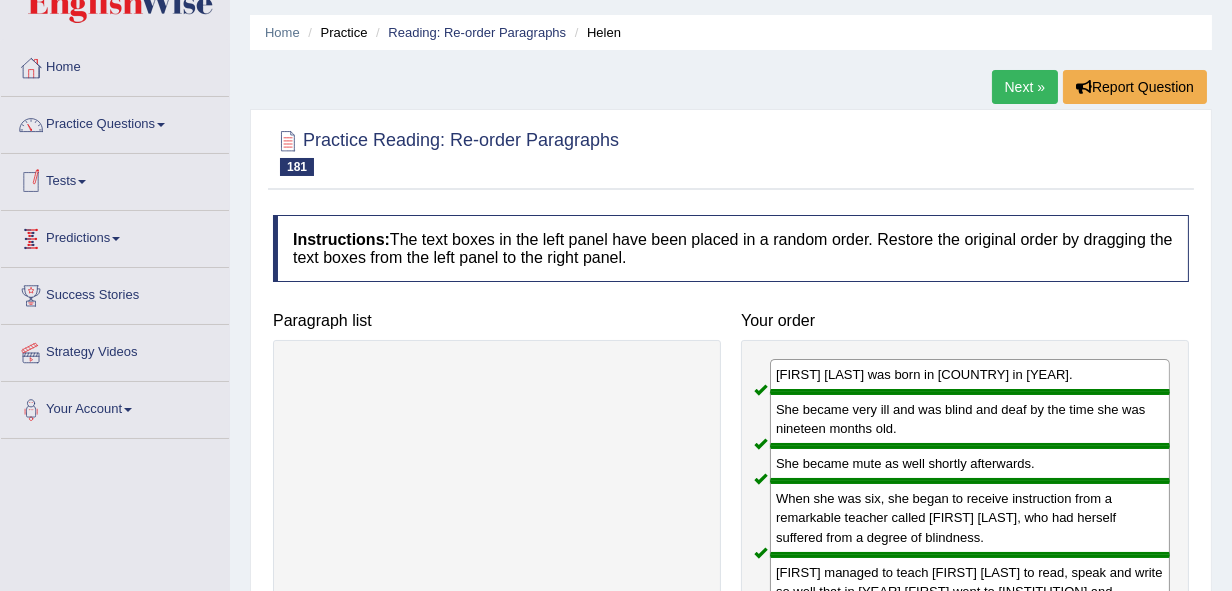 click on "Practice Questions" at bounding box center (115, 122) 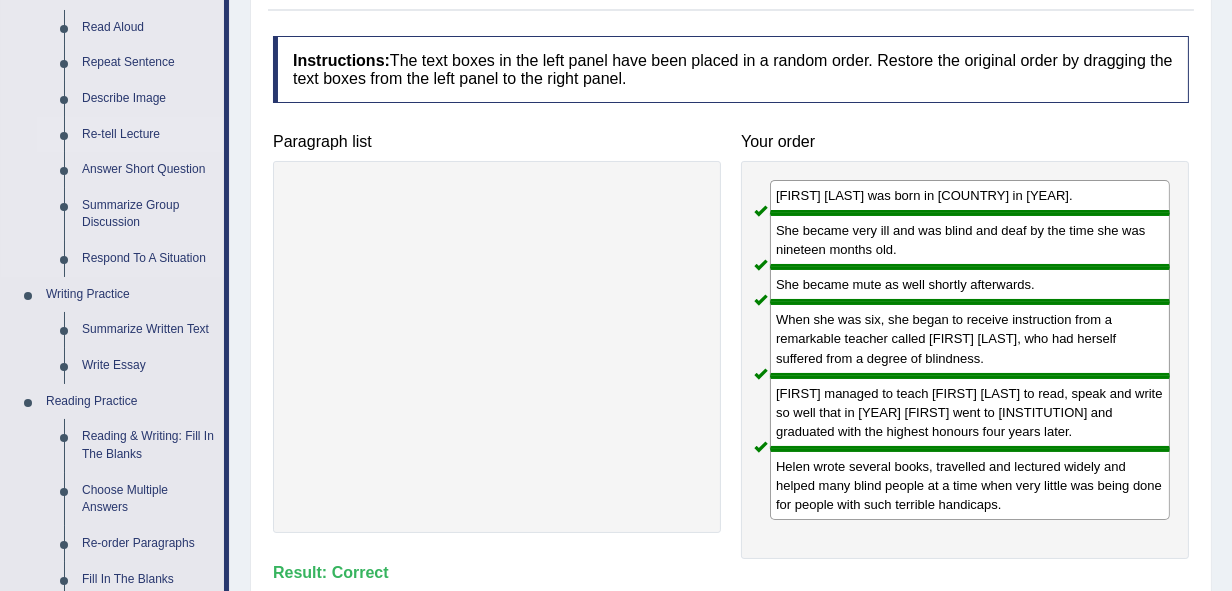 scroll, scrollTop: 359, scrollLeft: 0, axis: vertical 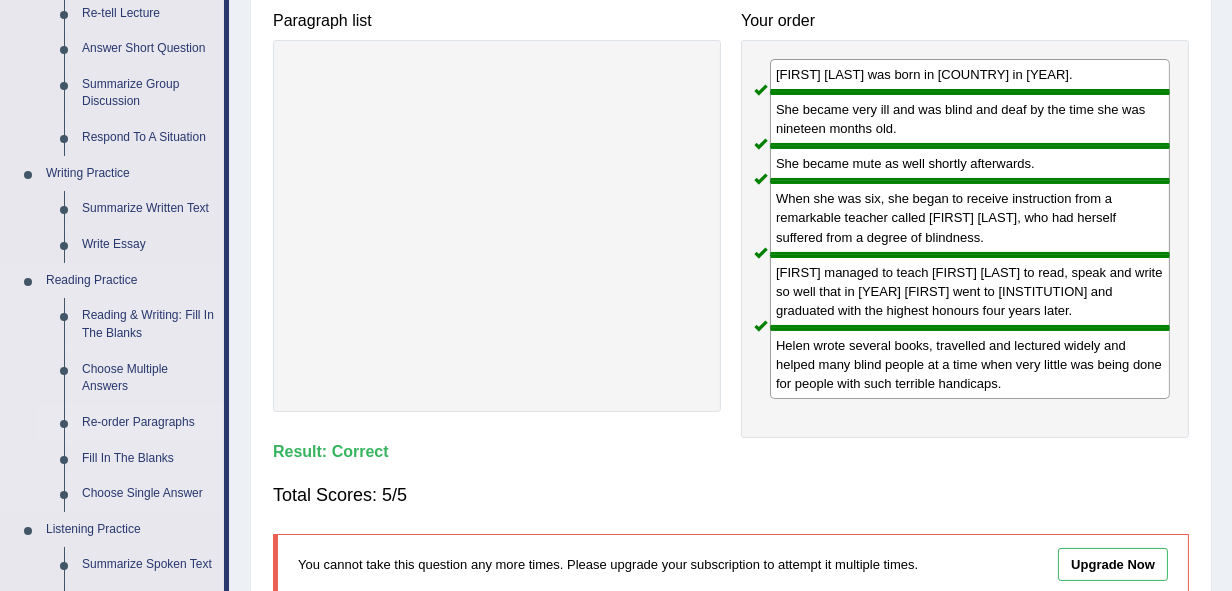 click on "Re-order Paragraphs" at bounding box center [148, 423] 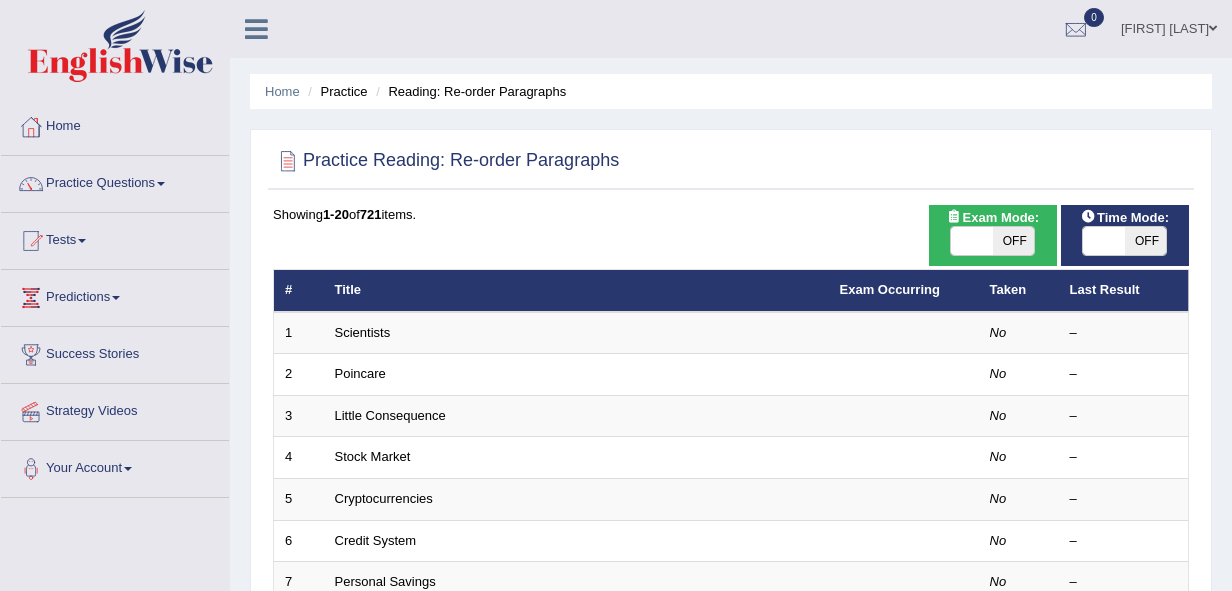 scroll, scrollTop: 611, scrollLeft: 0, axis: vertical 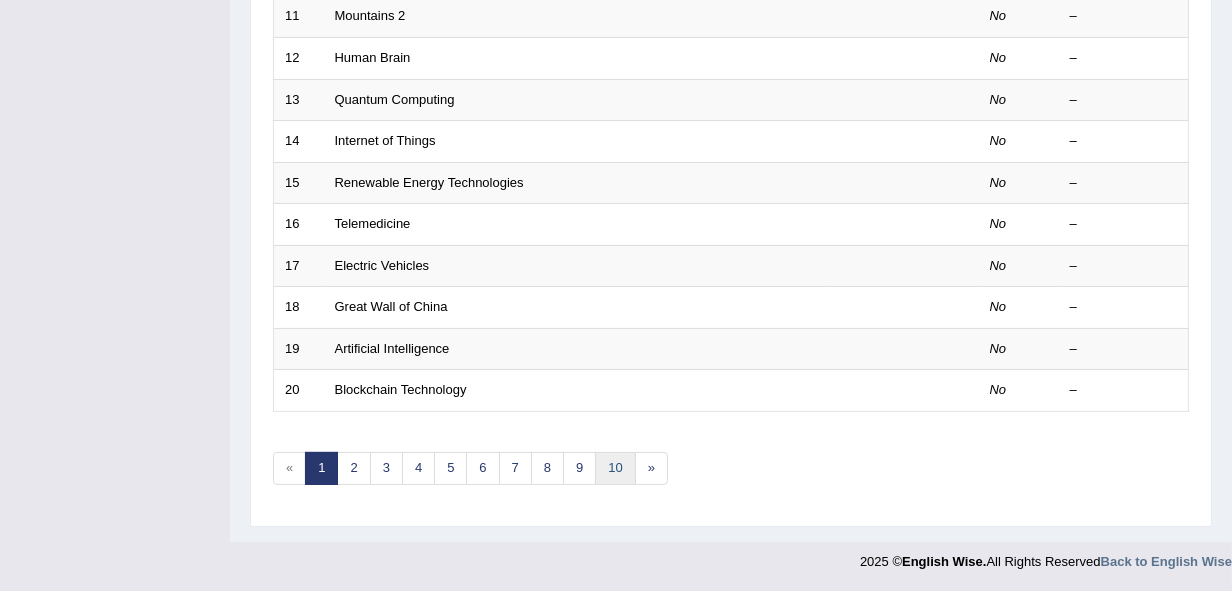 click on "10" at bounding box center (615, 468) 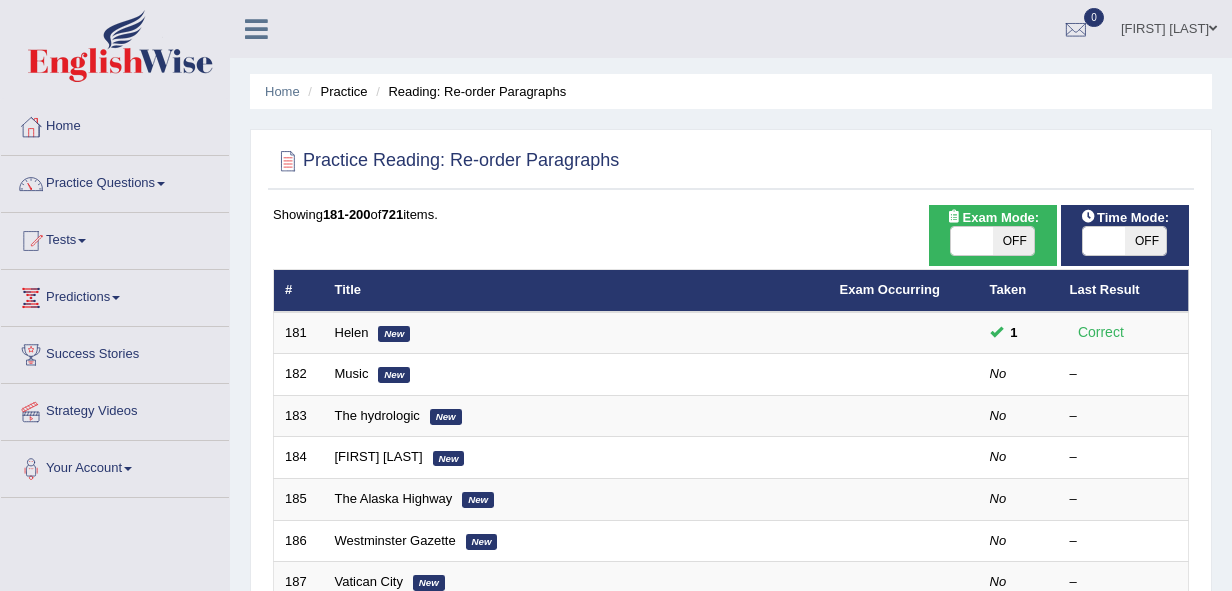 scroll, scrollTop: 0, scrollLeft: 0, axis: both 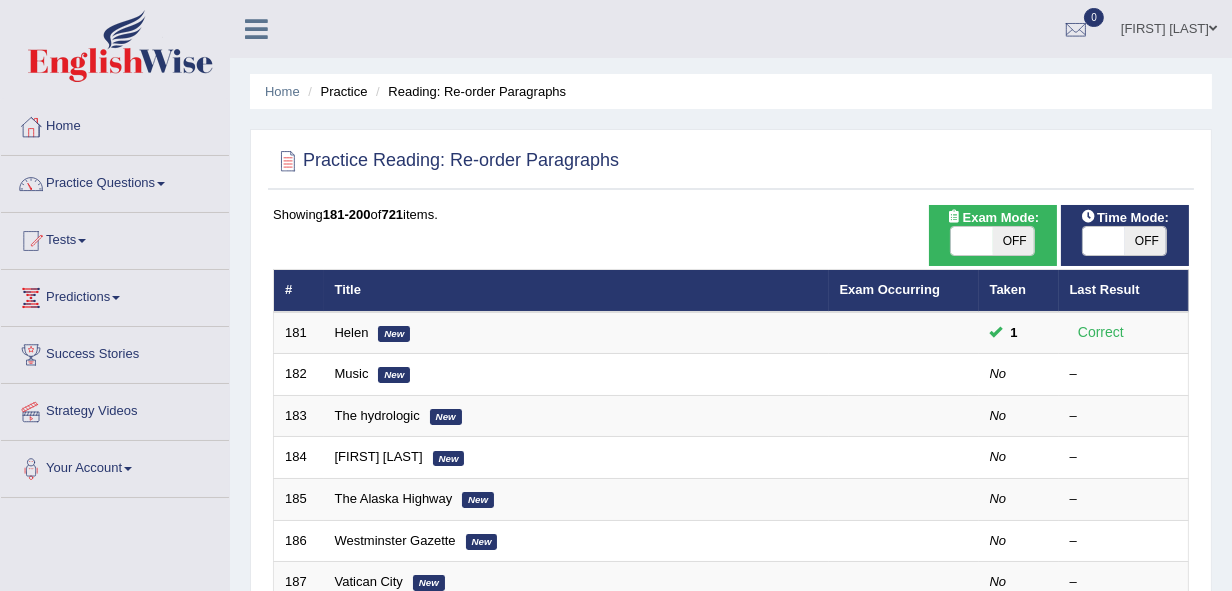click on "Music New" at bounding box center (576, 375) 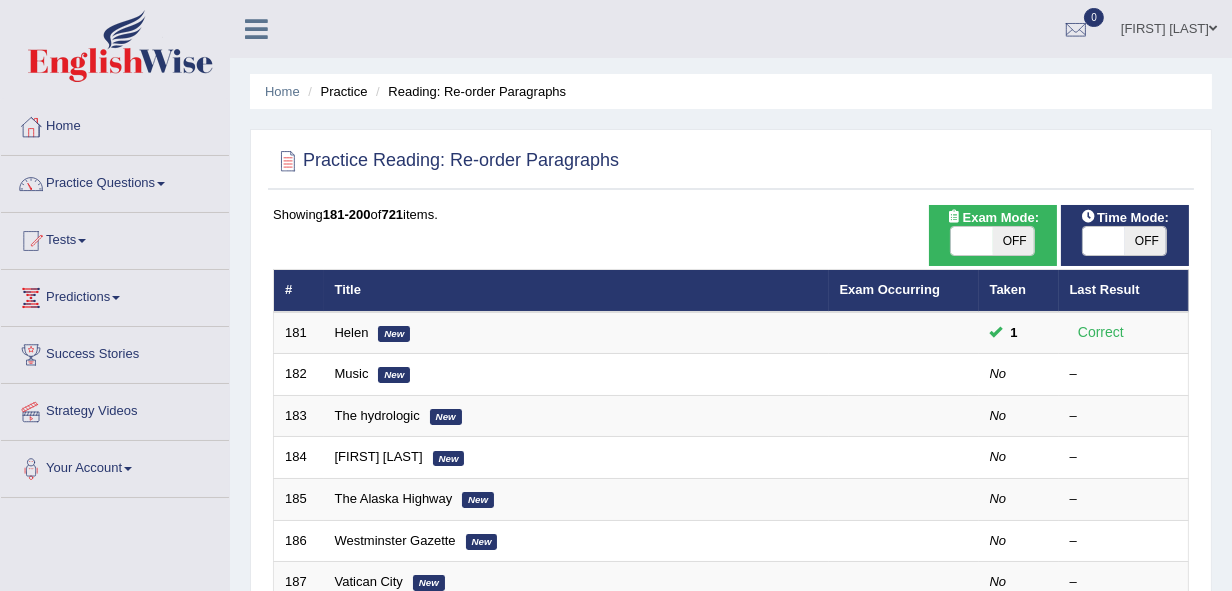 click on "Music New" at bounding box center [576, 375] 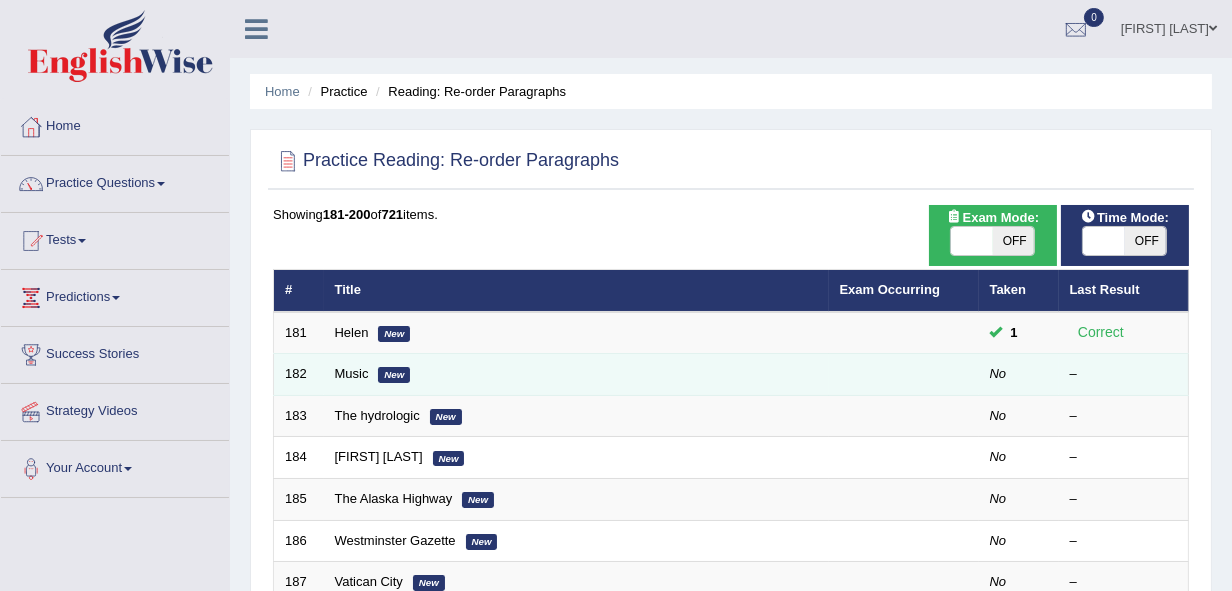 click on "Music New" at bounding box center [576, 375] 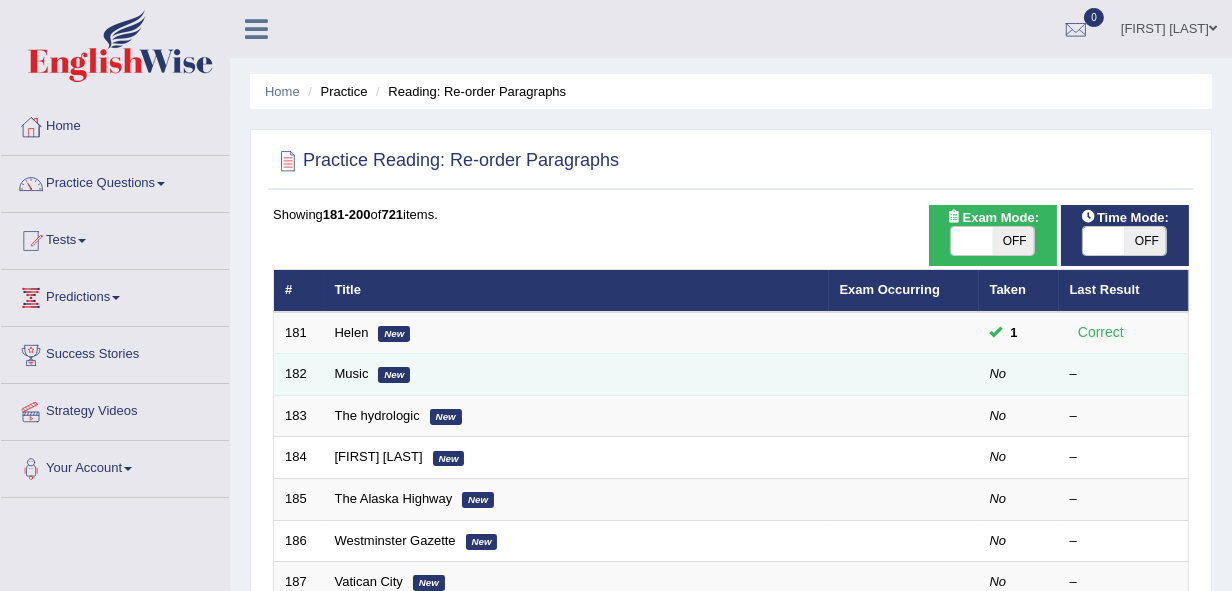 click on "Music New" at bounding box center [576, 375] 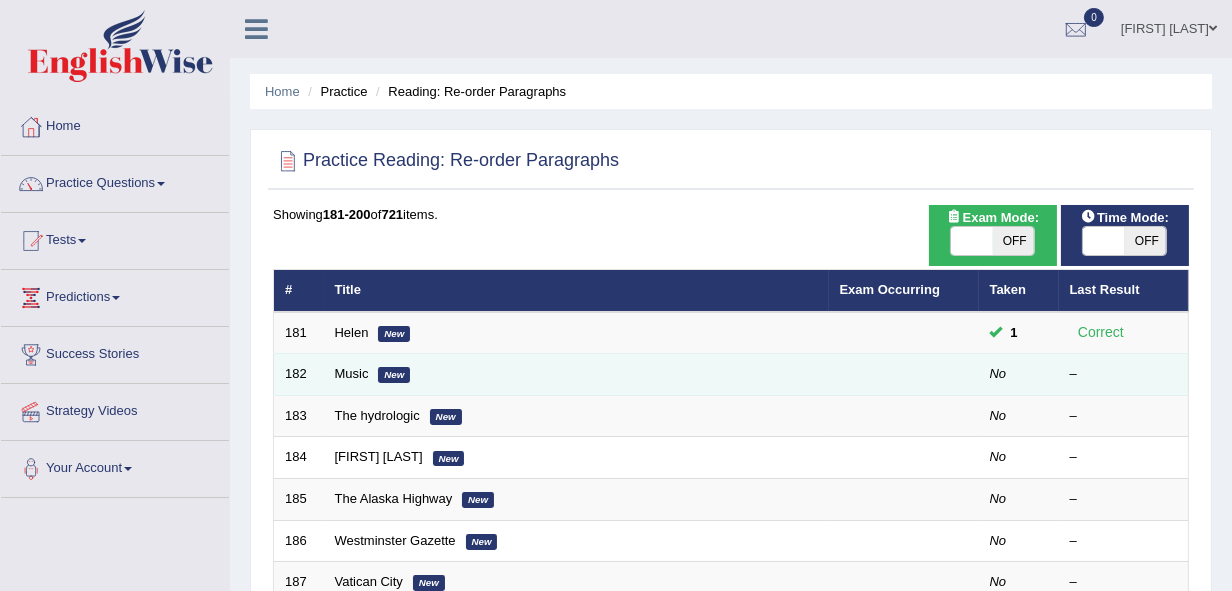 click on "Music New" at bounding box center (576, 375) 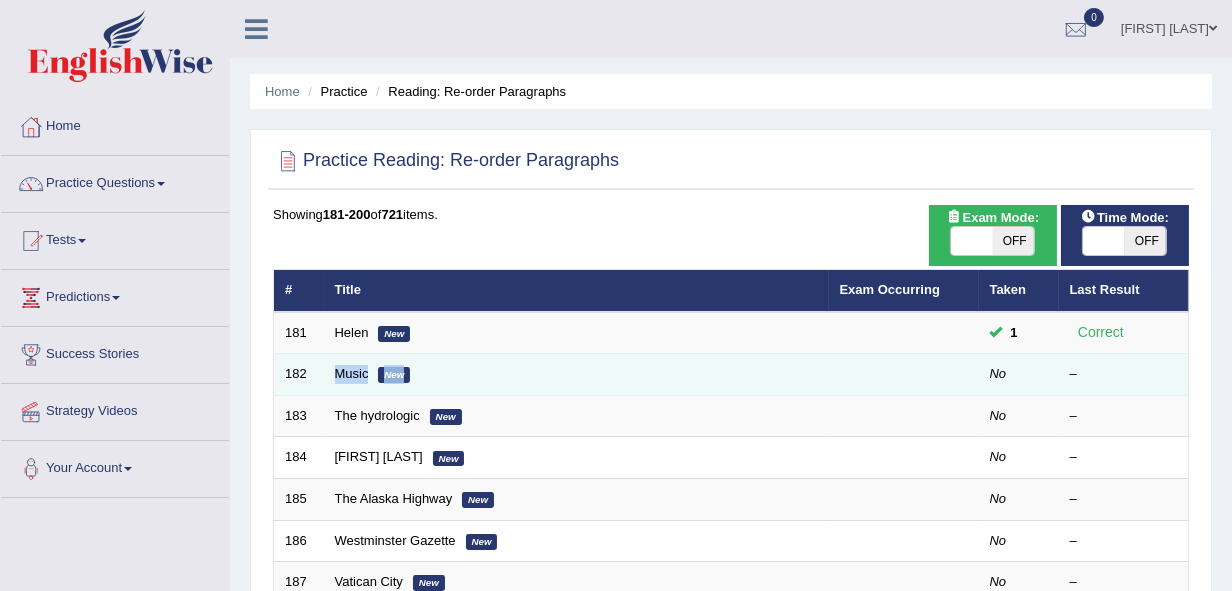 click on "Music New" at bounding box center (576, 375) 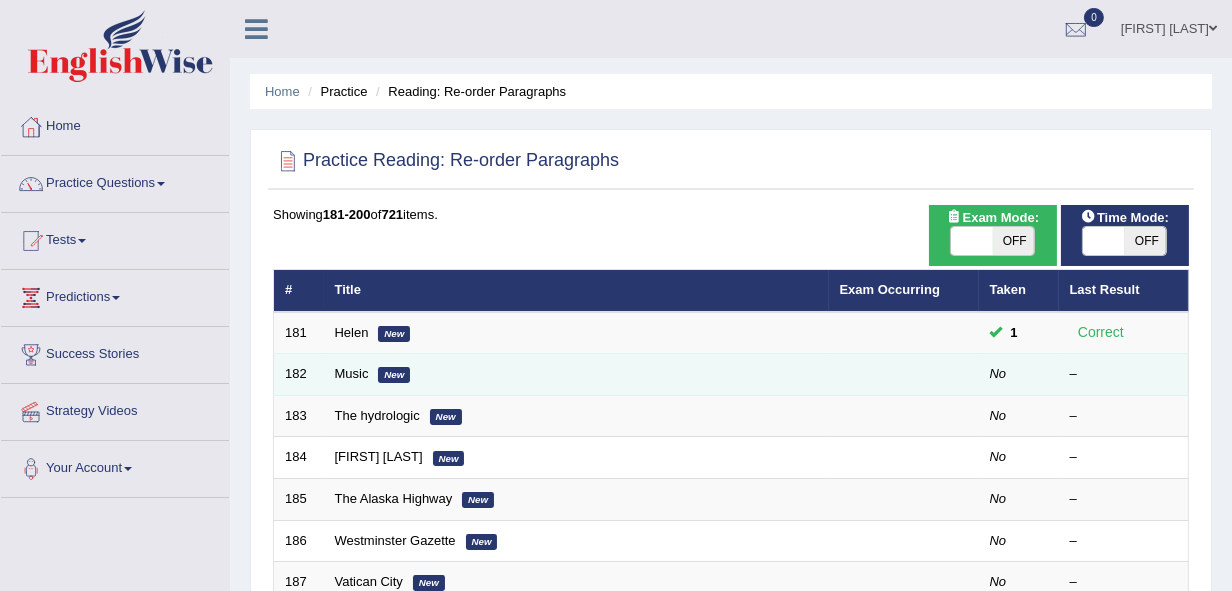 click on "Music New" at bounding box center [576, 375] 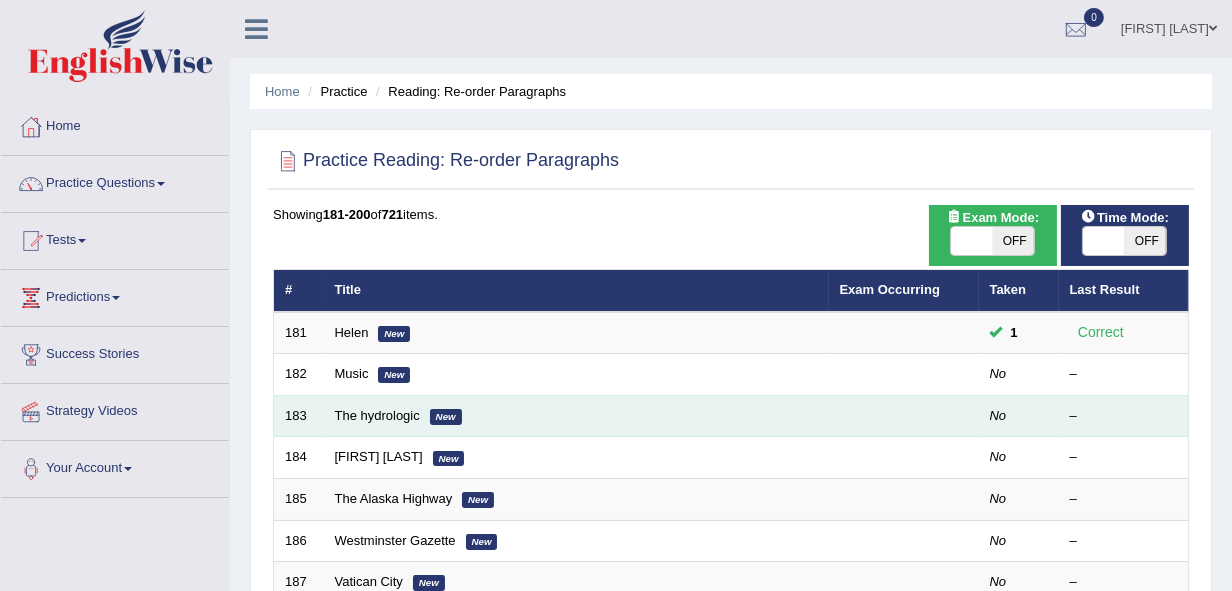 click on "The hydrologic New" at bounding box center (576, 416) 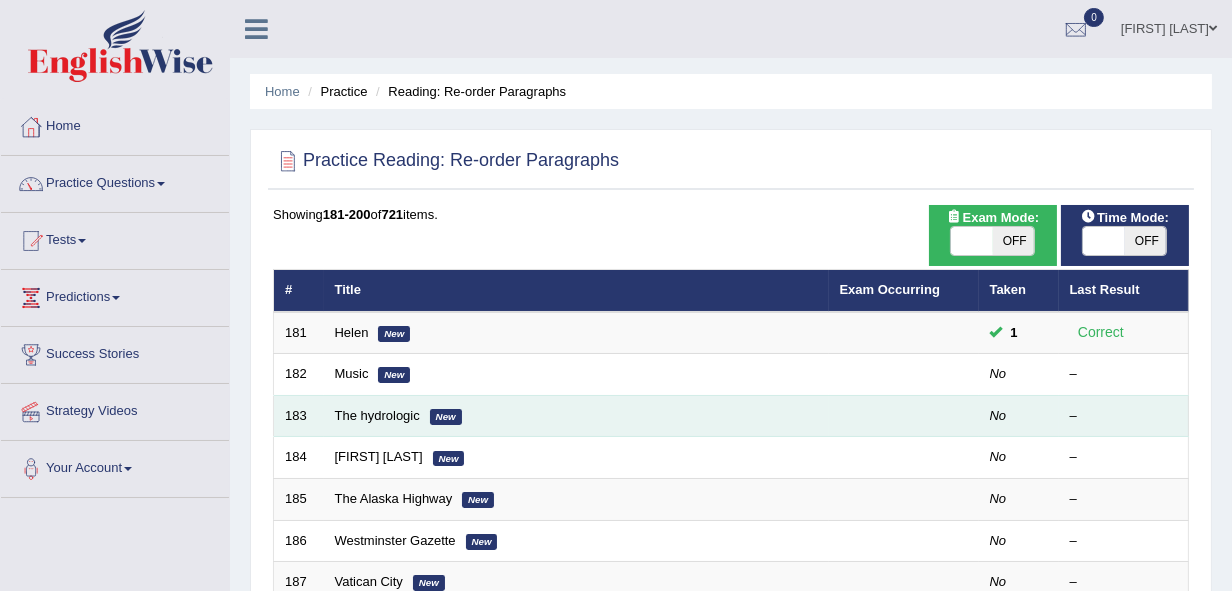click on "The hydrologic New" at bounding box center [576, 416] 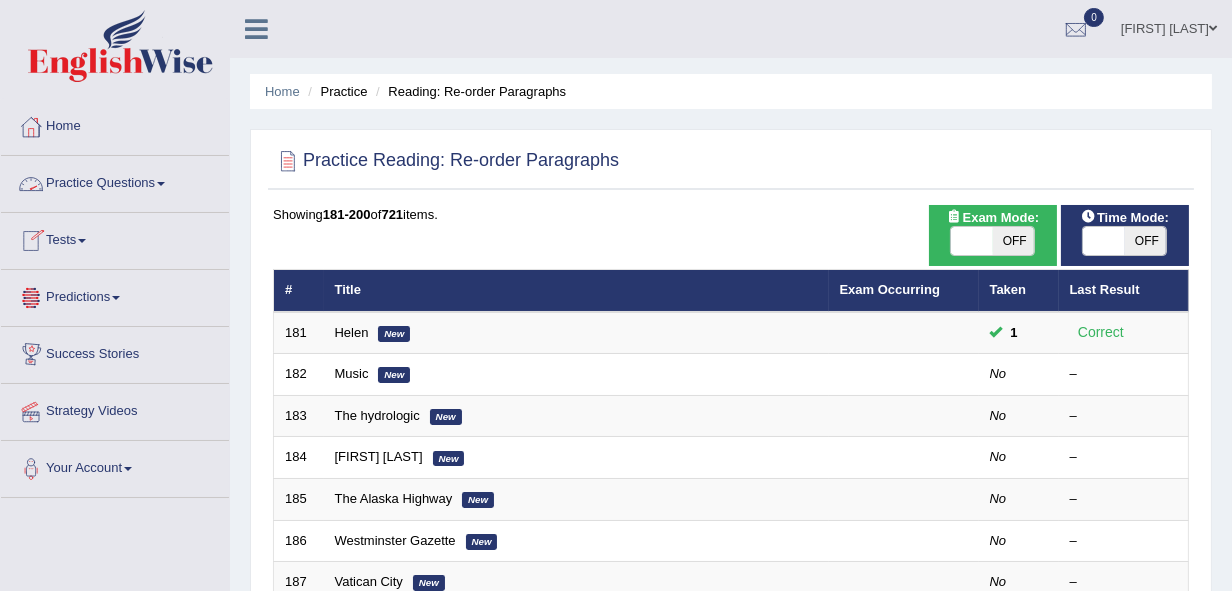 click on "Practice Questions" at bounding box center (115, 181) 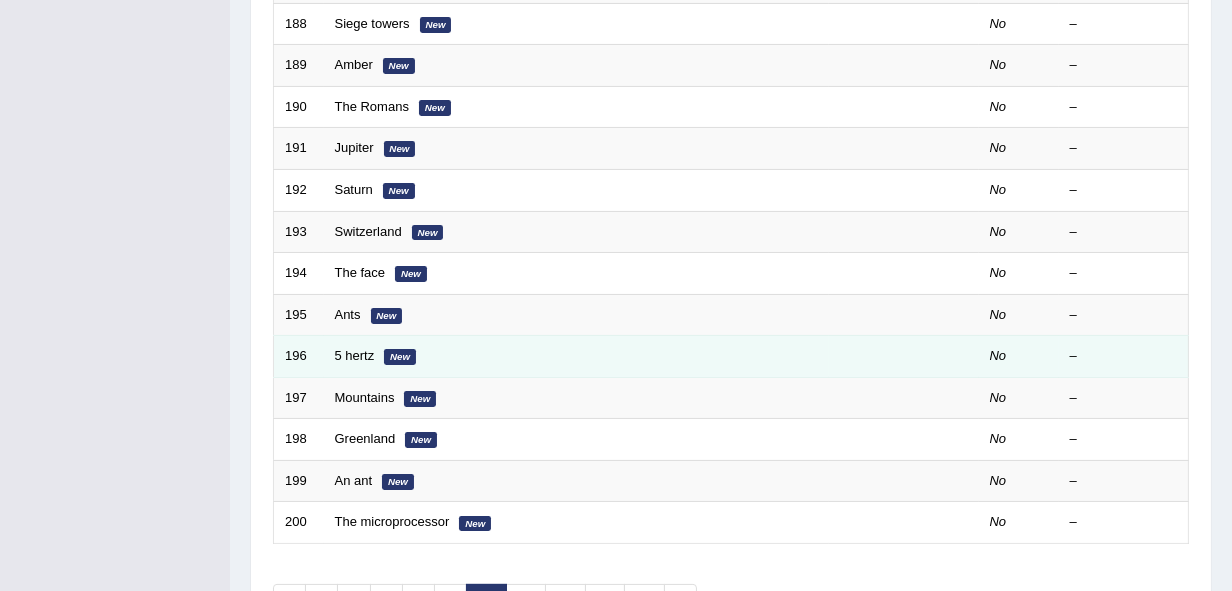 scroll, scrollTop: 732, scrollLeft: 0, axis: vertical 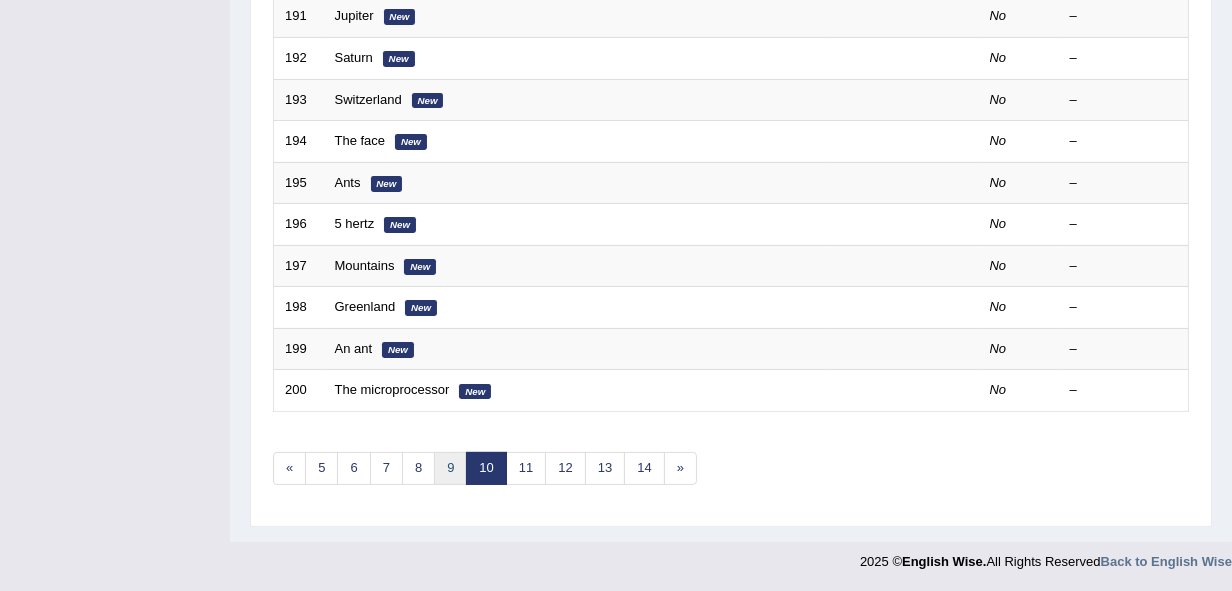 click on "9" at bounding box center [450, 468] 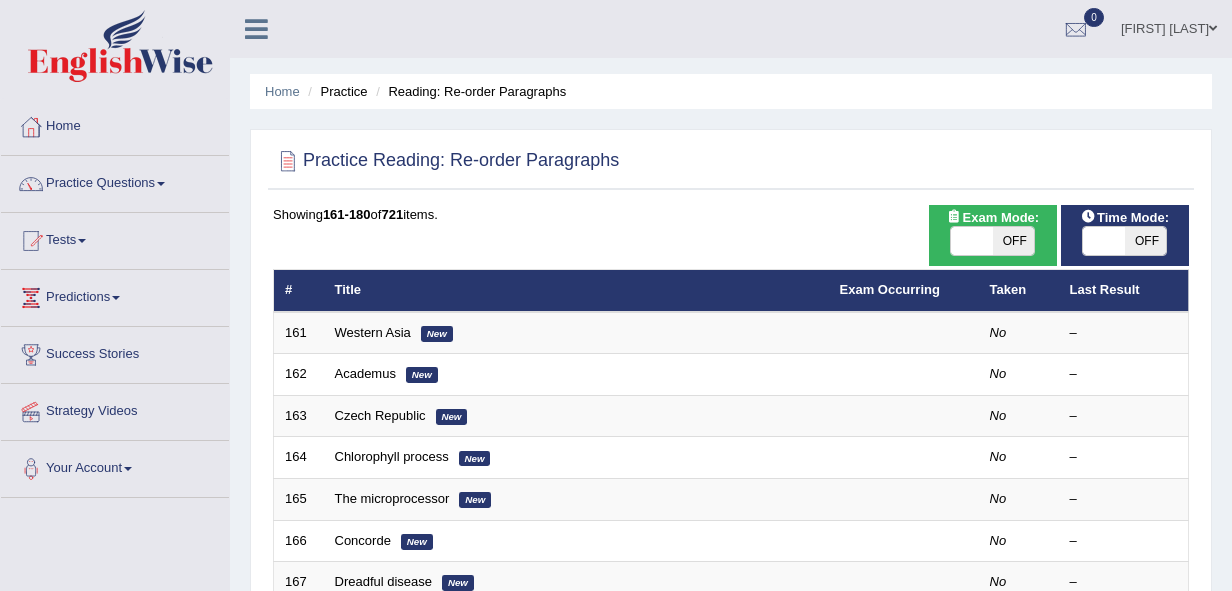 scroll, scrollTop: 0, scrollLeft: 0, axis: both 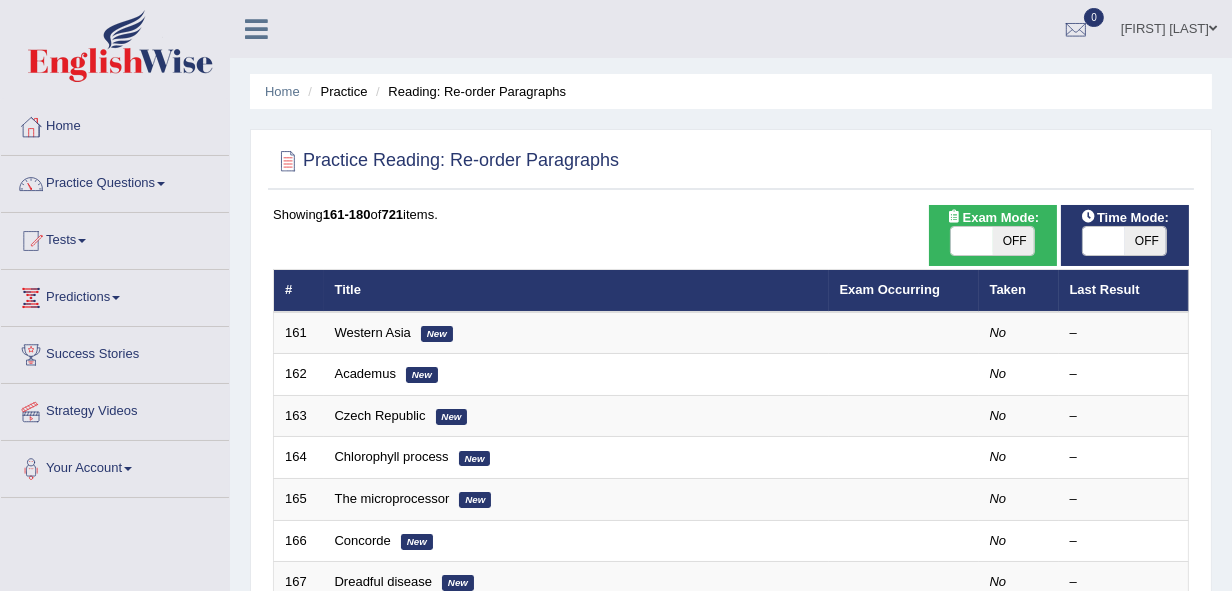 click on "Western Asia" at bounding box center (373, 332) 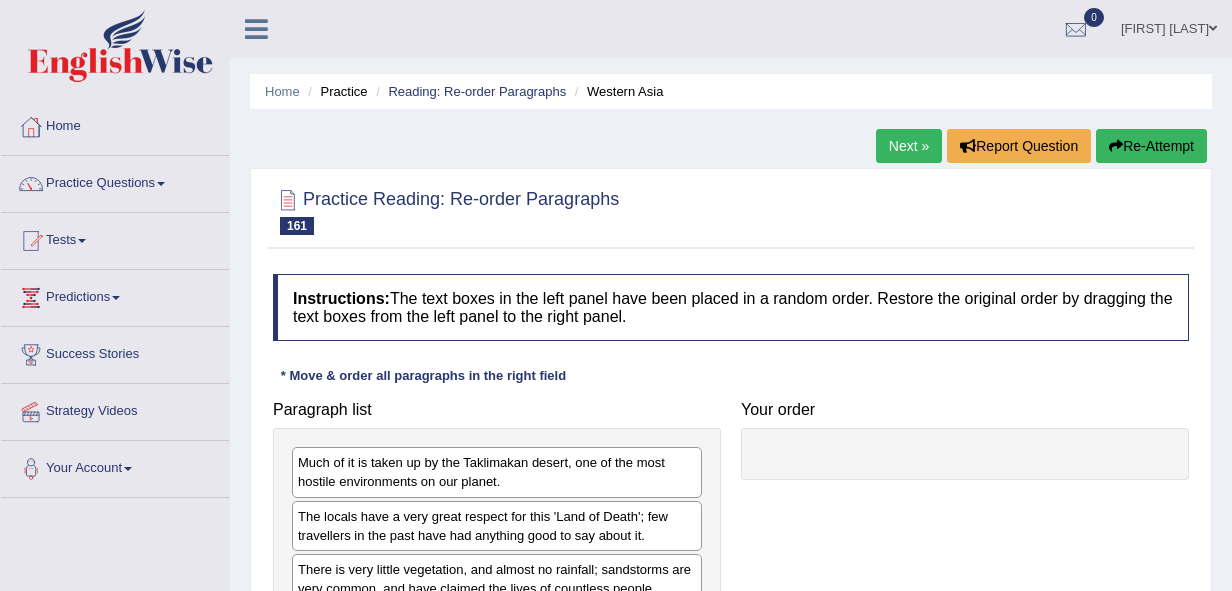 scroll, scrollTop: 0, scrollLeft: 0, axis: both 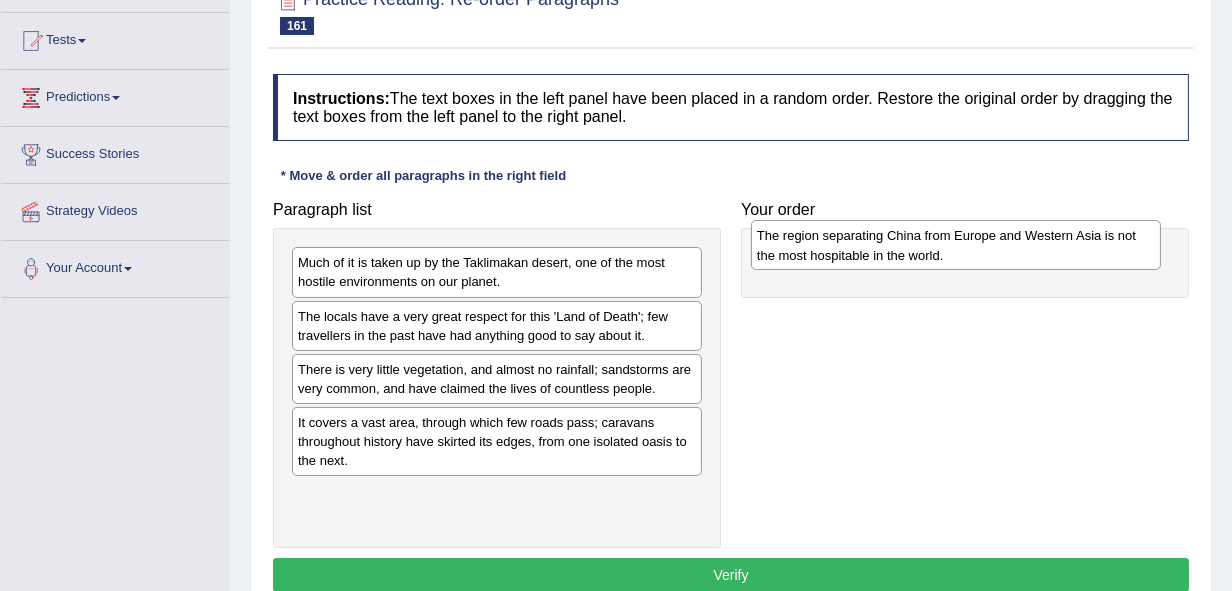 drag, startPoint x: 442, startPoint y: 443, endPoint x: 901, endPoint y: 257, distance: 495.2545 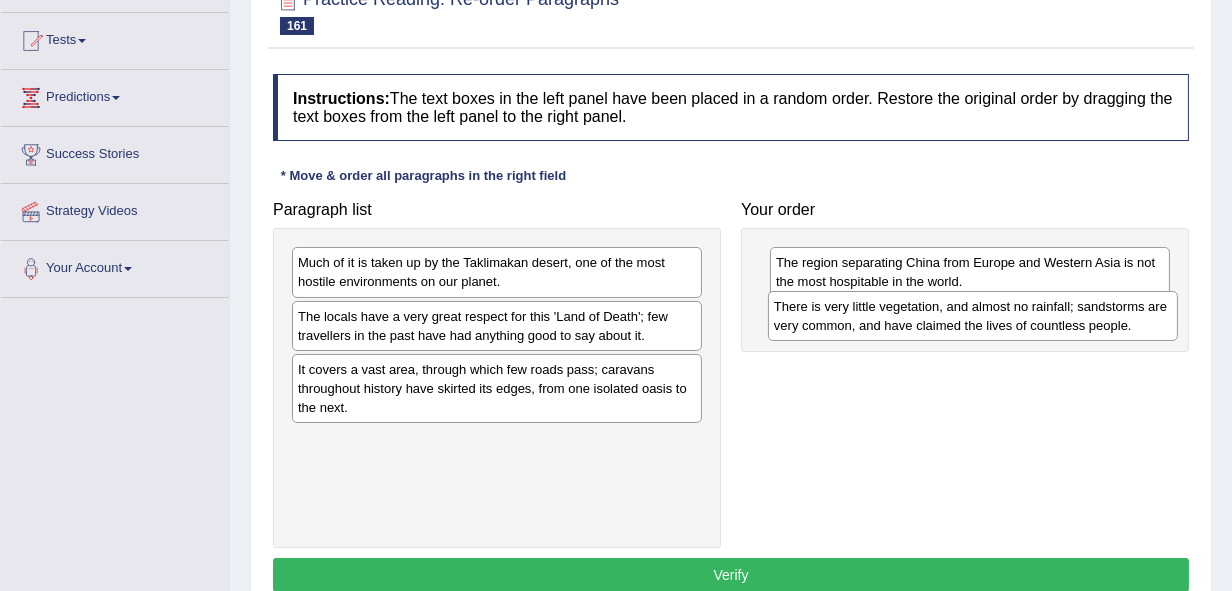 drag, startPoint x: 370, startPoint y: 382, endPoint x: 846, endPoint y: 320, distance: 480.02084 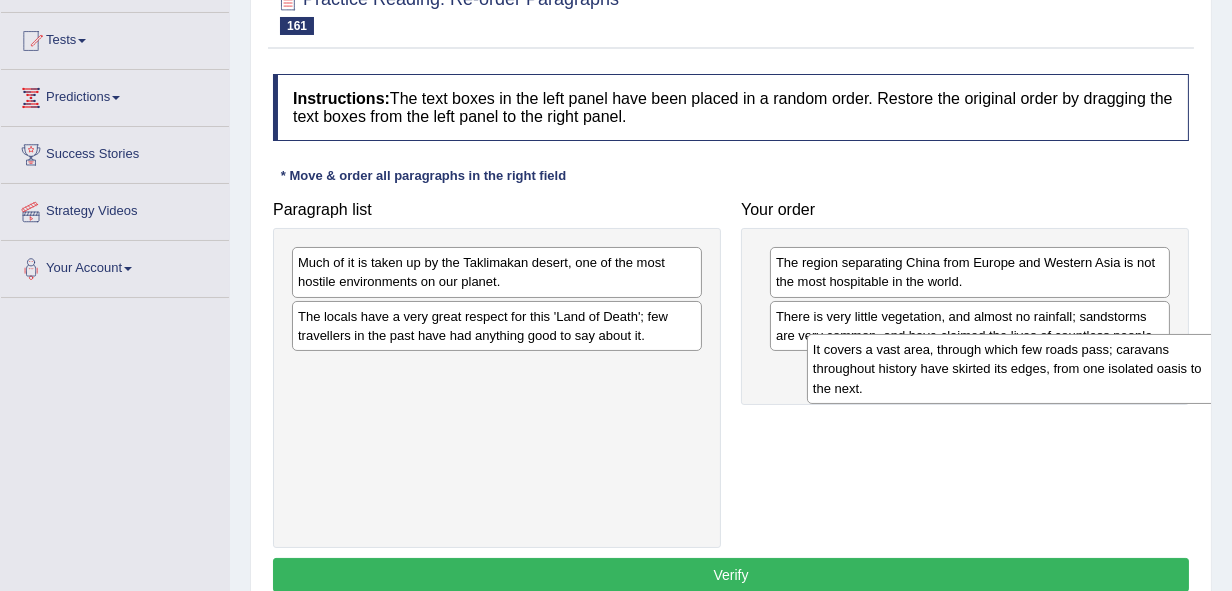 drag, startPoint x: 492, startPoint y: 371, endPoint x: 1007, endPoint y: 352, distance: 515.35034 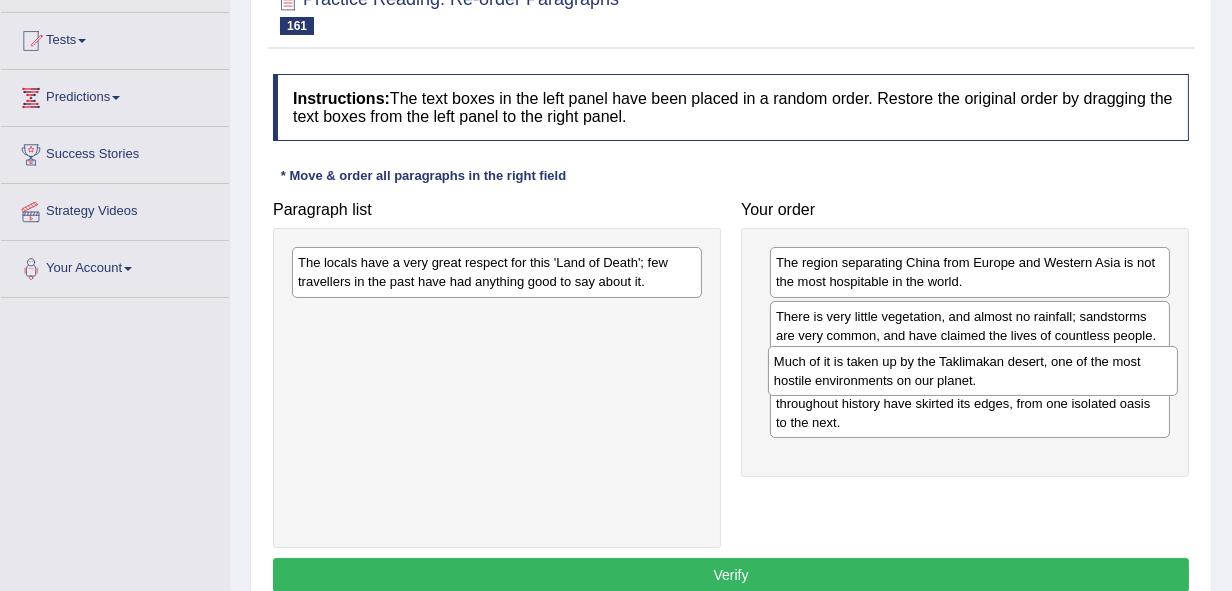 drag, startPoint x: 634, startPoint y: 254, endPoint x: 1110, endPoint y: 353, distance: 486.1862 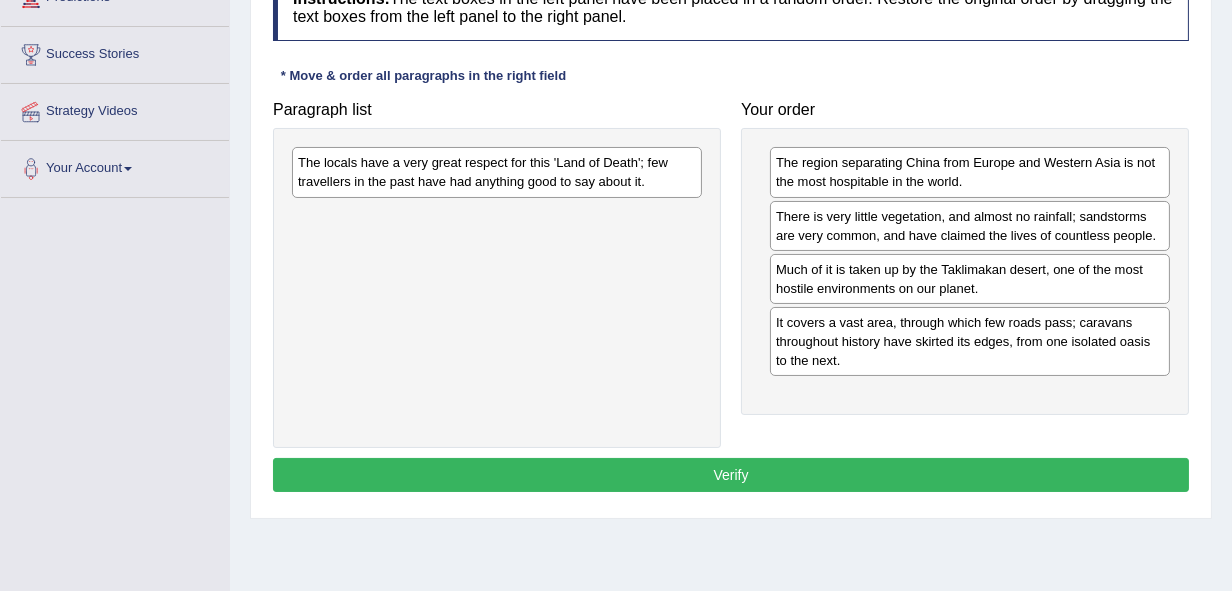 scroll, scrollTop: 300, scrollLeft: 0, axis: vertical 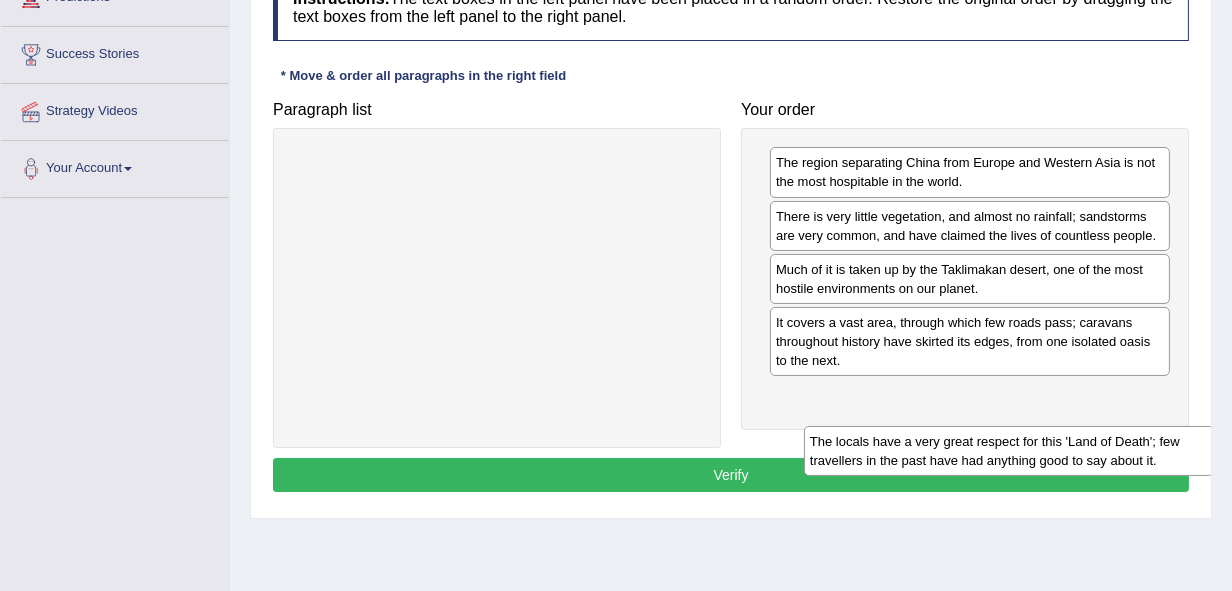 drag, startPoint x: 470, startPoint y: 170, endPoint x: 973, endPoint y: 437, distance: 569.4717 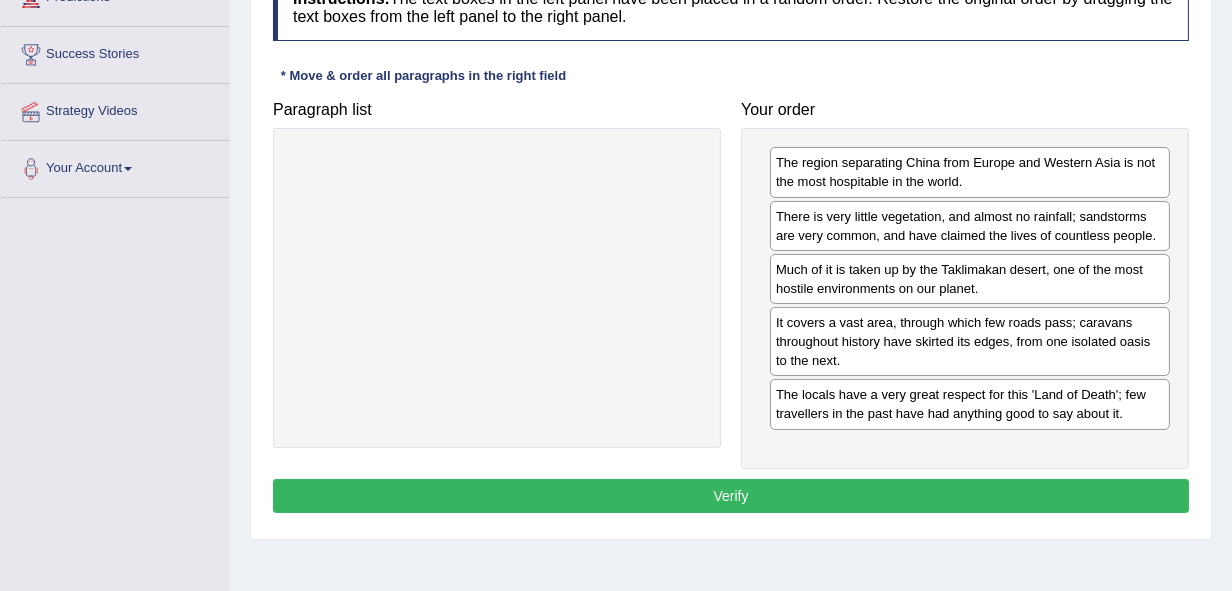drag, startPoint x: 942, startPoint y: 412, endPoint x: 920, endPoint y: 400, distance: 25.059929 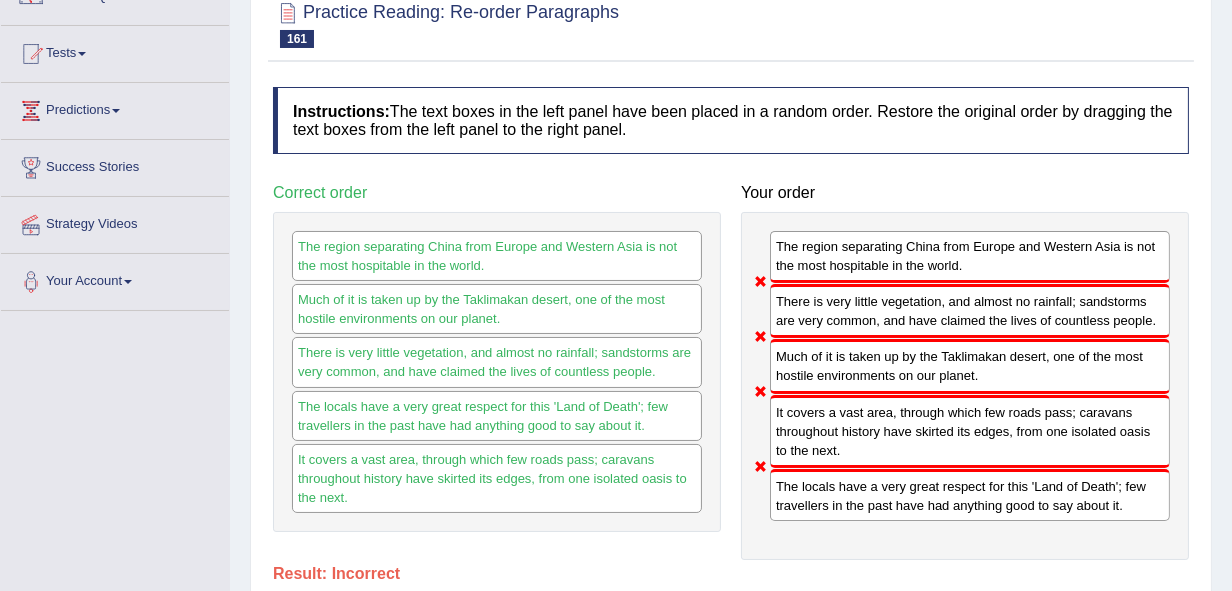 scroll, scrollTop: 200, scrollLeft: 0, axis: vertical 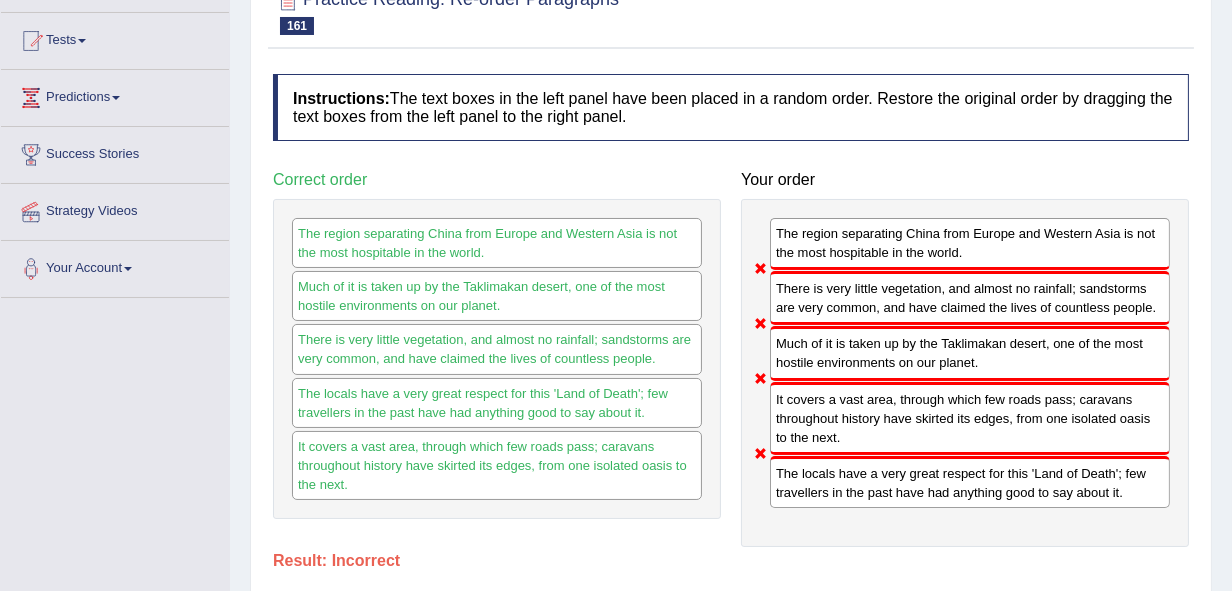drag, startPoint x: 834, startPoint y: 339, endPoint x: 840, endPoint y: 291, distance: 48.373547 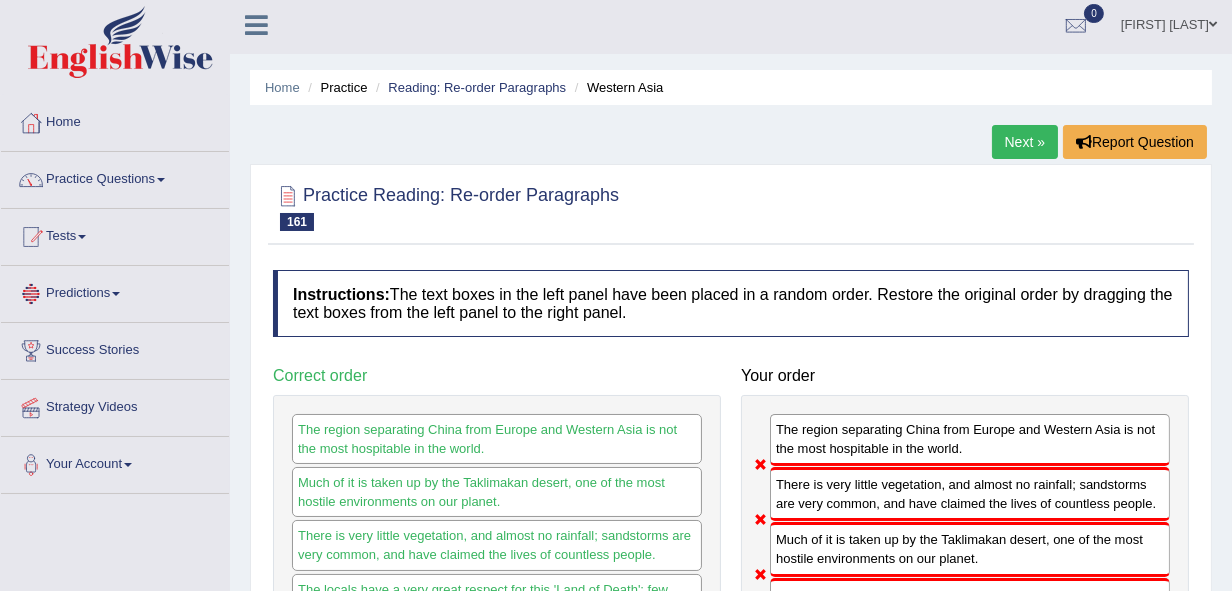 scroll, scrollTop: 0, scrollLeft: 0, axis: both 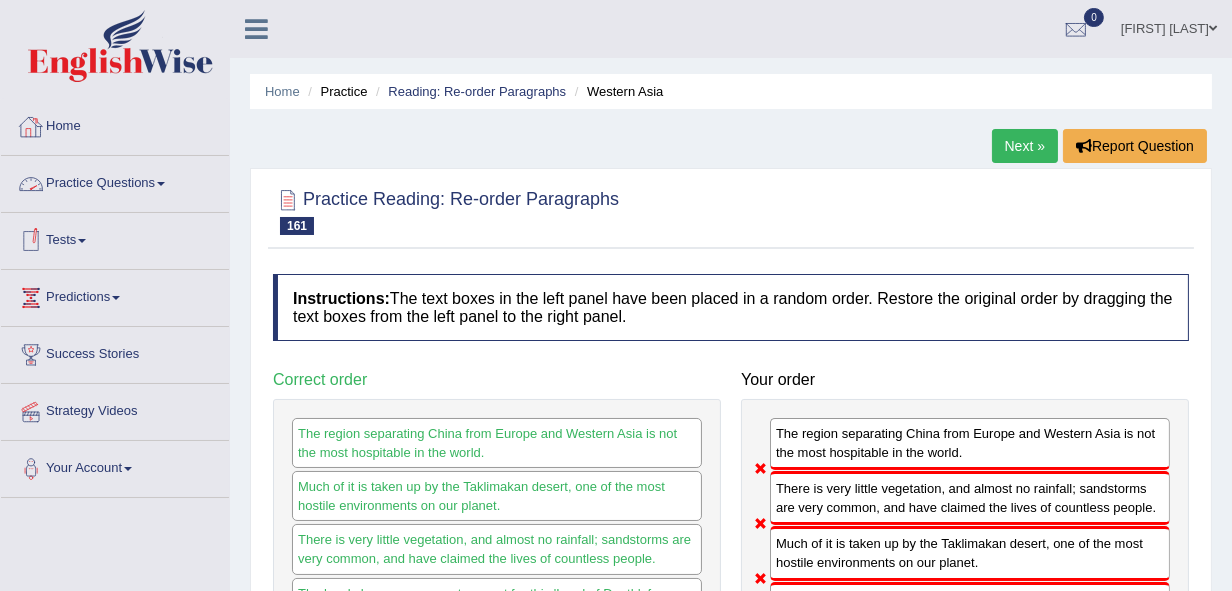 click at bounding box center (31, 184) 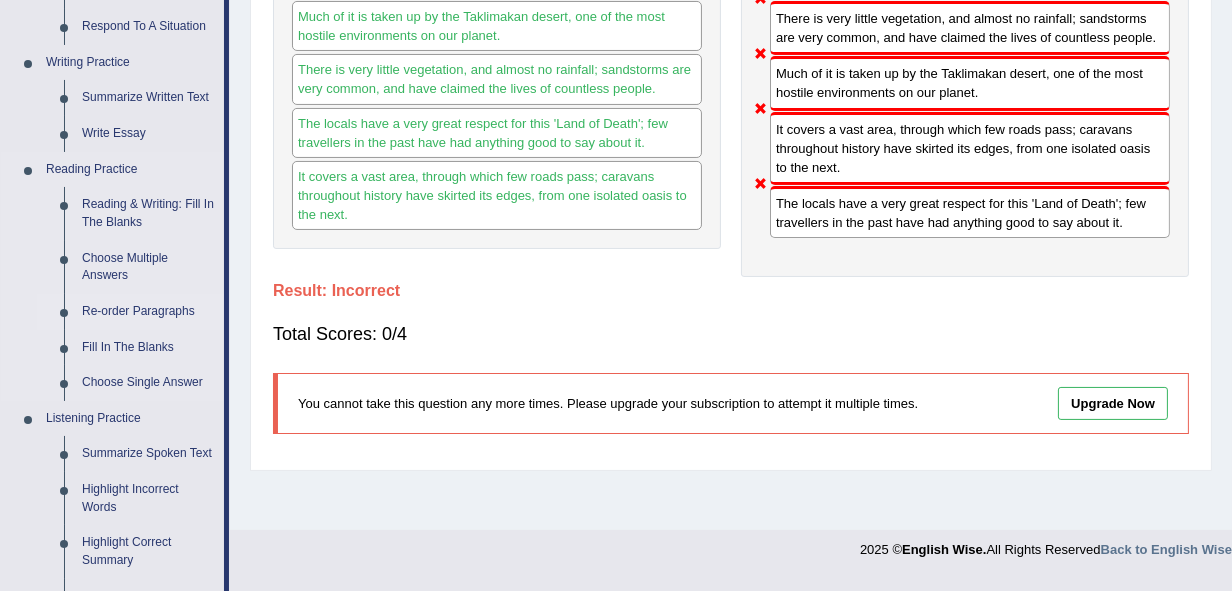 scroll, scrollTop: 499, scrollLeft: 0, axis: vertical 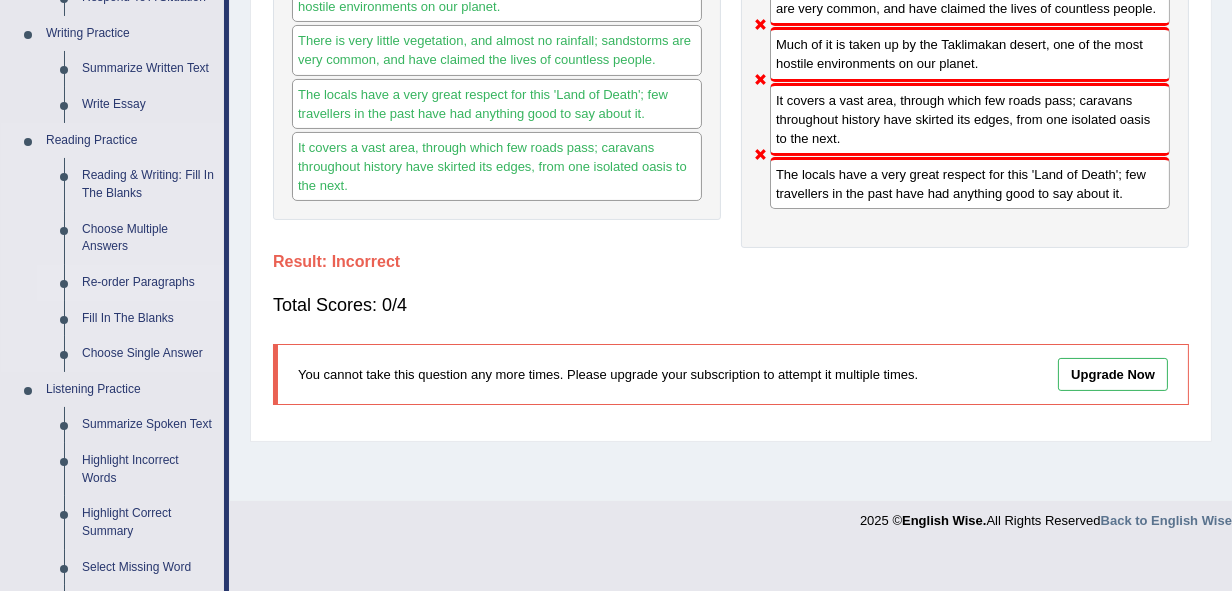 click on "Re-order Paragraphs" at bounding box center (148, 283) 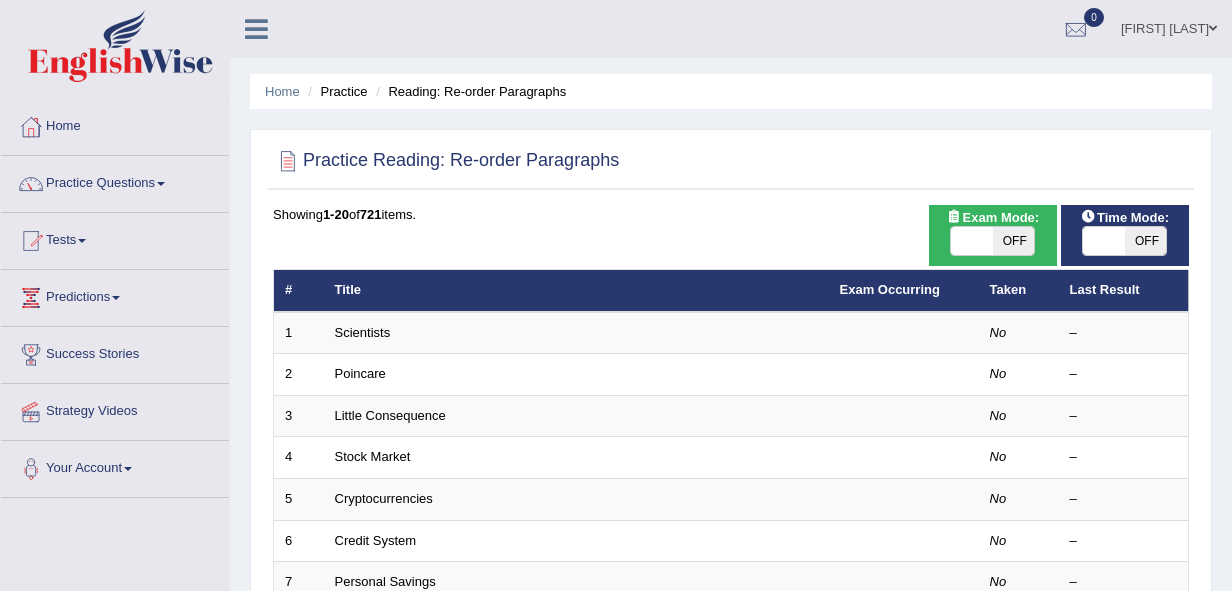scroll, scrollTop: 125, scrollLeft: 0, axis: vertical 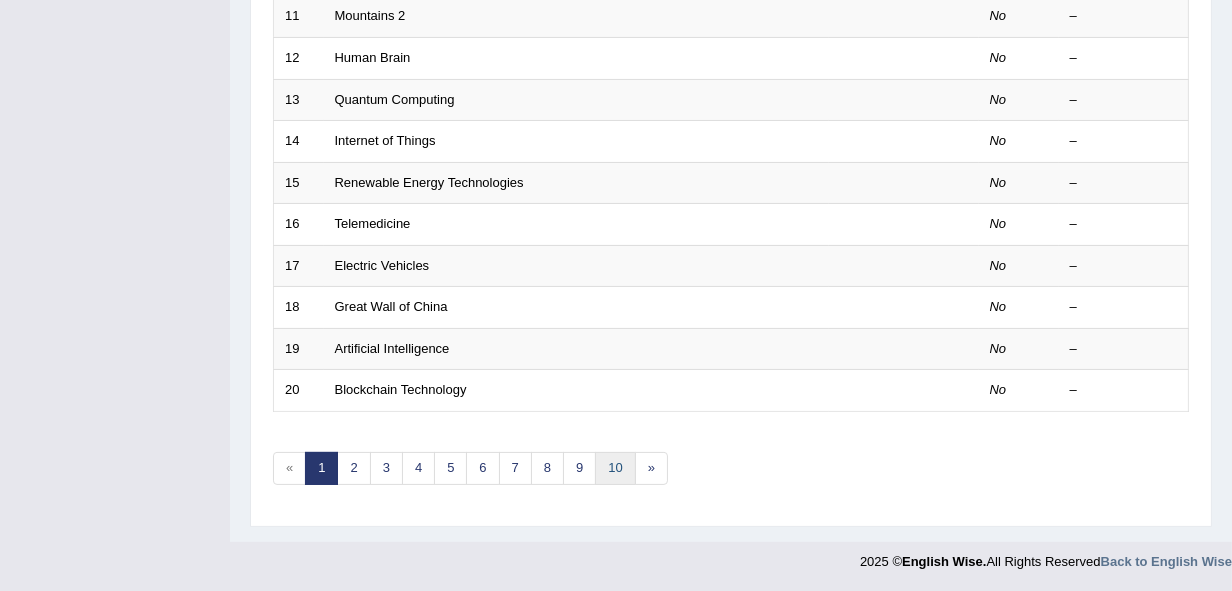click on "10" at bounding box center [615, 468] 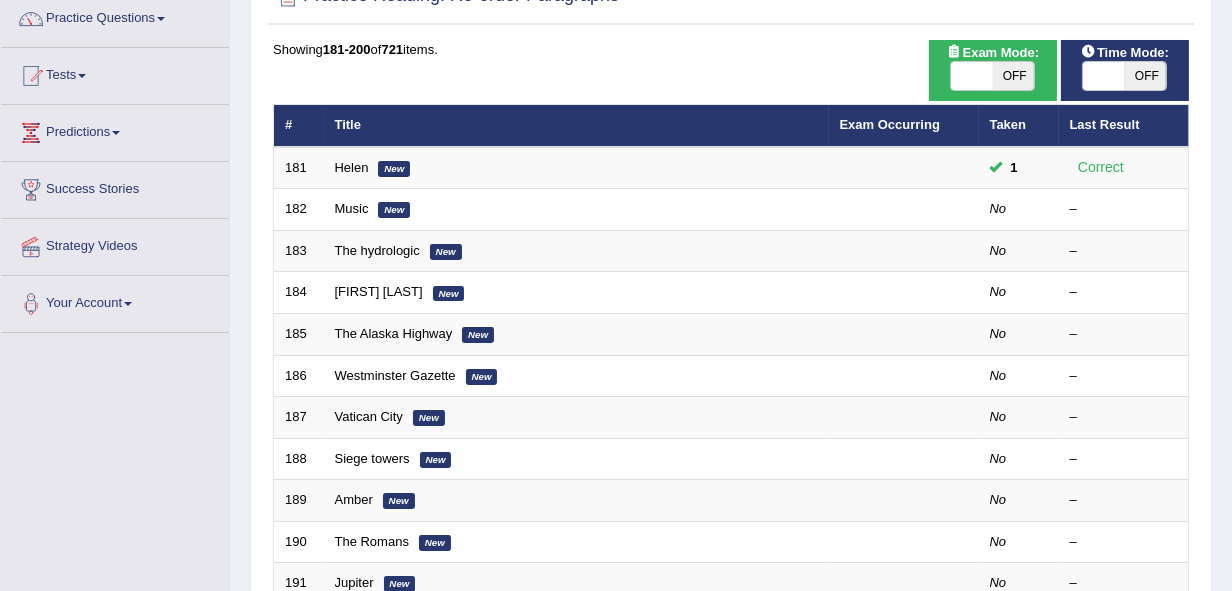 scroll, scrollTop: 0, scrollLeft: 0, axis: both 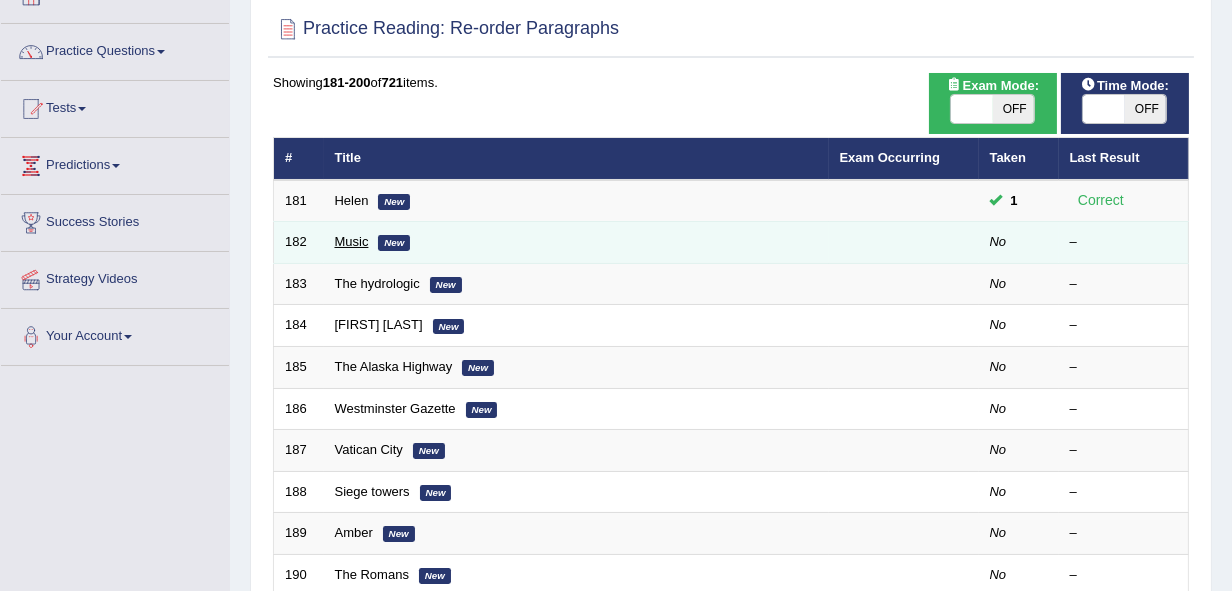 click on "Music" at bounding box center (352, 241) 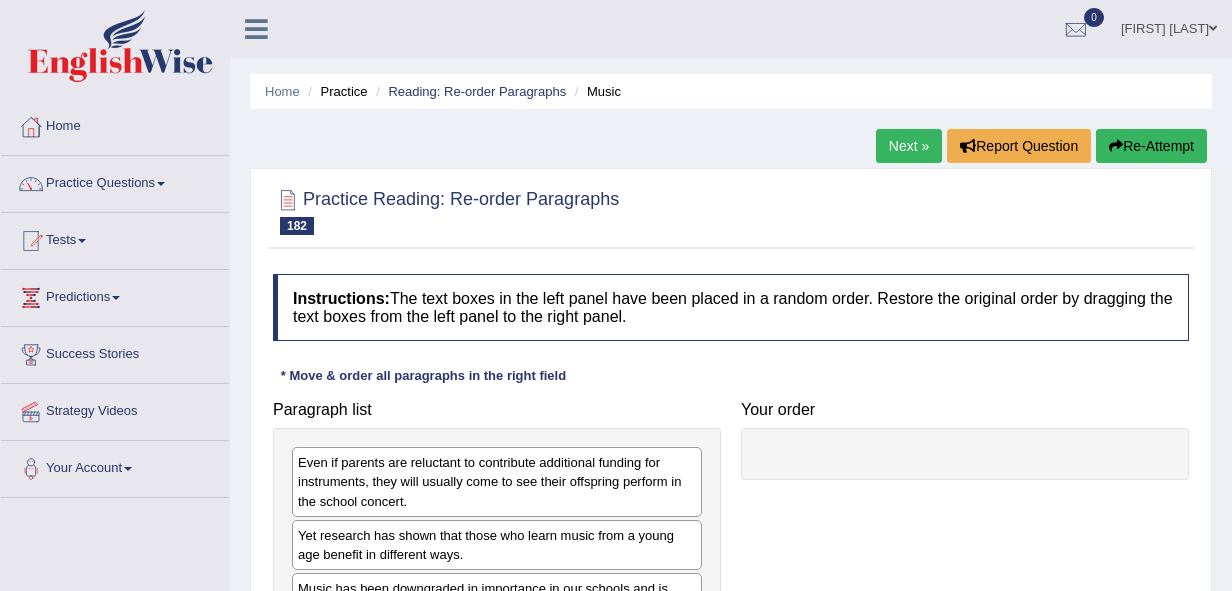 scroll, scrollTop: 0, scrollLeft: 0, axis: both 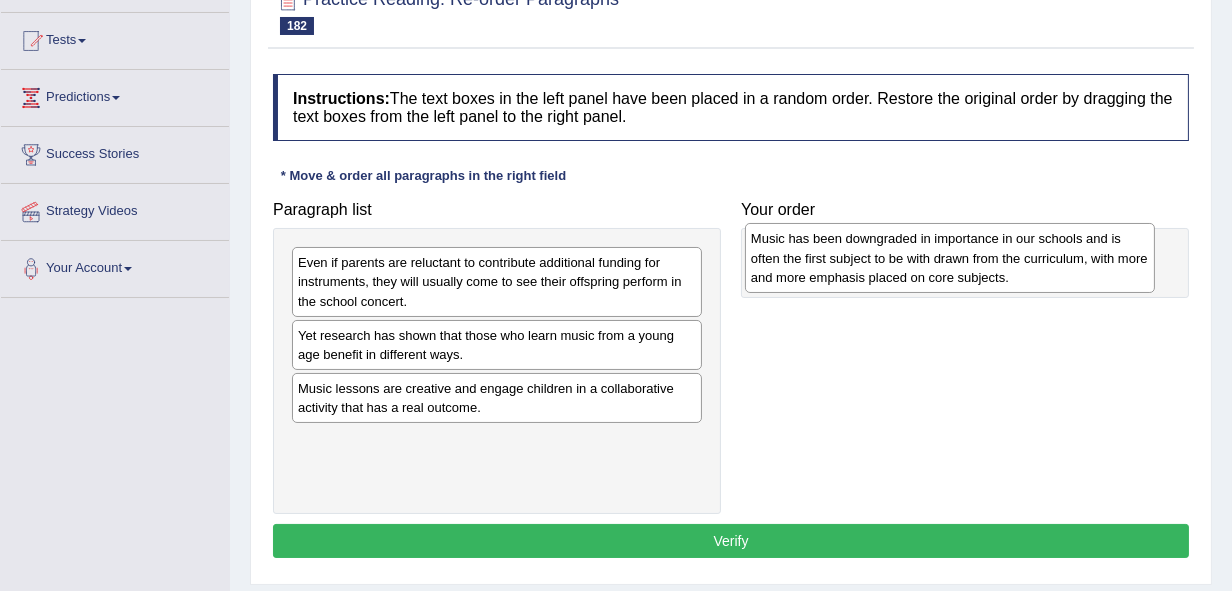 drag, startPoint x: 434, startPoint y: 415, endPoint x: 887, endPoint y: 266, distance: 476.87524 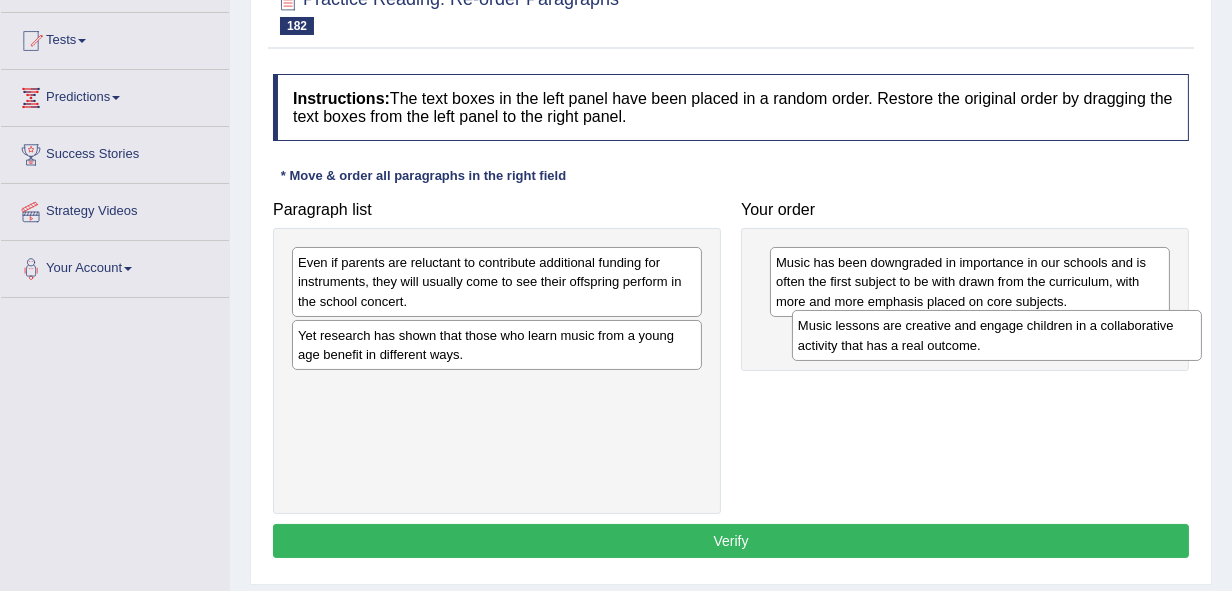 drag, startPoint x: 429, startPoint y: 402, endPoint x: 929, endPoint y: 340, distance: 503.82935 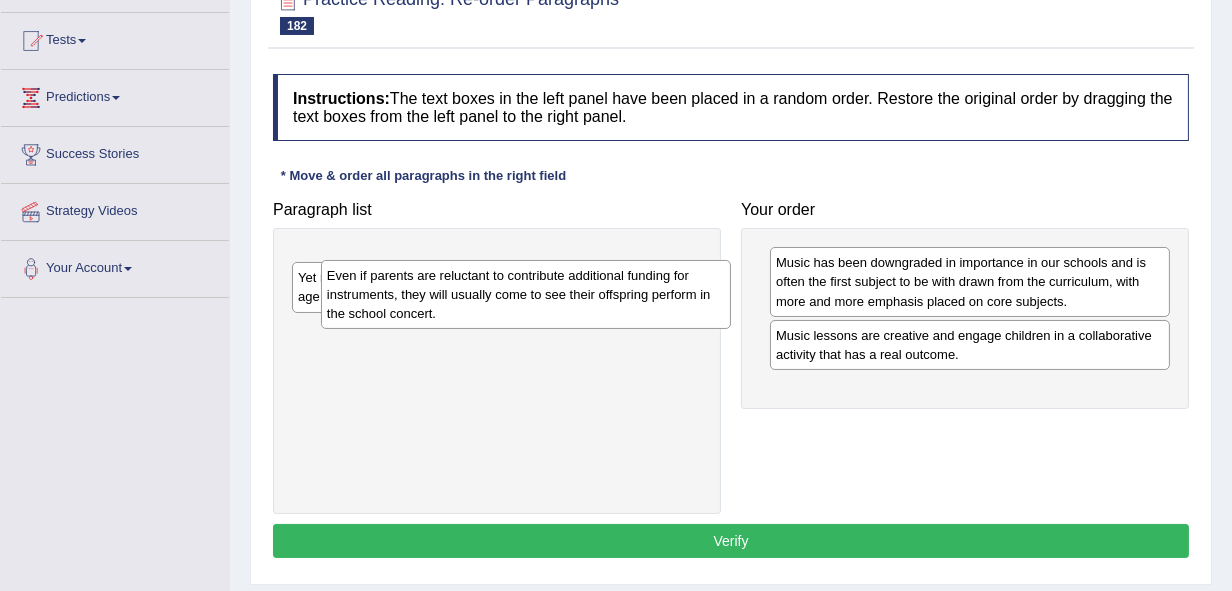 drag, startPoint x: 453, startPoint y: 258, endPoint x: 482, endPoint y: 271, distance: 31.780497 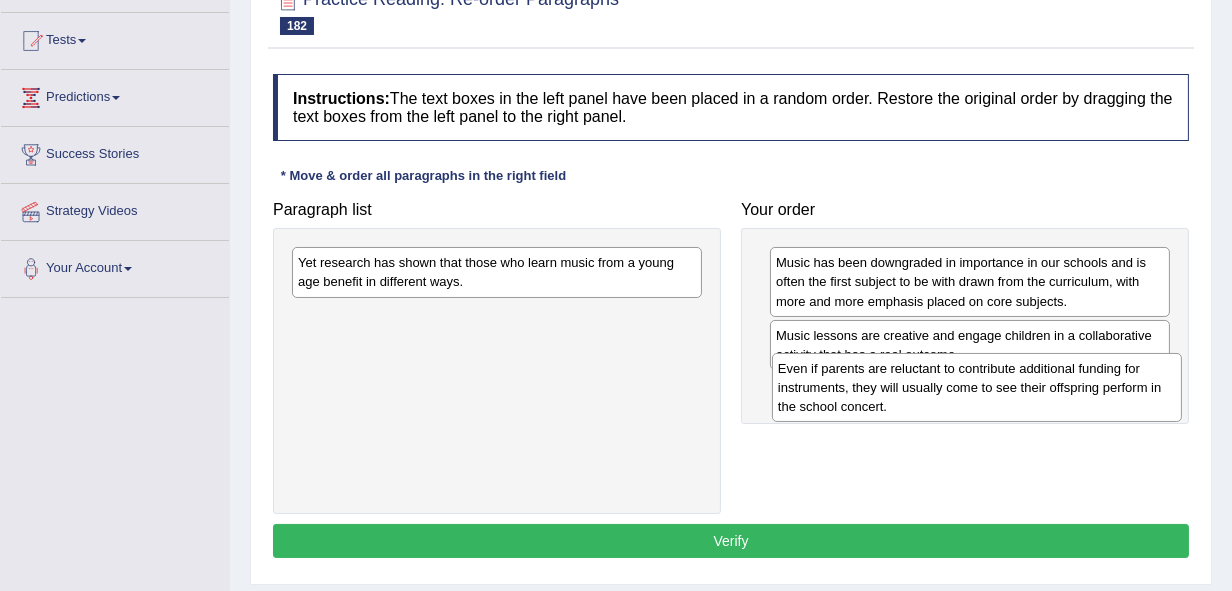 drag, startPoint x: 459, startPoint y: 263, endPoint x: 939, endPoint y: 369, distance: 491.56485 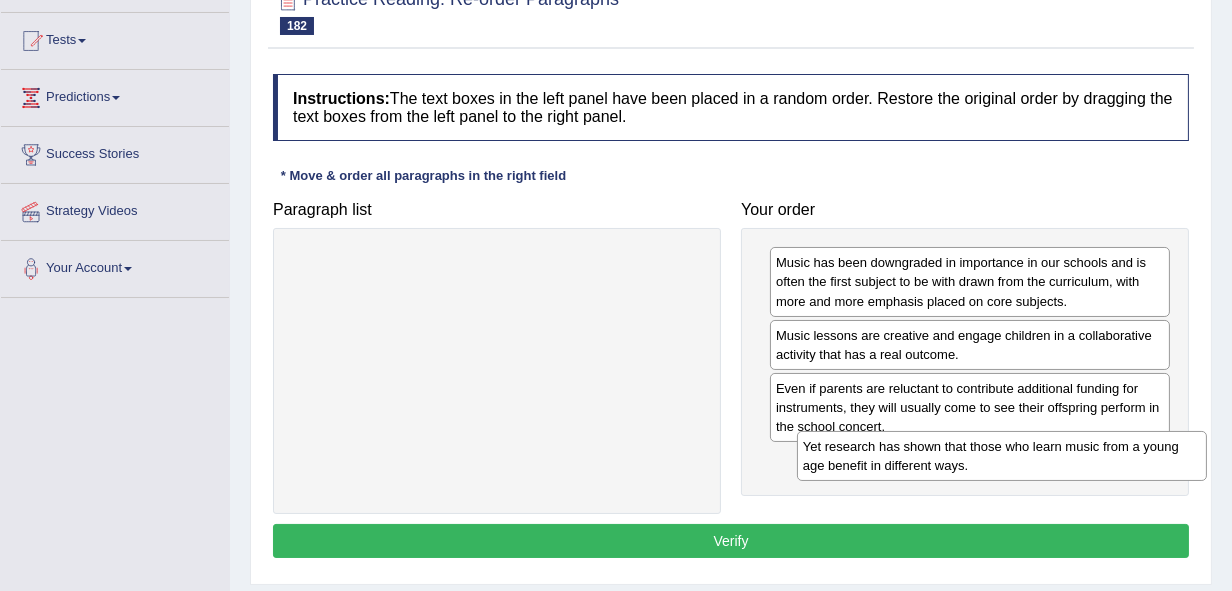 drag, startPoint x: 384, startPoint y: 248, endPoint x: 884, endPoint y: 430, distance: 532.094 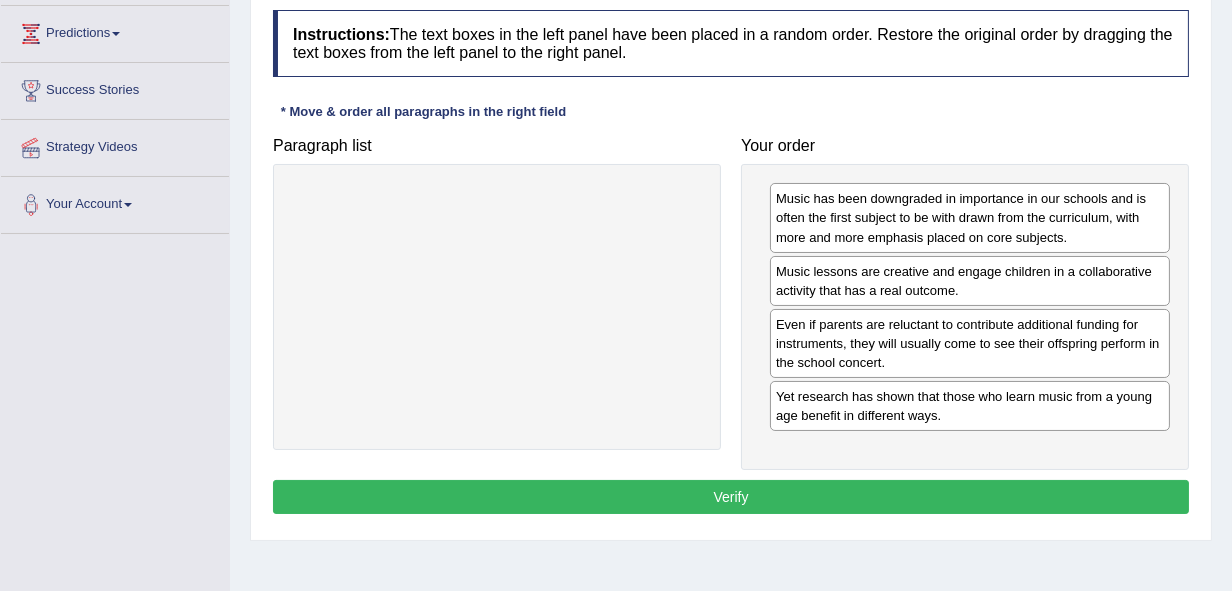 scroll, scrollTop: 300, scrollLeft: 0, axis: vertical 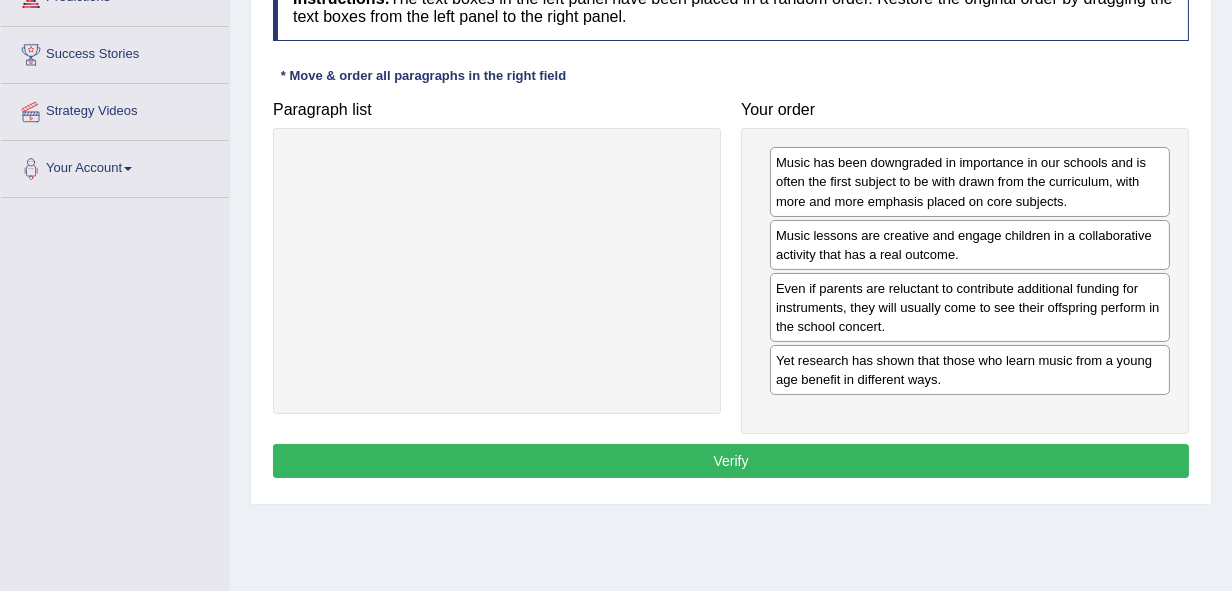 click on "Verify" at bounding box center [731, 461] 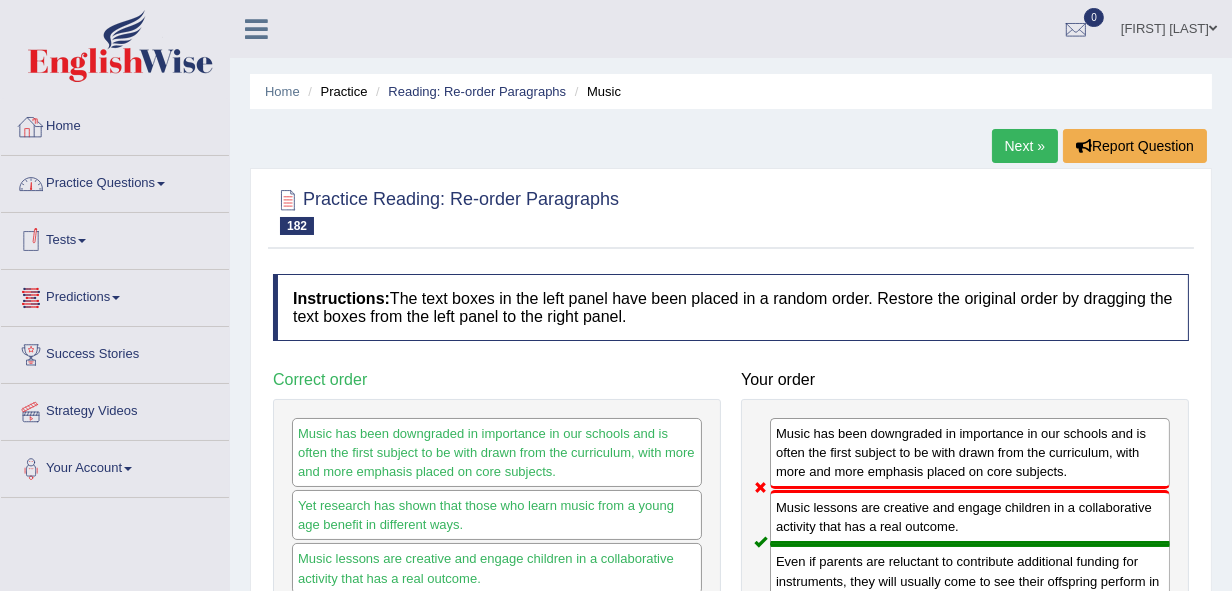 scroll, scrollTop: 0, scrollLeft: 0, axis: both 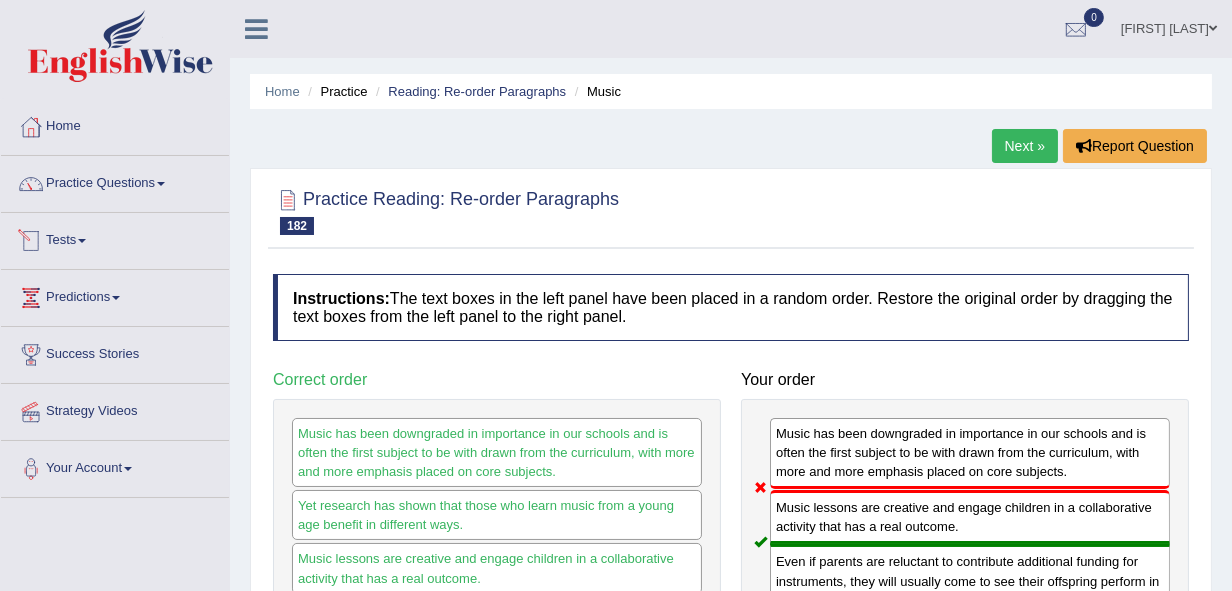 click on "Practice Questions" at bounding box center (115, 181) 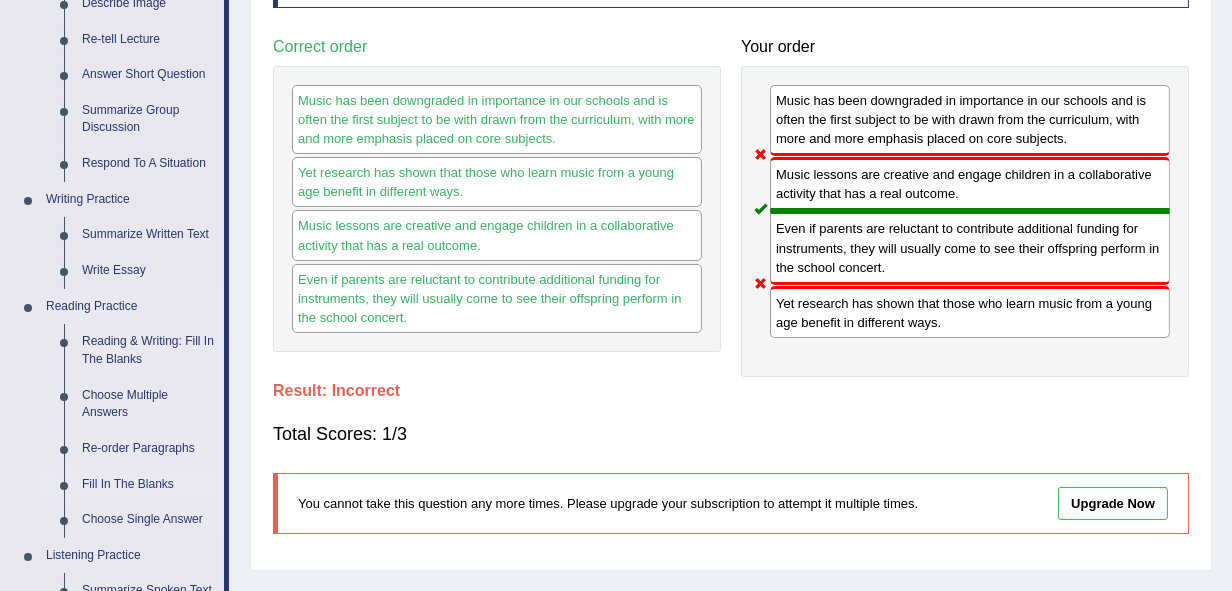 scroll, scrollTop: 300, scrollLeft: 0, axis: vertical 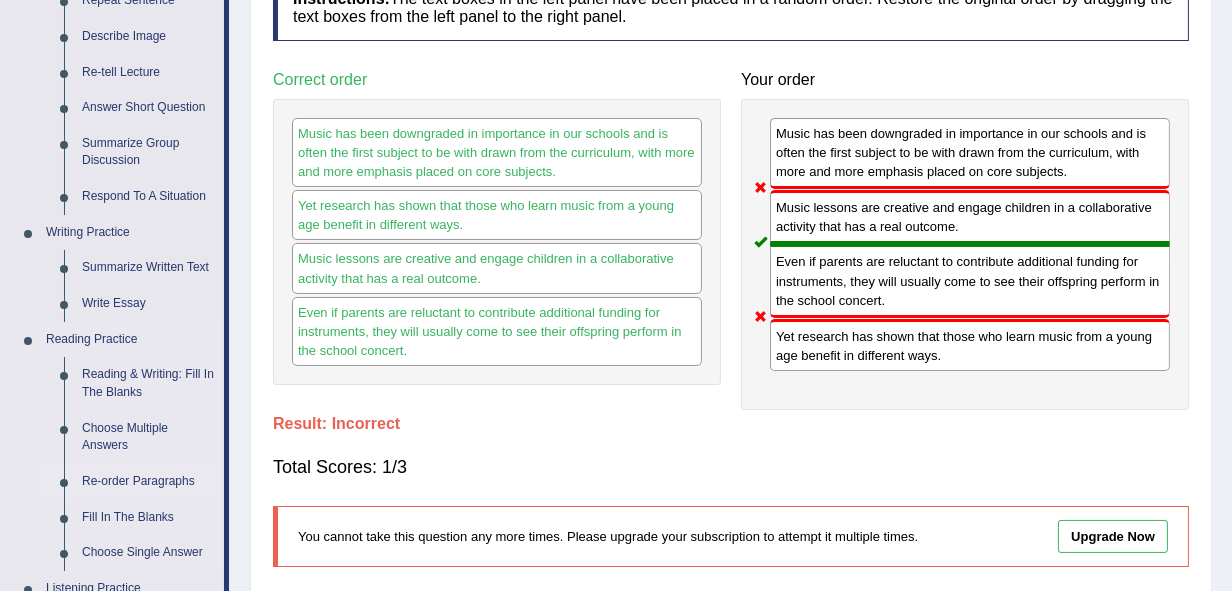 click on "Re-order Paragraphs" at bounding box center [148, 482] 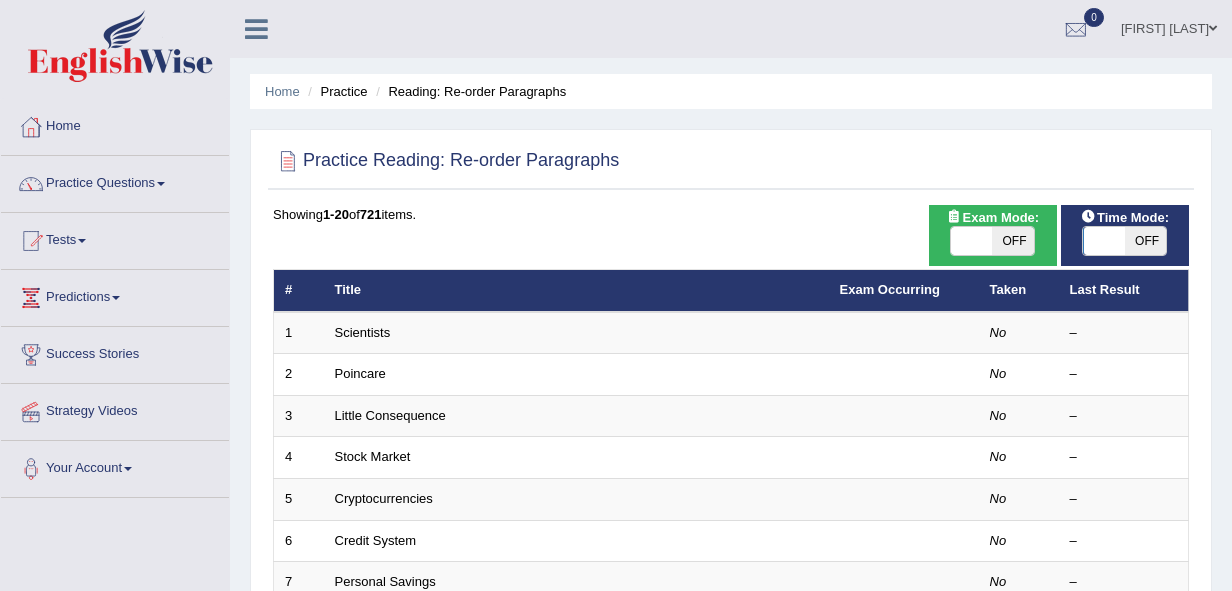 scroll, scrollTop: 100, scrollLeft: 0, axis: vertical 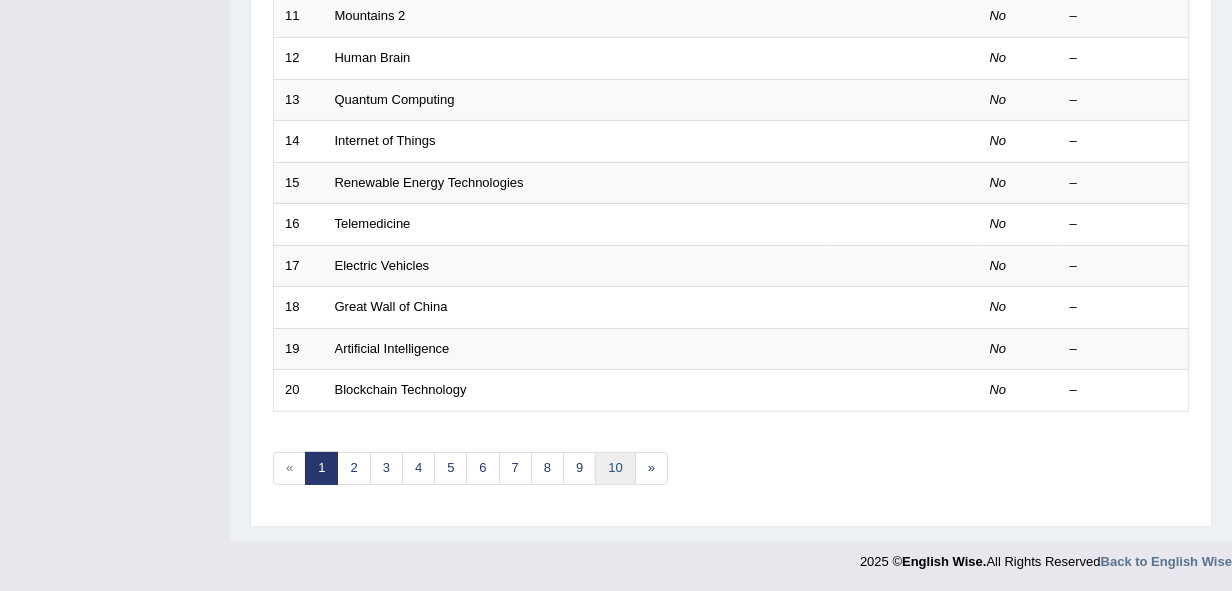 click on "10" at bounding box center (615, 468) 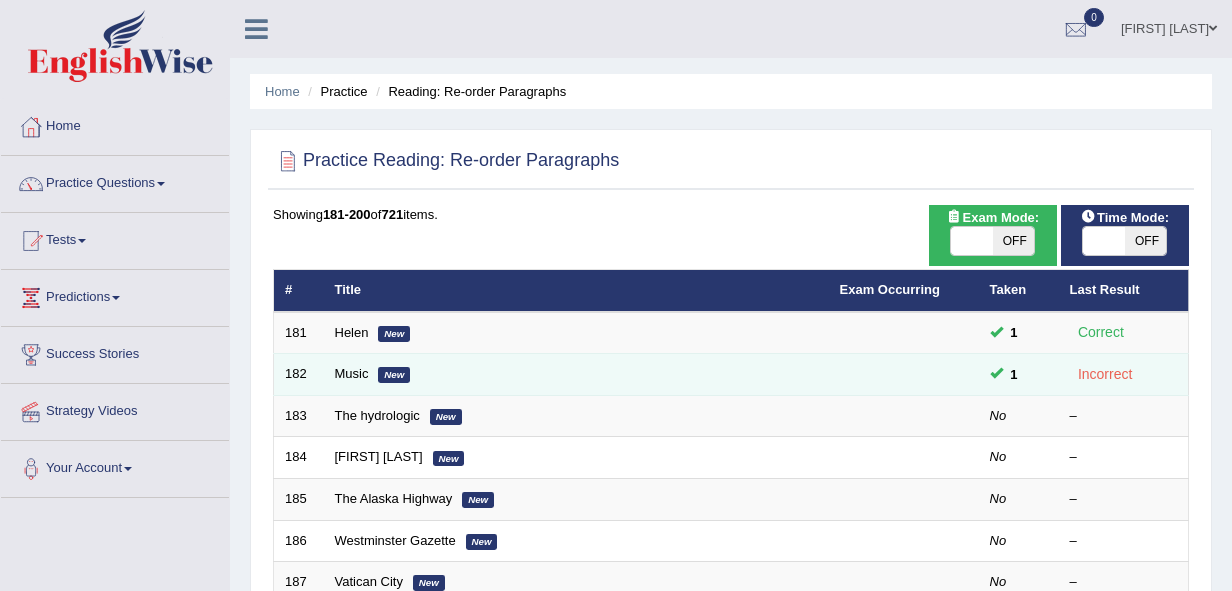 scroll, scrollTop: 0, scrollLeft: 0, axis: both 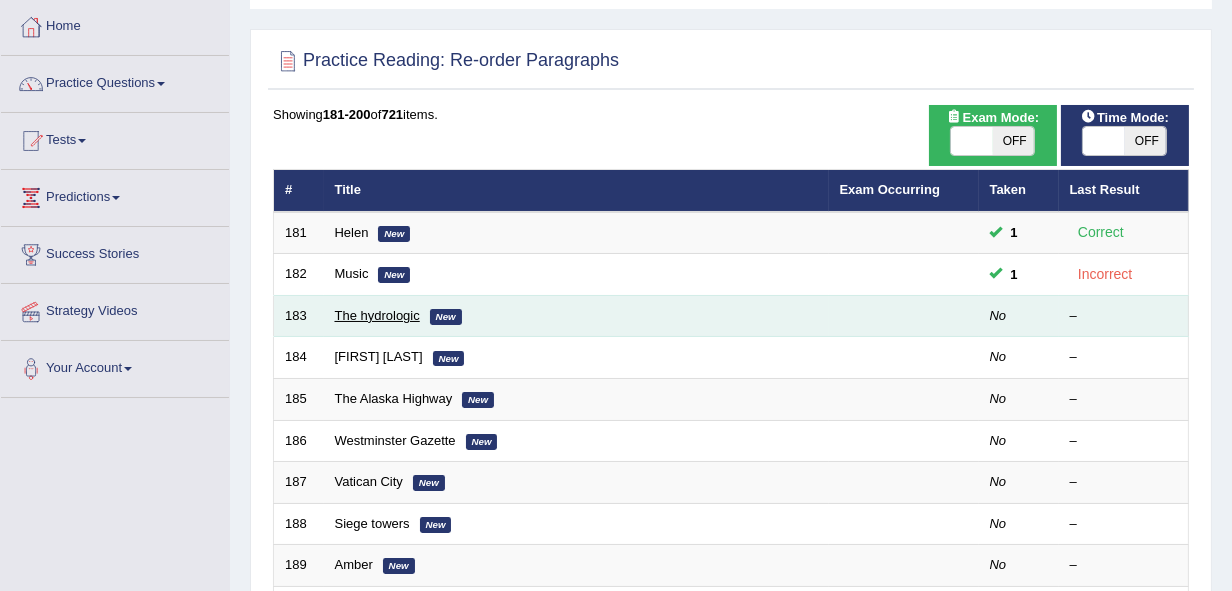 click on "The hydrologic" at bounding box center (377, 315) 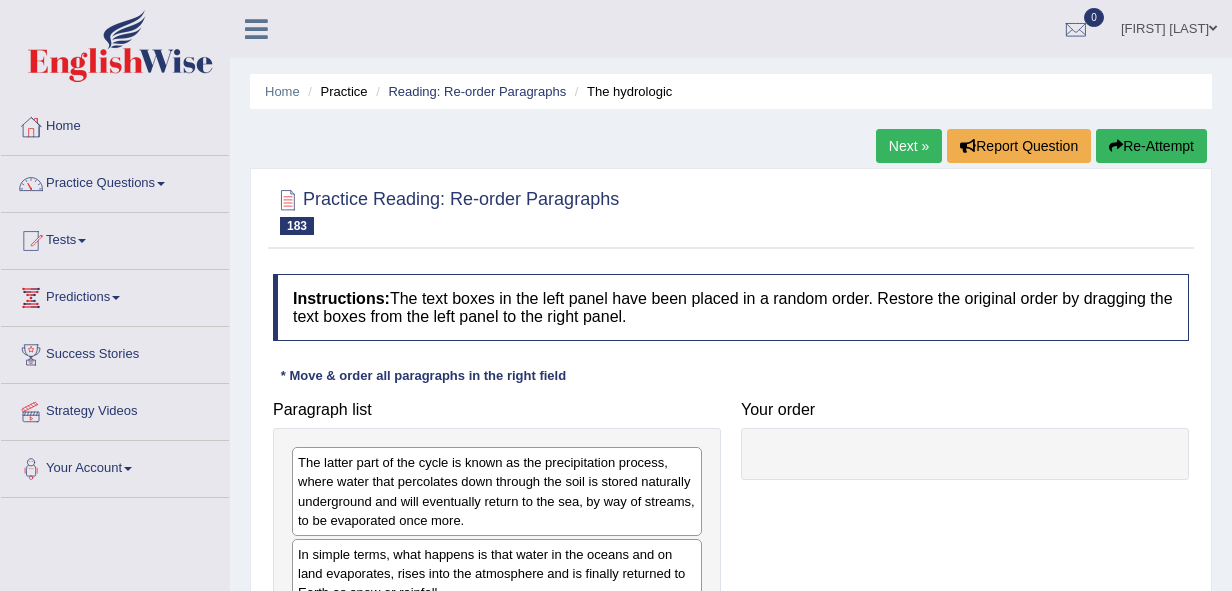 scroll, scrollTop: 0, scrollLeft: 0, axis: both 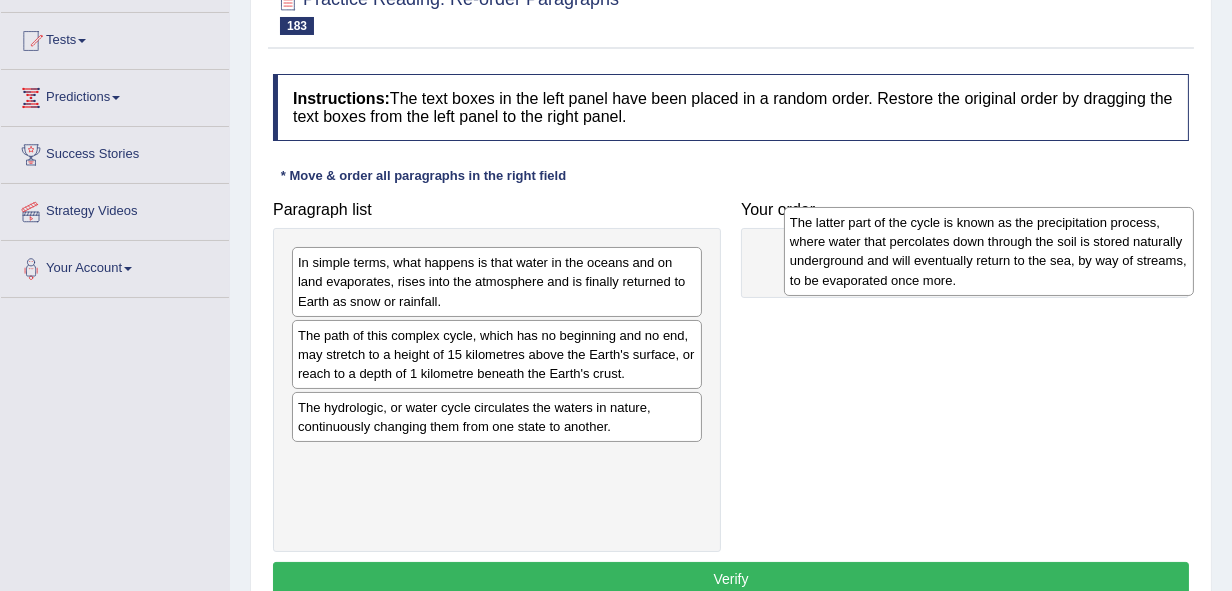 drag, startPoint x: 454, startPoint y: 310, endPoint x: 946, endPoint y: 270, distance: 493.62335 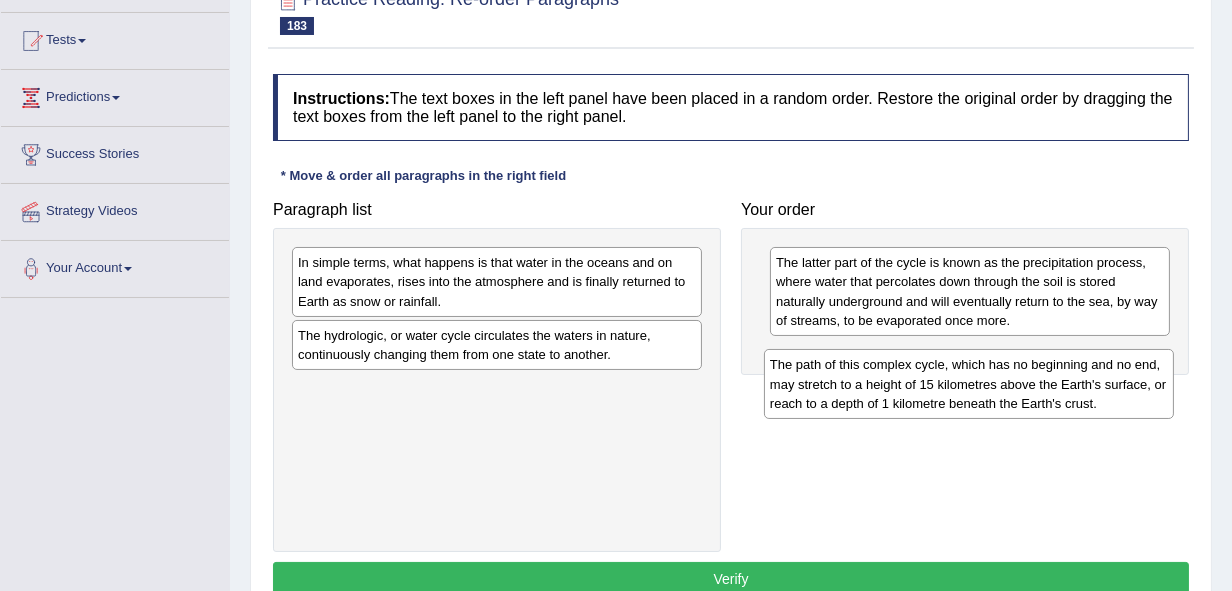 drag, startPoint x: 437, startPoint y: 366, endPoint x: 909, endPoint y: 396, distance: 472.95242 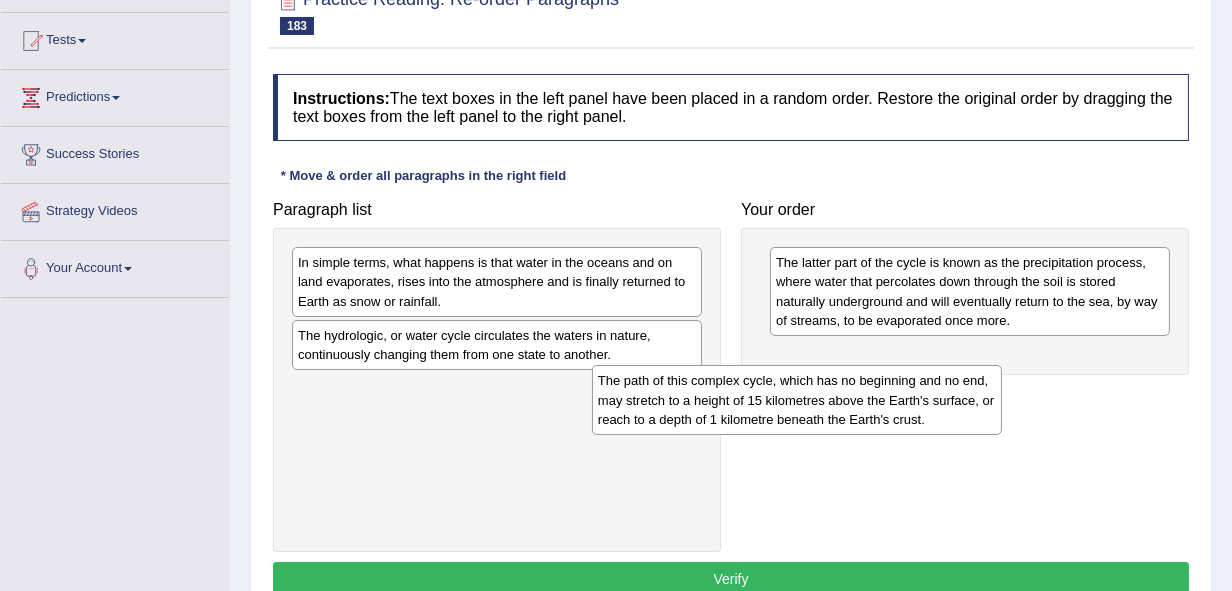 drag, startPoint x: 553, startPoint y: 391, endPoint x: 949, endPoint y: 340, distance: 399.2706 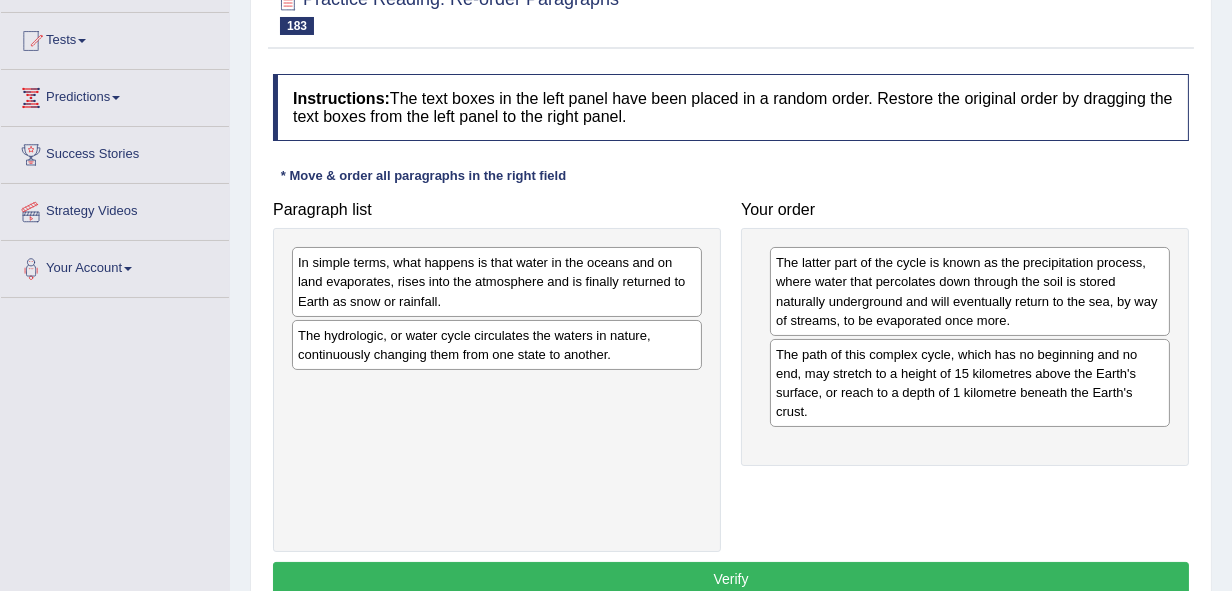 drag, startPoint x: 949, startPoint y: 340, endPoint x: 1025, endPoint y: 330, distance: 76.655075 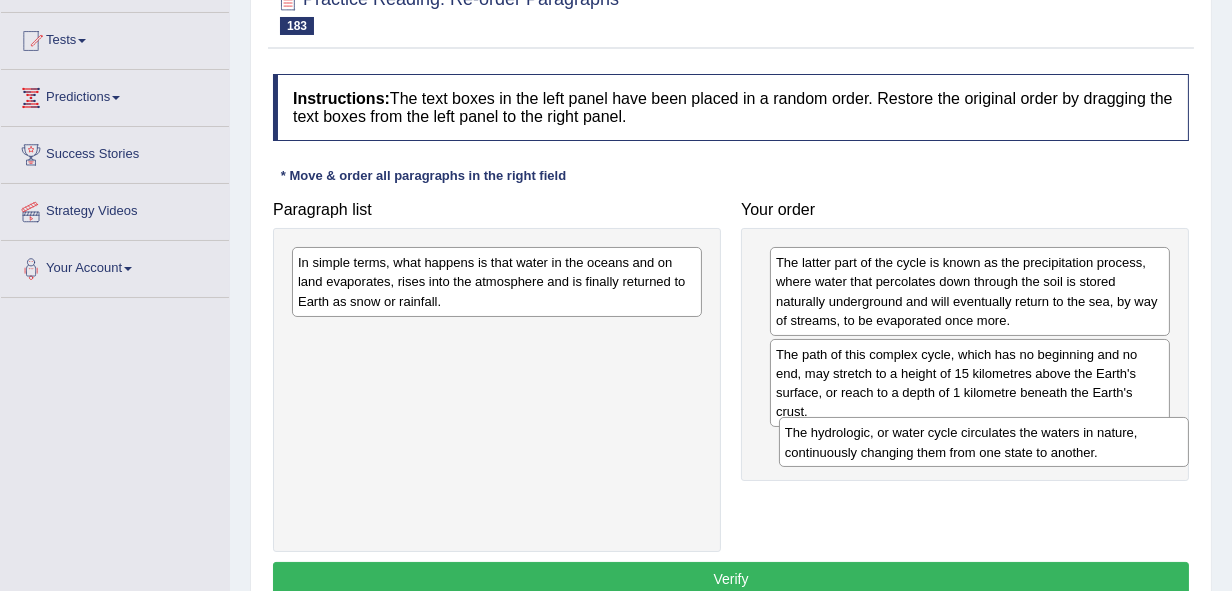 drag, startPoint x: 577, startPoint y: 348, endPoint x: 1064, endPoint y: 446, distance: 496.7625 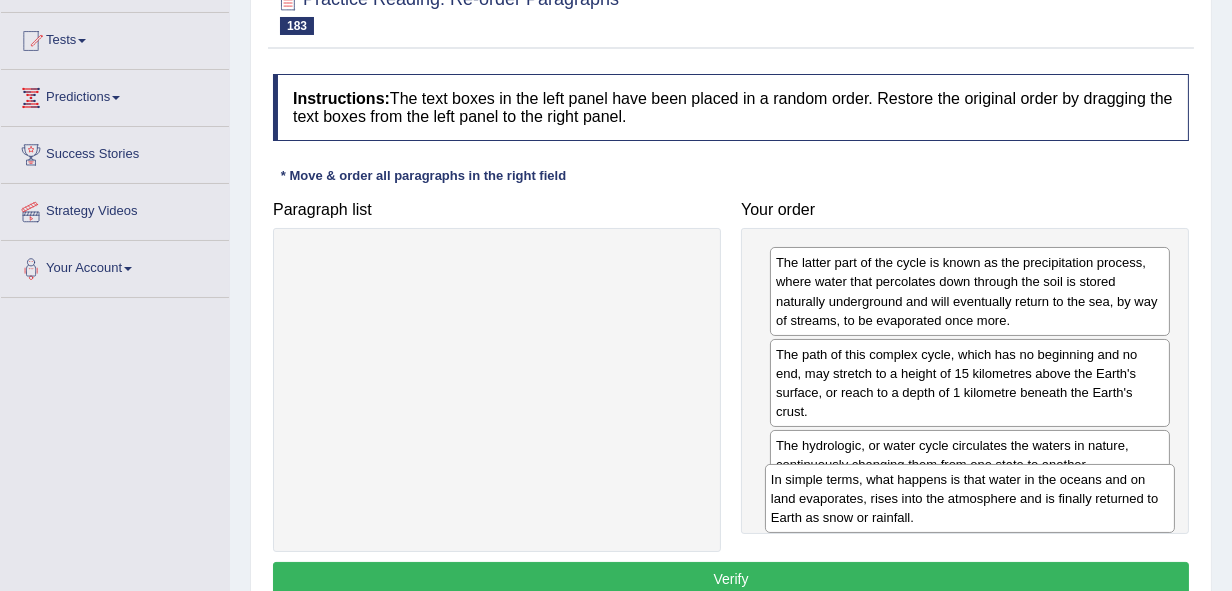 drag, startPoint x: 364, startPoint y: 259, endPoint x: 837, endPoint y: 476, distance: 520.4018 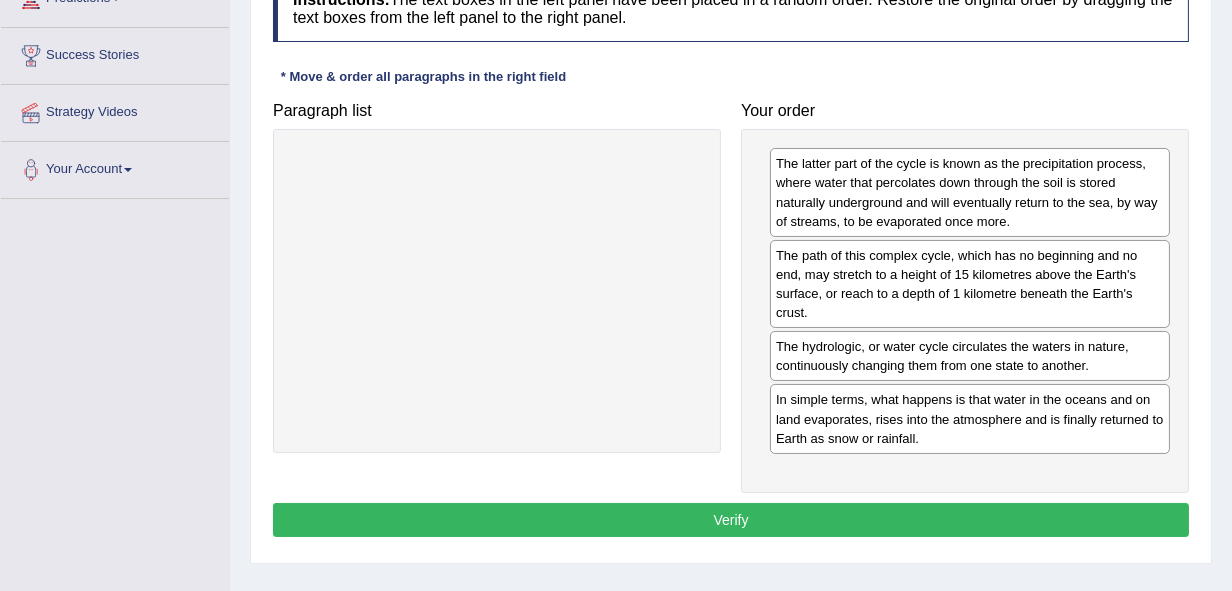 scroll, scrollTop: 300, scrollLeft: 0, axis: vertical 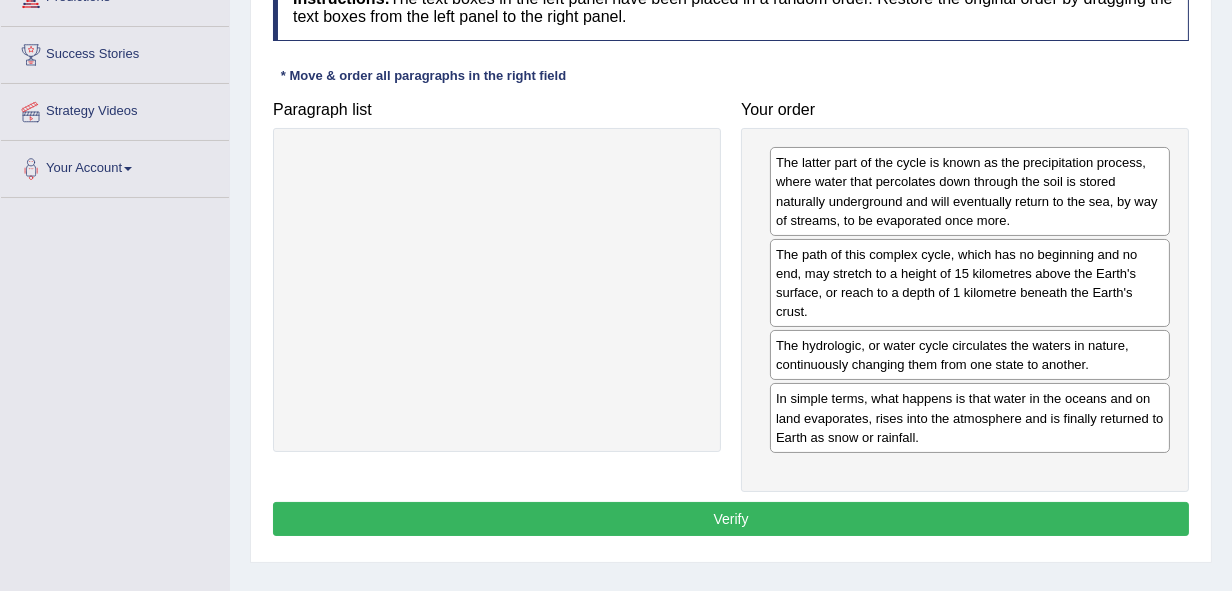 click on "Verify" at bounding box center (731, 519) 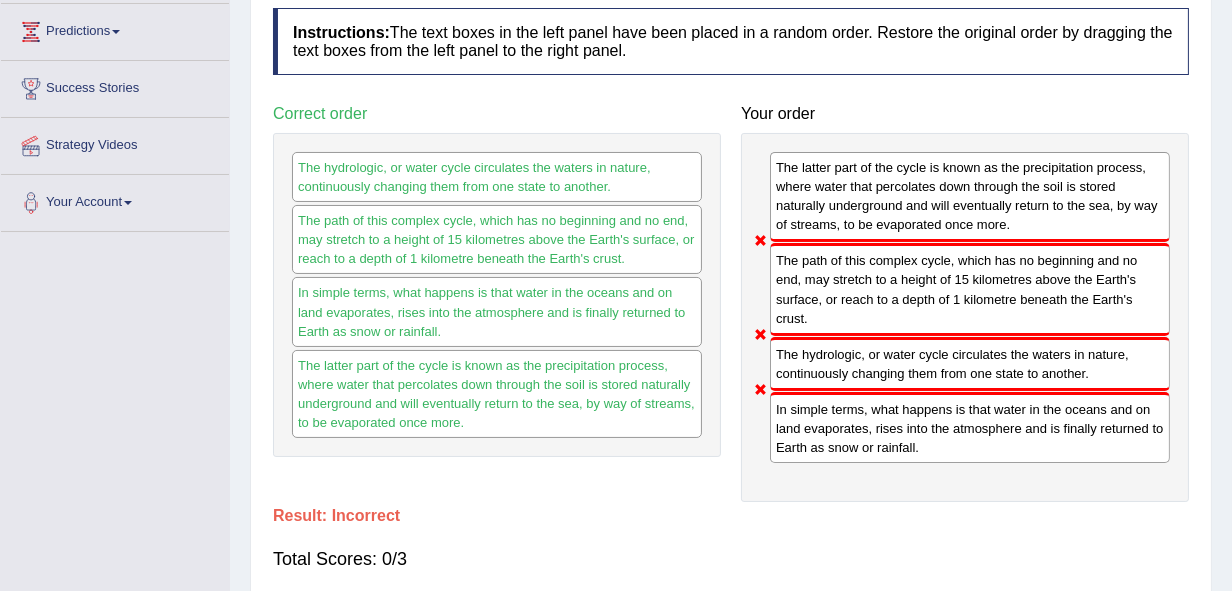 scroll, scrollTop: 0, scrollLeft: 0, axis: both 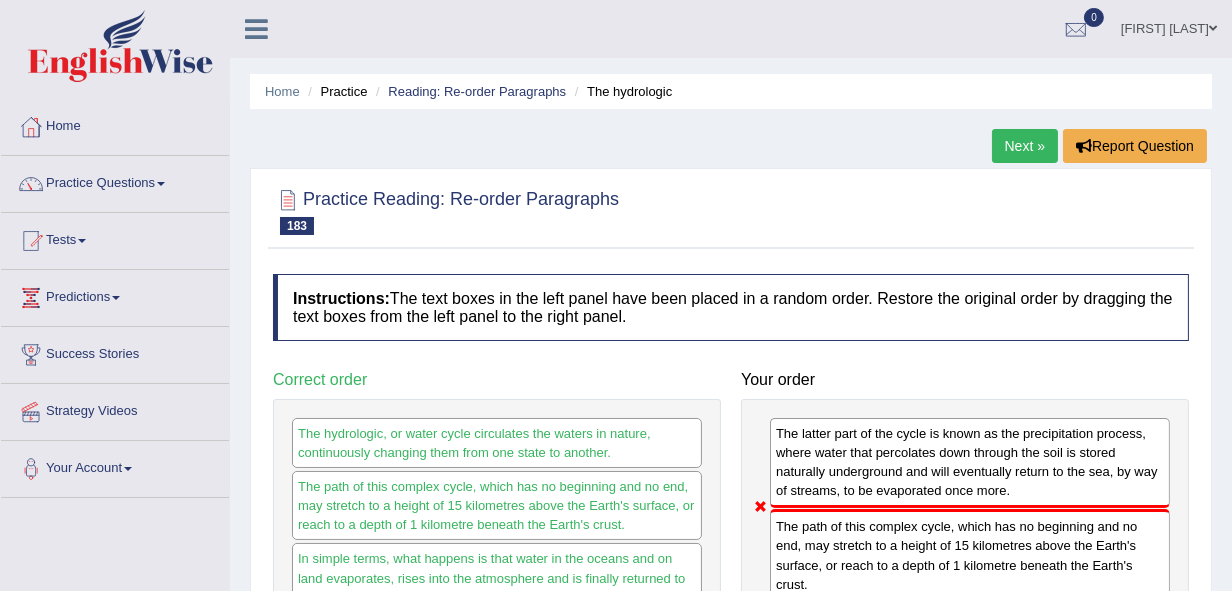 click on "Next »" at bounding box center (1025, 146) 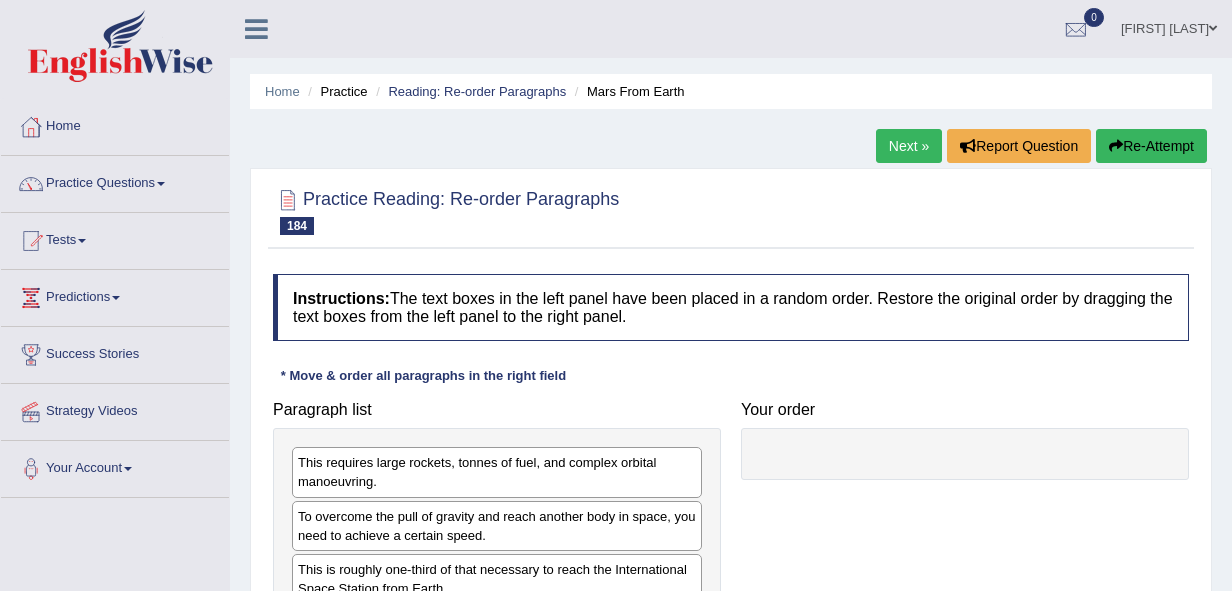 scroll, scrollTop: 0, scrollLeft: 0, axis: both 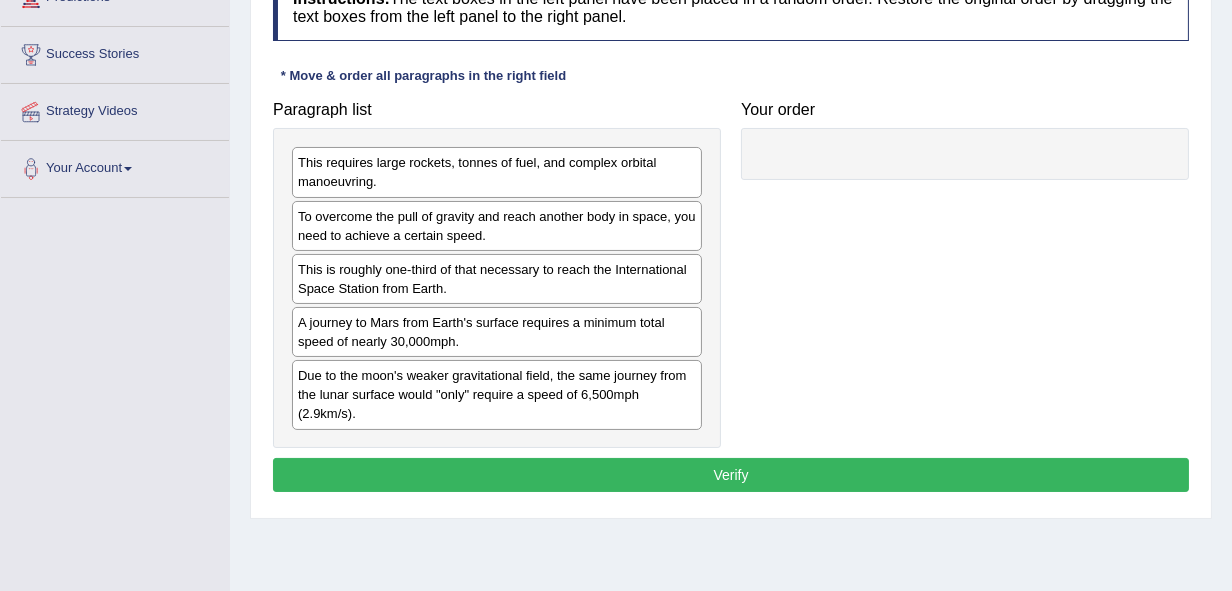drag, startPoint x: 683, startPoint y: 481, endPoint x: 867, endPoint y: 13, distance: 502.87177 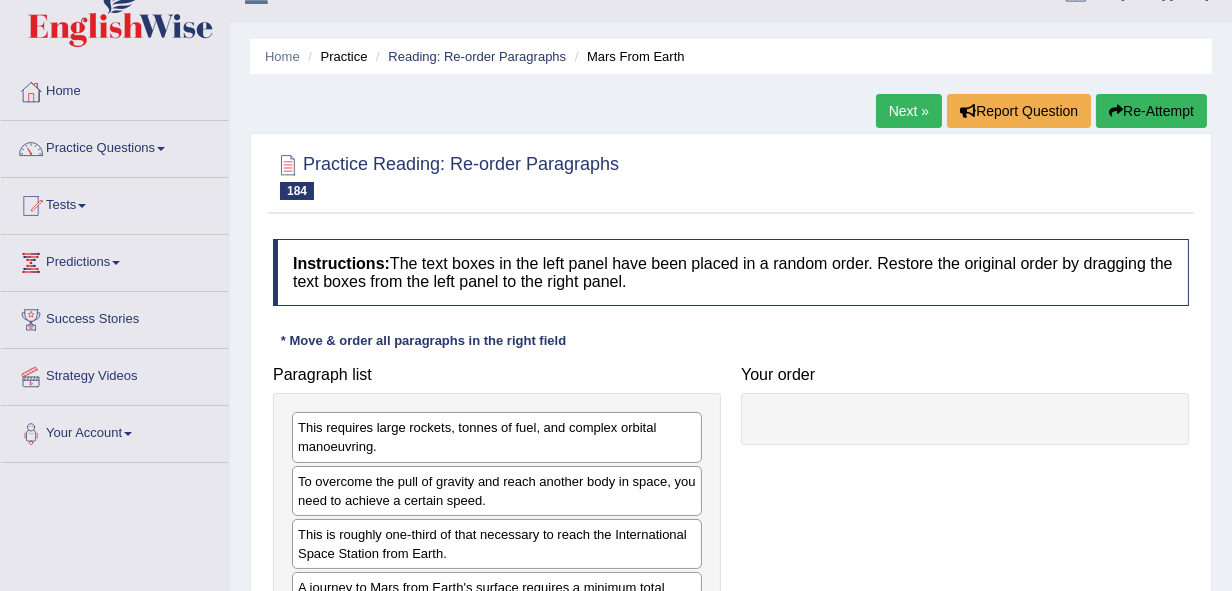 scroll, scrollTop: 0, scrollLeft: 0, axis: both 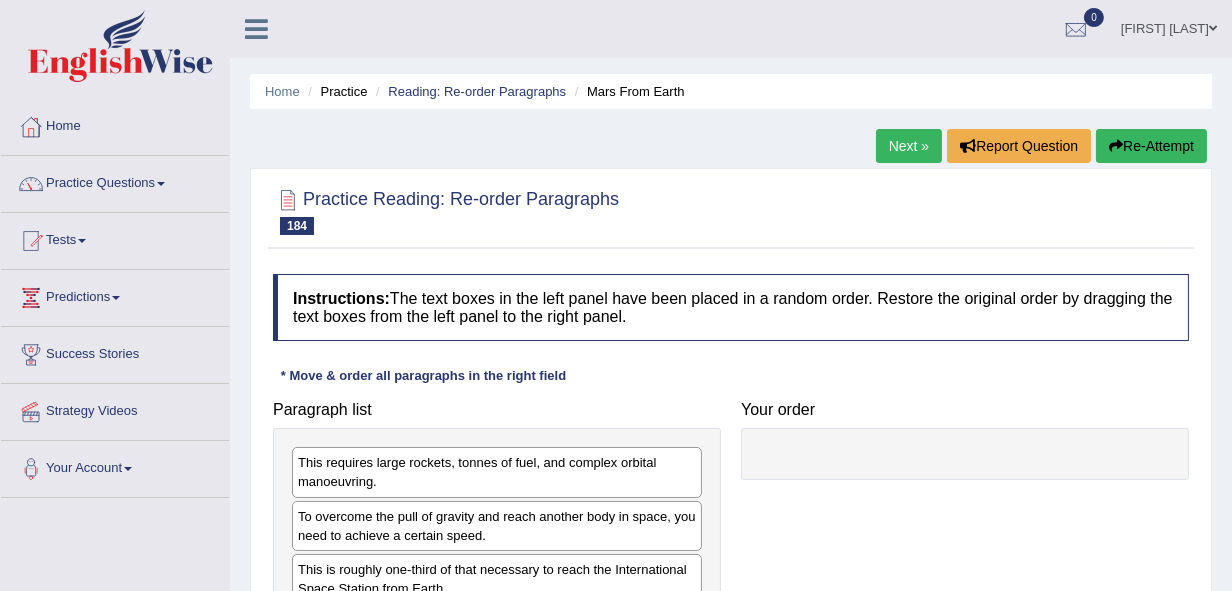 click on "Next »" at bounding box center (909, 146) 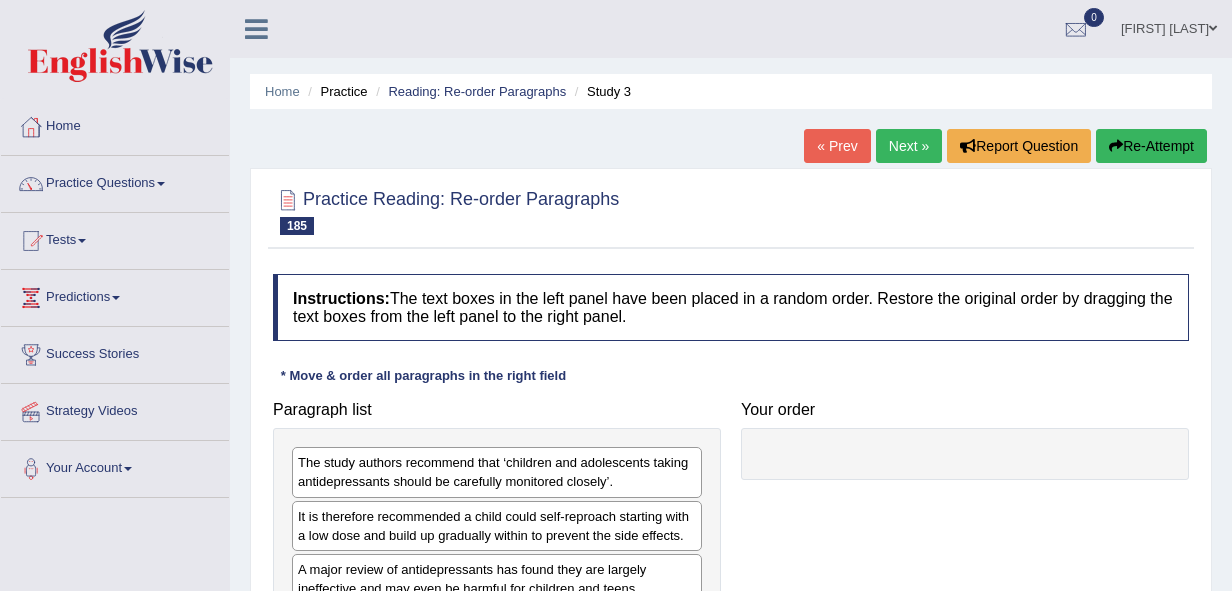 scroll, scrollTop: 0, scrollLeft: 0, axis: both 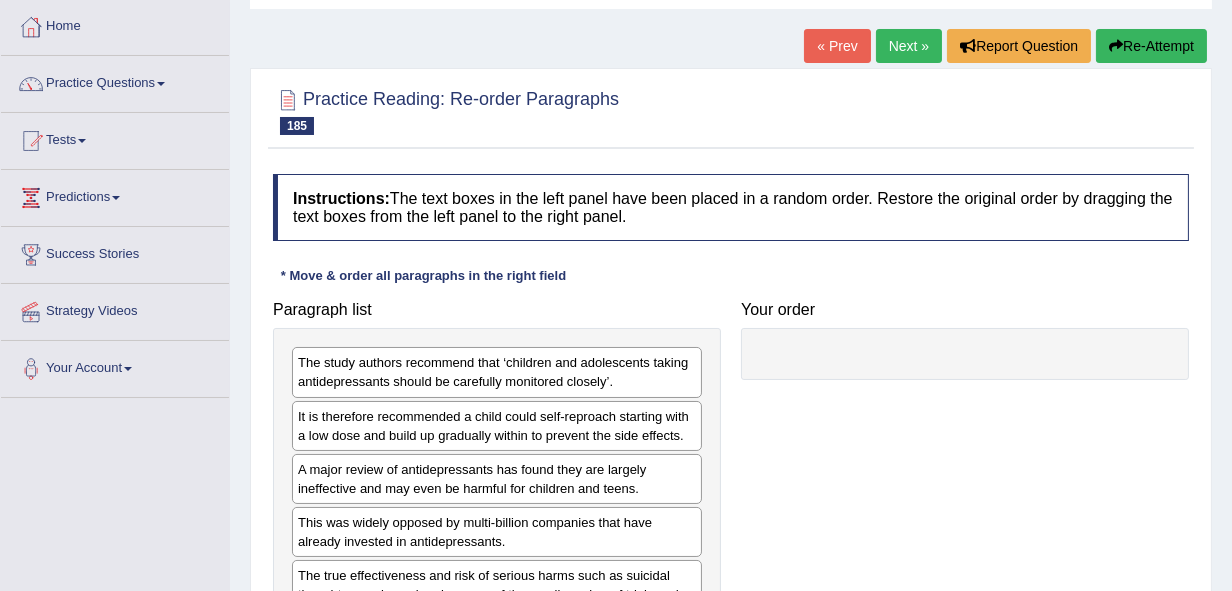 click on "Next »" at bounding box center [909, 46] 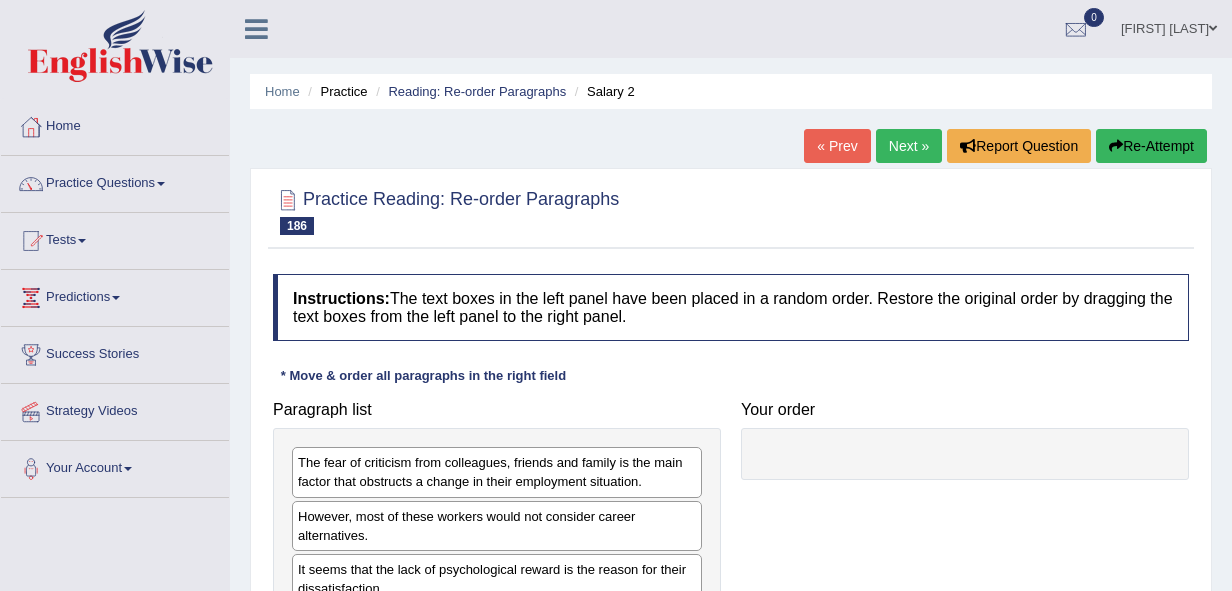 scroll, scrollTop: 0, scrollLeft: 0, axis: both 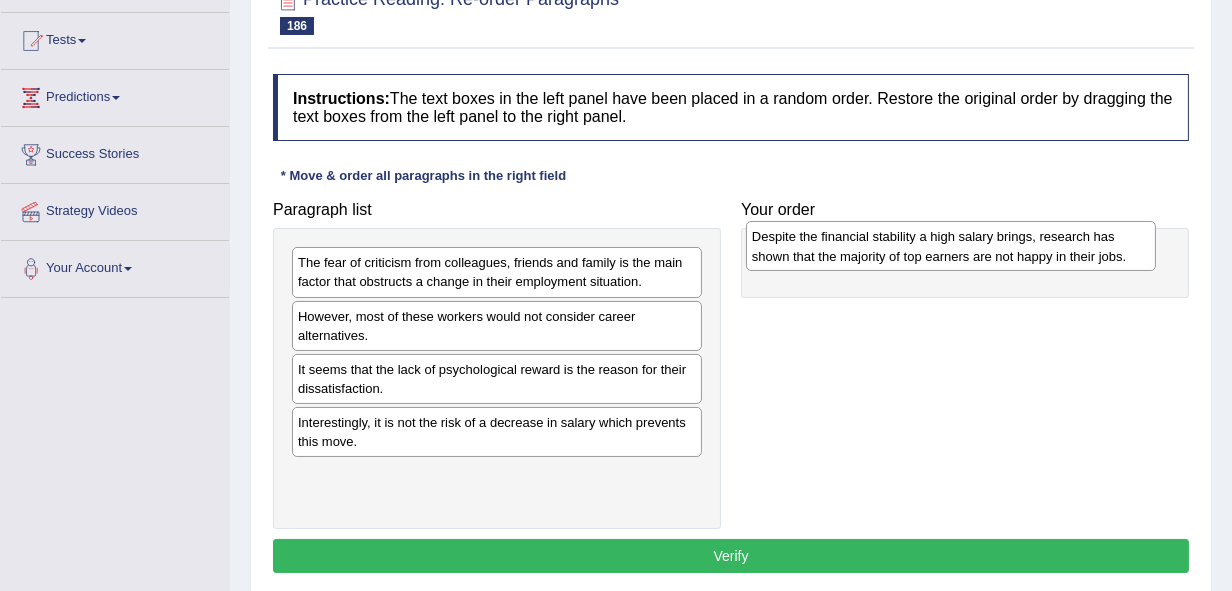 drag, startPoint x: 402, startPoint y: 436, endPoint x: 856, endPoint y: 251, distance: 490.24585 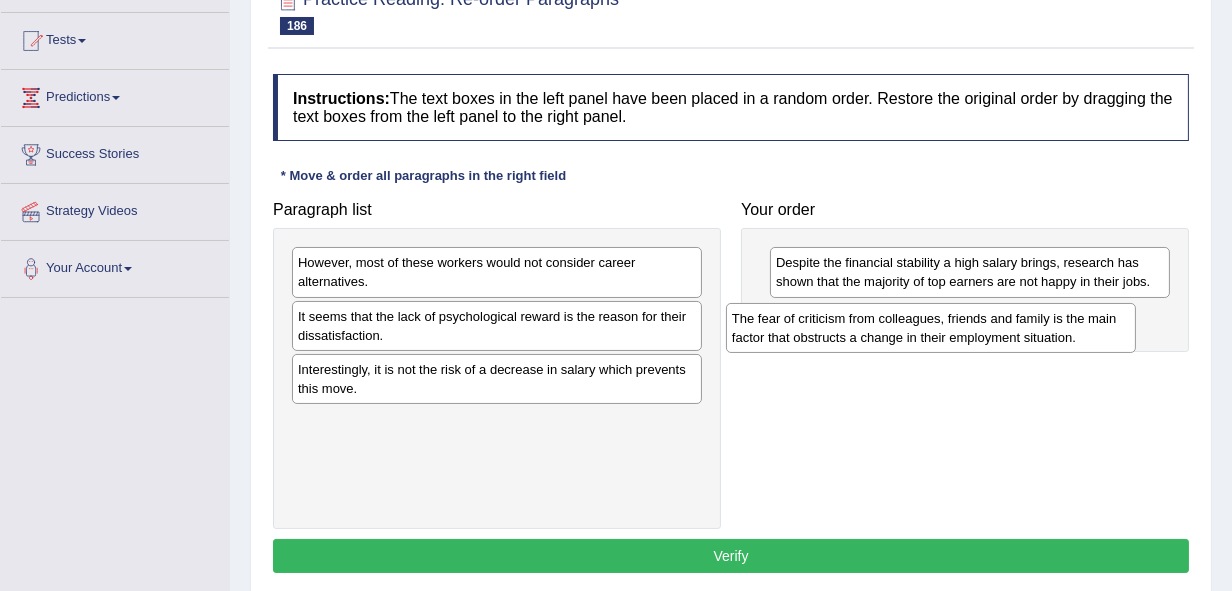 drag, startPoint x: 423, startPoint y: 281, endPoint x: 857, endPoint y: 337, distance: 437.598 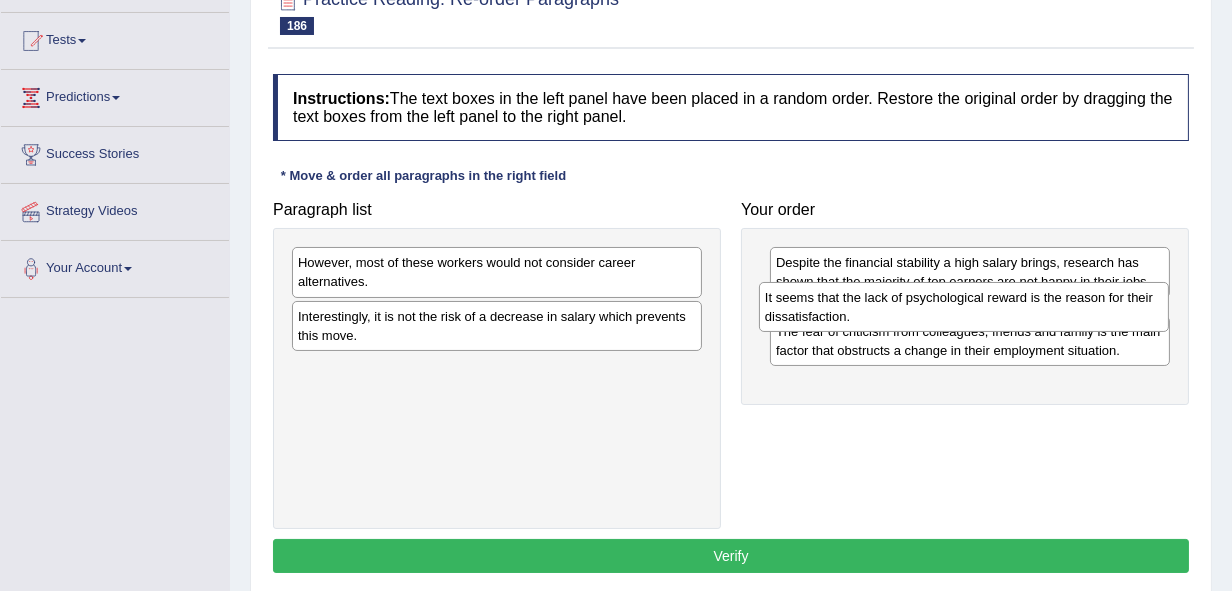 drag, startPoint x: 429, startPoint y: 337, endPoint x: 896, endPoint y: 319, distance: 467.34677 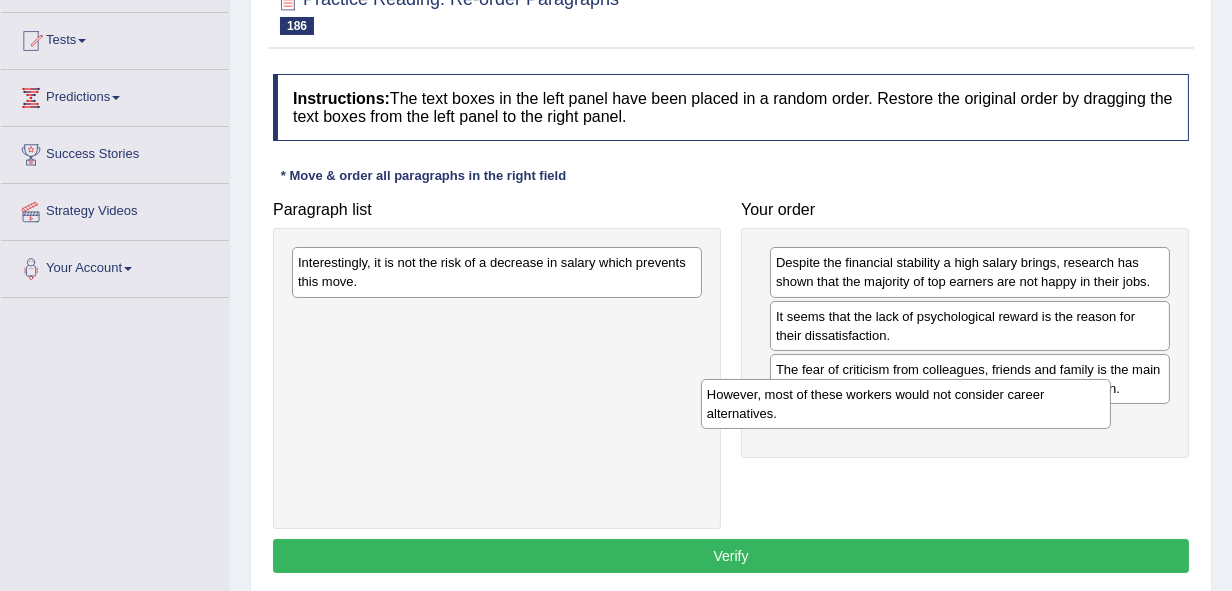 drag, startPoint x: 373, startPoint y: 287, endPoint x: 782, endPoint y: 419, distance: 429.7732 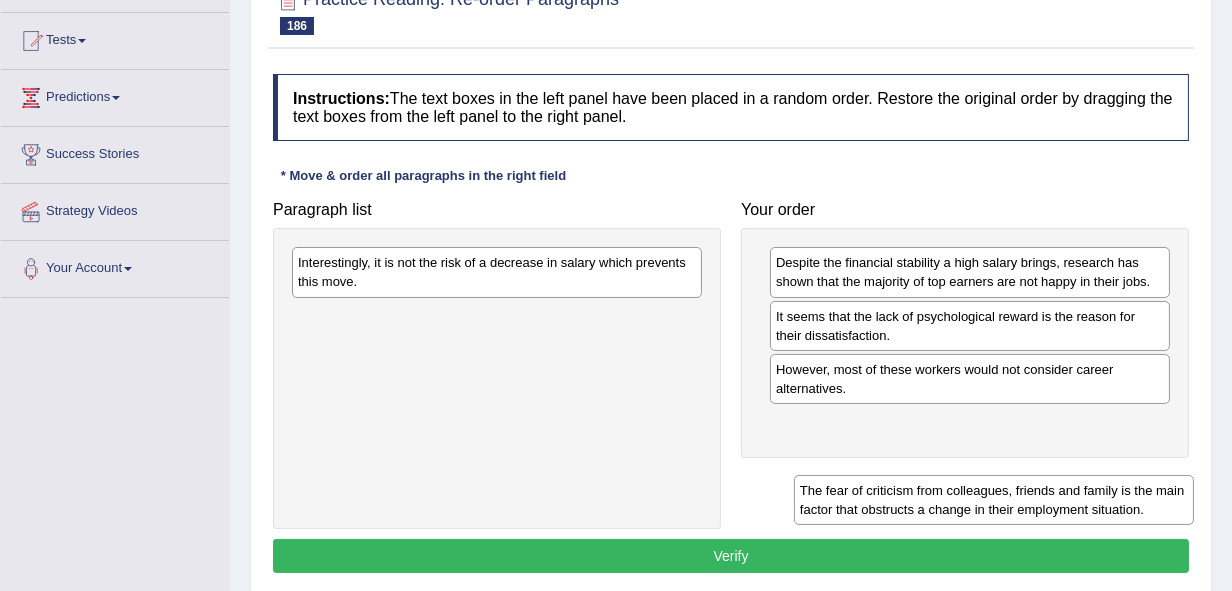 drag, startPoint x: 874, startPoint y: 386, endPoint x: 898, endPoint y: 508, distance: 124.33825 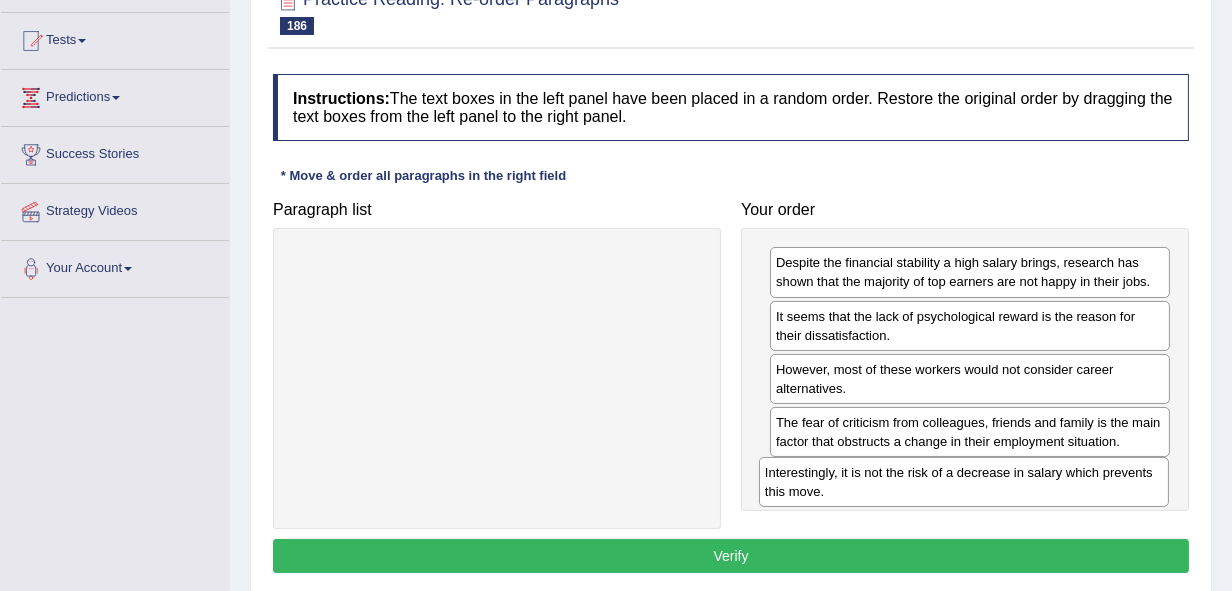drag, startPoint x: 390, startPoint y: 291, endPoint x: 857, endPoint y: 501, distance: 512.04395 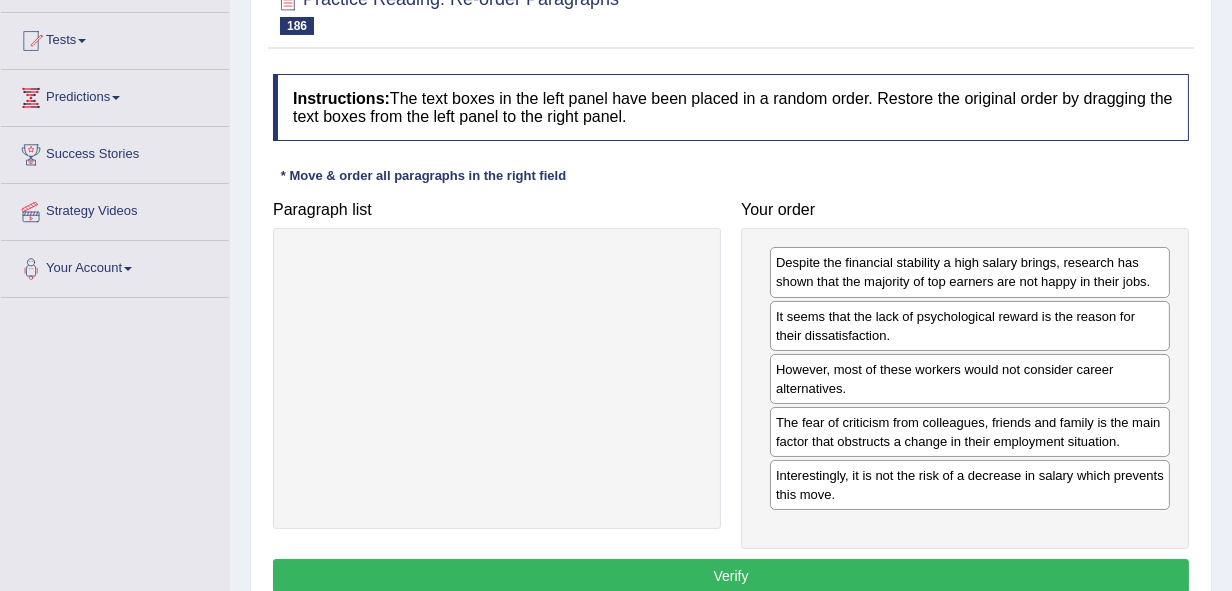 click on "Verify" at bounding box center [731, 576] 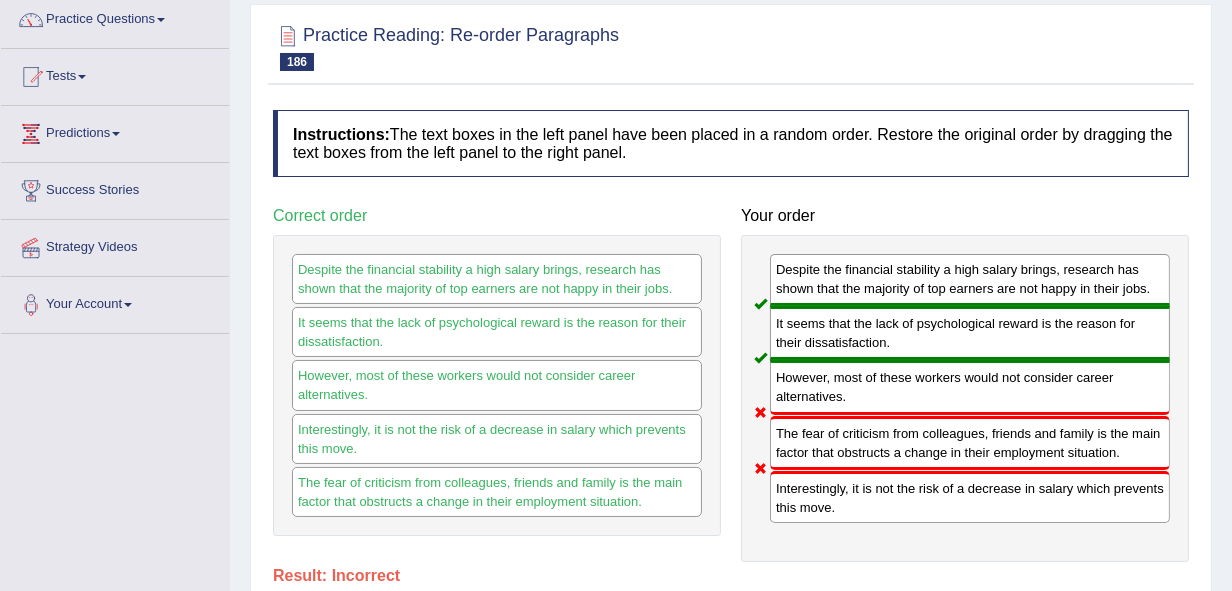 scroll, scrollTop: 0, scrollLeft: 0, axis: both 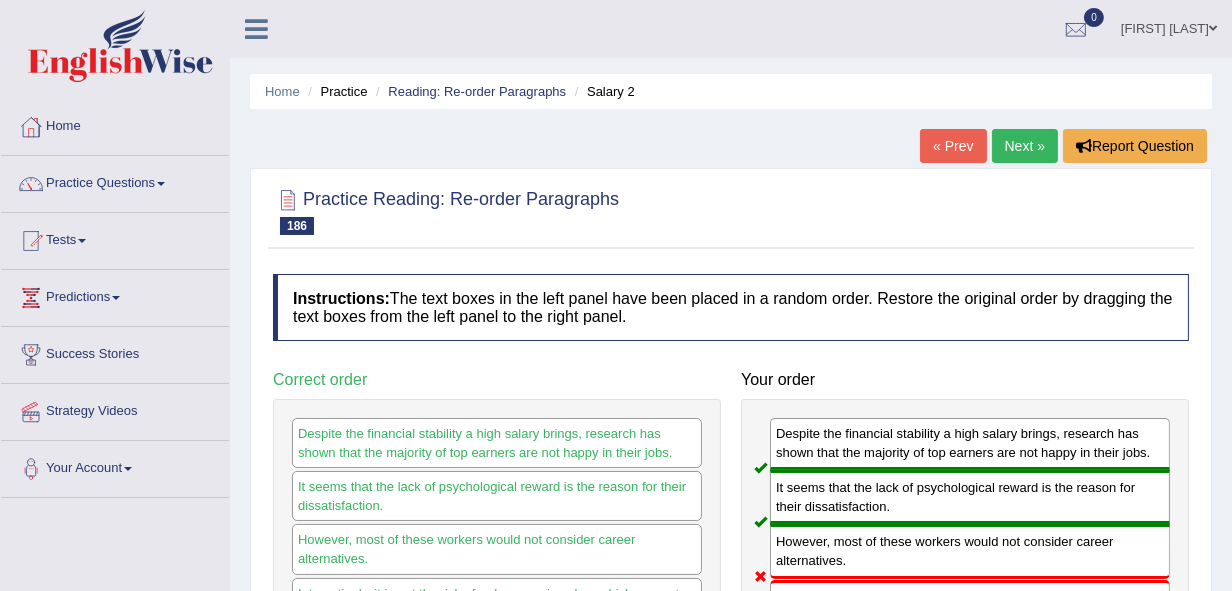 click on "Next »" at bounding box center (1025, 146) 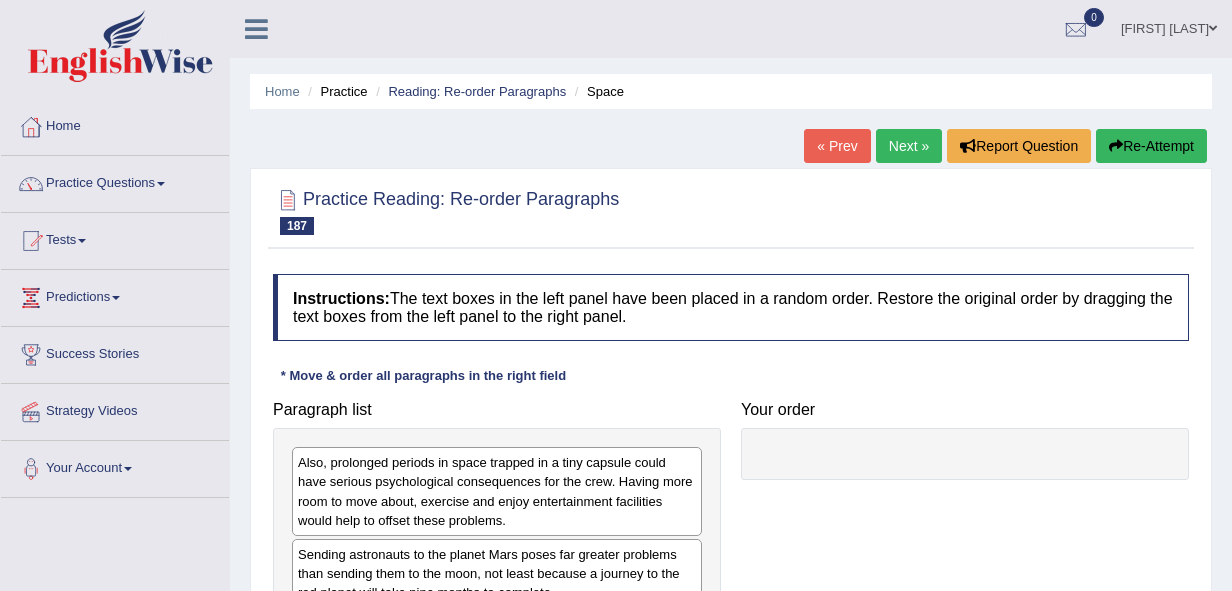 scroll, scrollTop: 0, scrollLeft: 0, axis: both 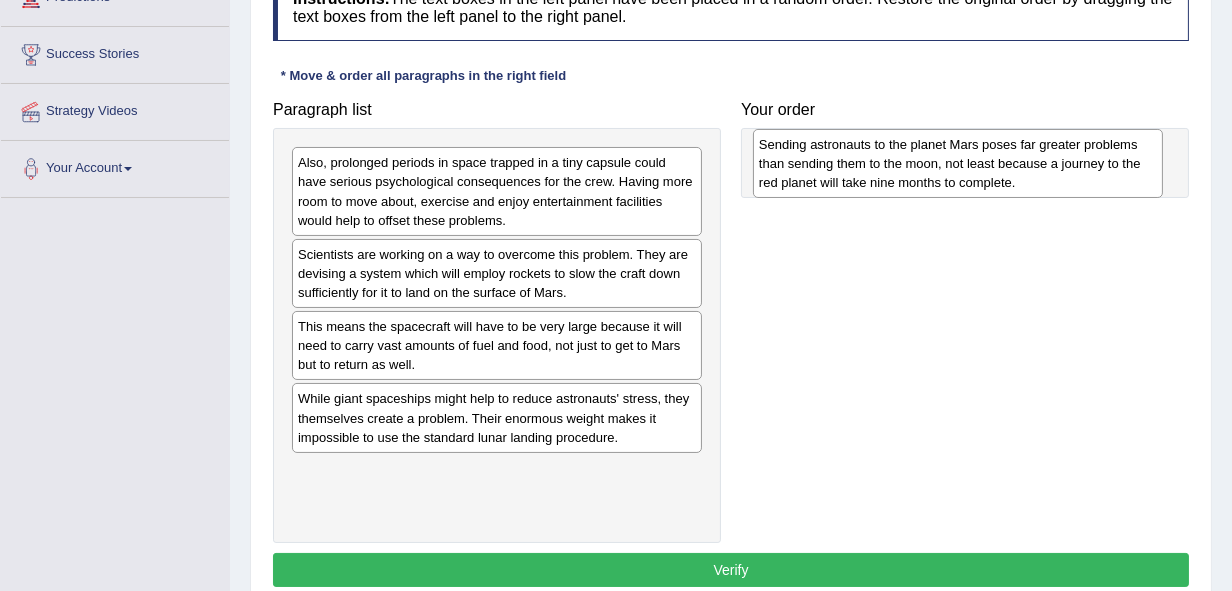 drag, startPoint x: 479, startPoint y: 277, endPoint x: 940, endPoint y: 163, distance: 474.8863 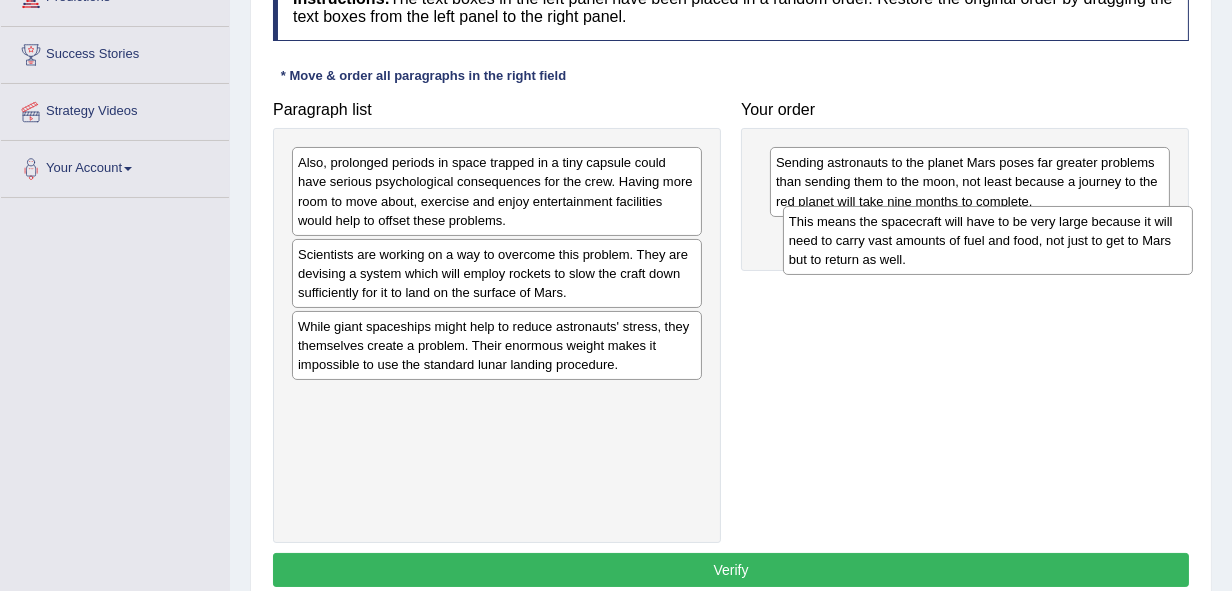 drag, startPoint x: 604, startPoint y: 337, endPoint x: 1095, endPoint y: 232, distance: 502.1016 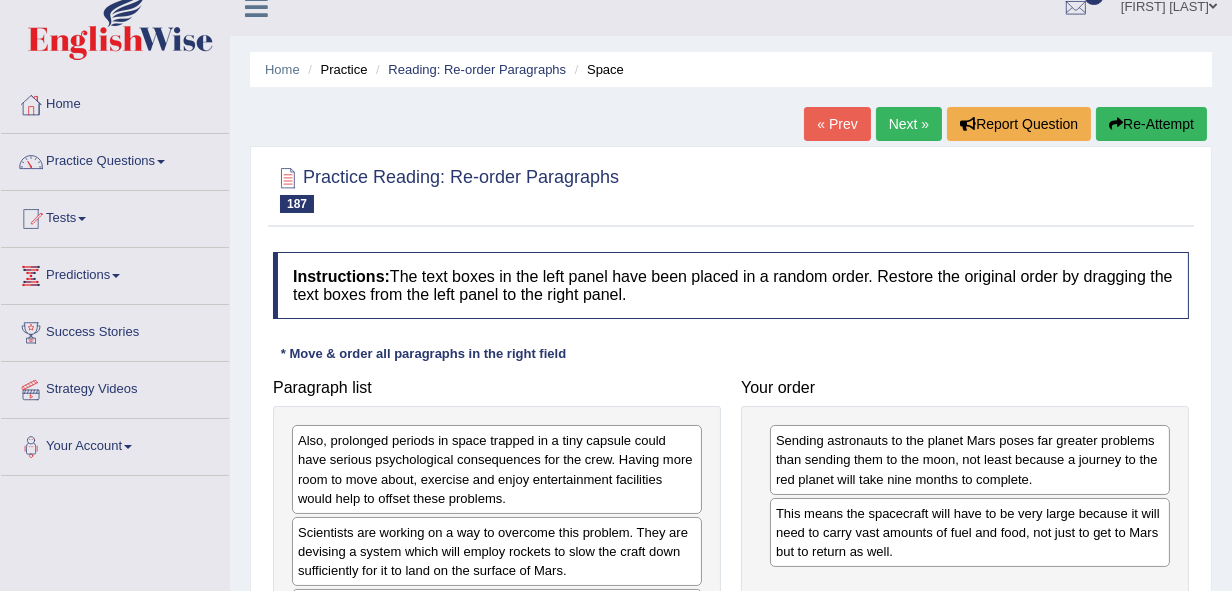 scroll, scrollTop: 0, scrollLeft: 0, axis: both 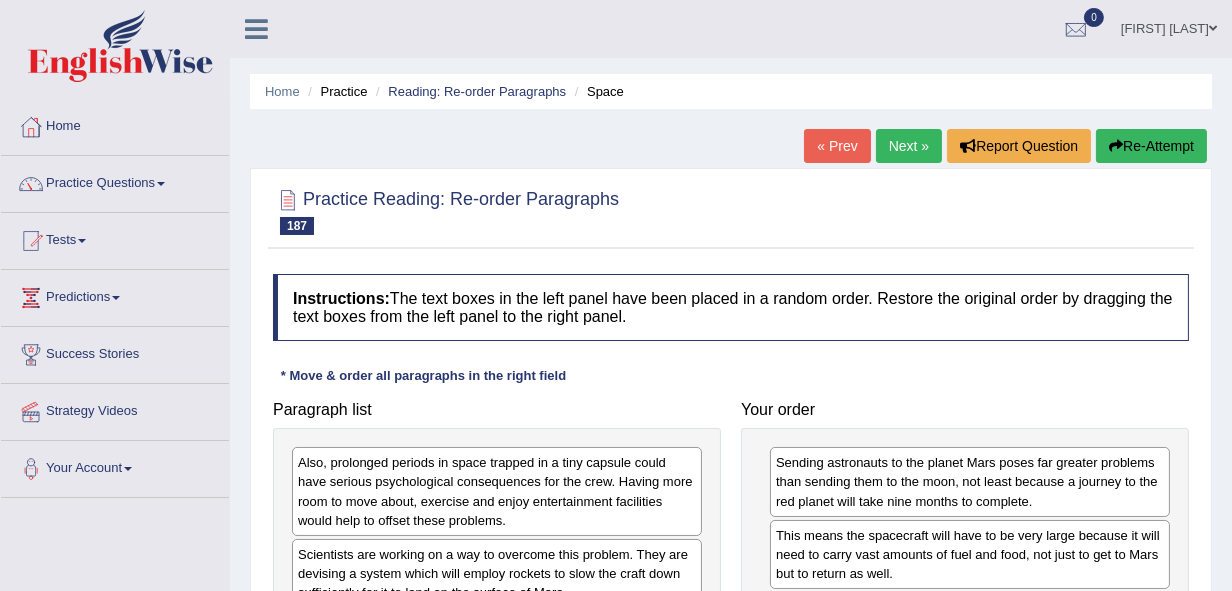 click on "Re-Attempt" at bounding box center (1151, 146) 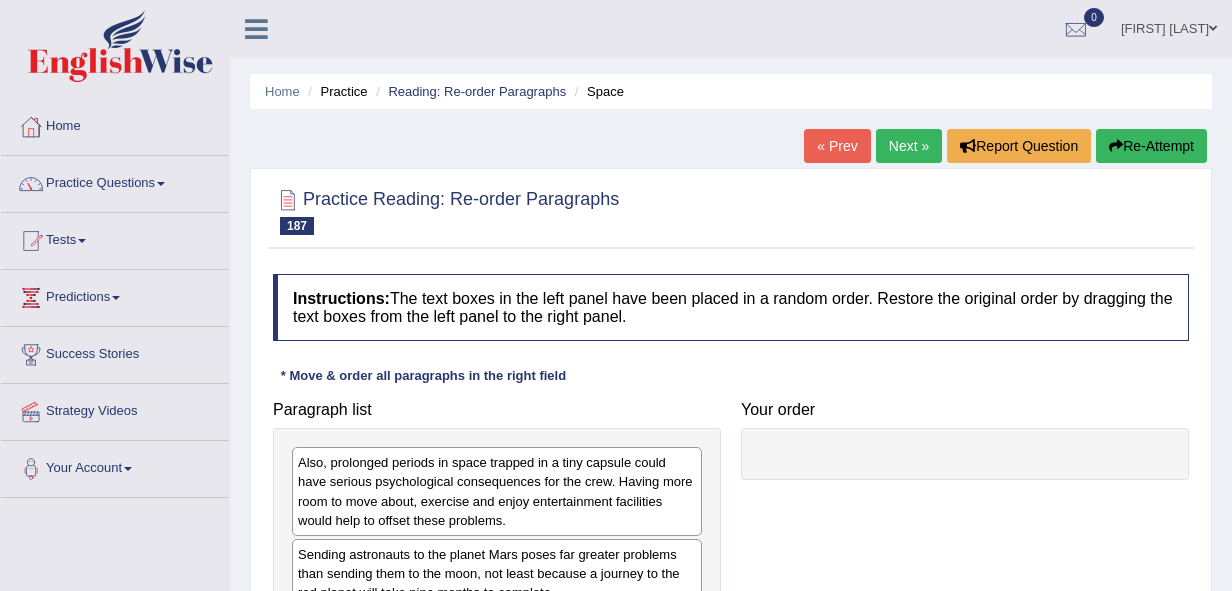 scroll, scrollTop: 400, scrollLeft: 0, axis: vertical 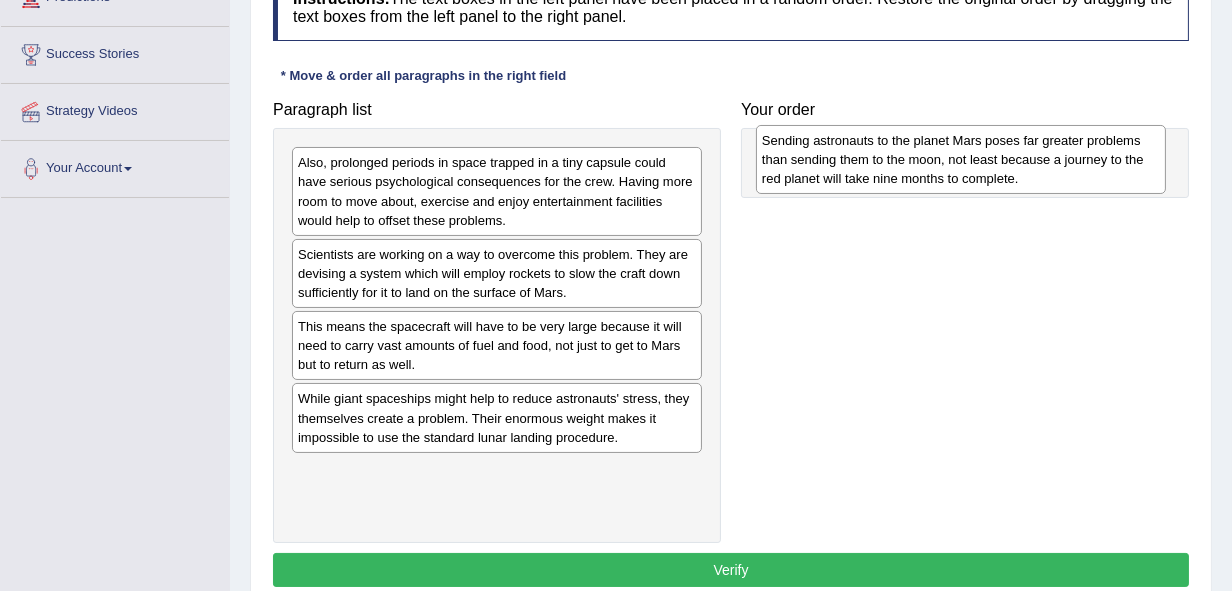 drag, startPoint x: 414, startPoint y: 281, endPoint x: 878, endPoint y: 167, distance: 477.79913 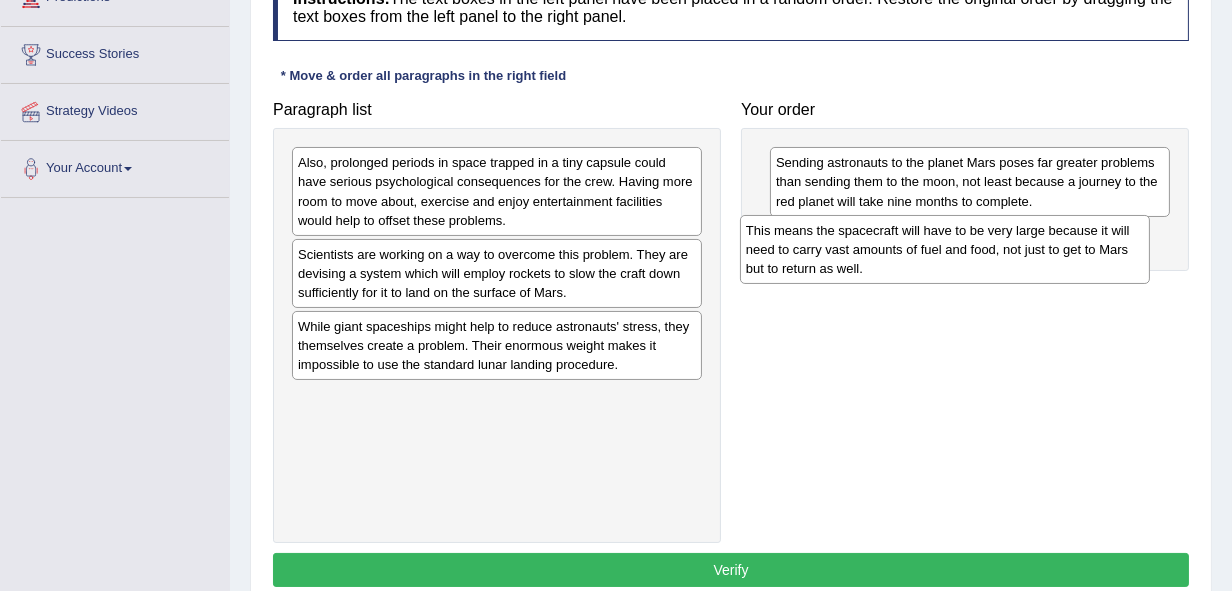drag, startPoint x: 415, startPoint y: 347, endPoint x: 861, endPoint y: 251, distance: 456.21487 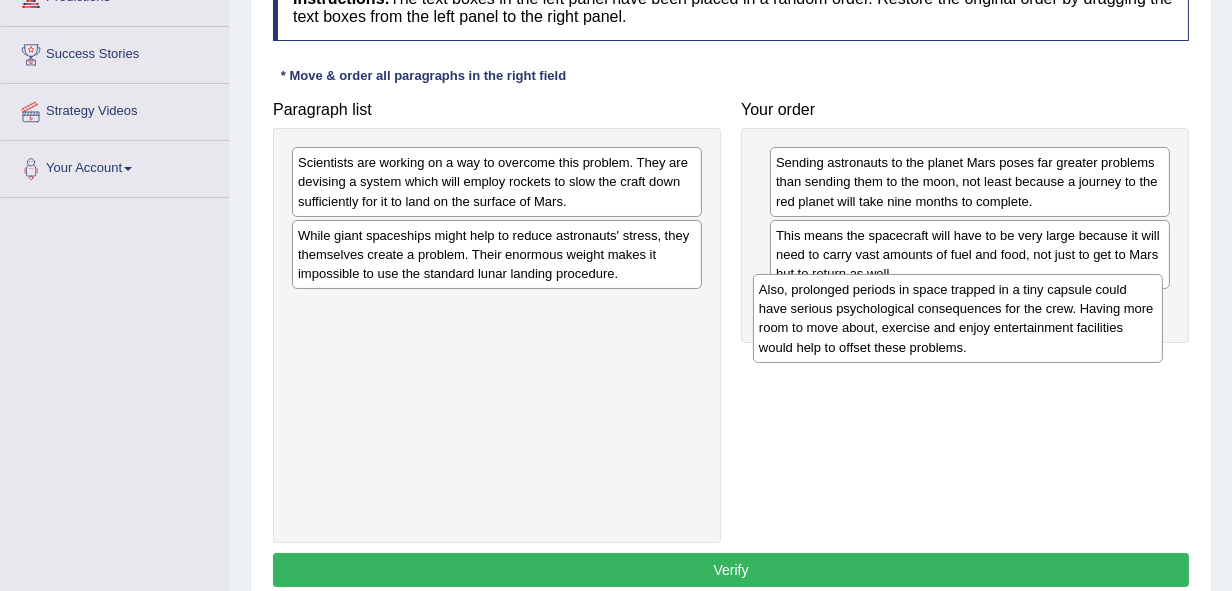 drag, startPoint x: 426, startPoint y: 189, endPoint x: 887, endPoint y: 316, distance: 478.1736 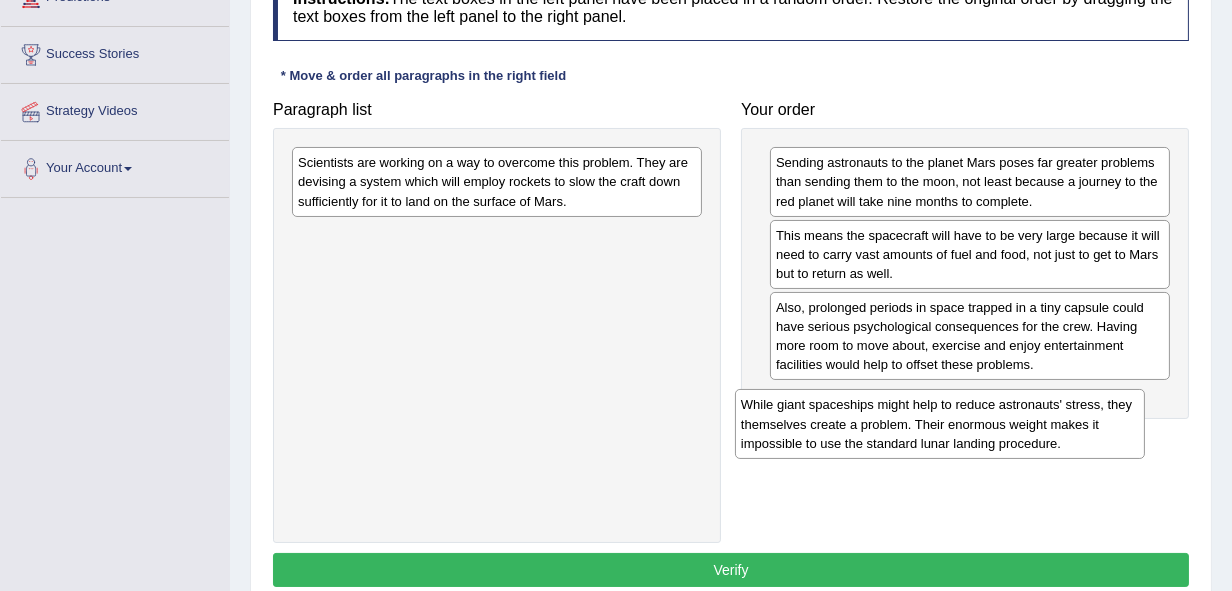 drag, startPoint x: 398, startPoint y: 251, endPoint x: 841, endPoint y: 420, distance: 474.14133 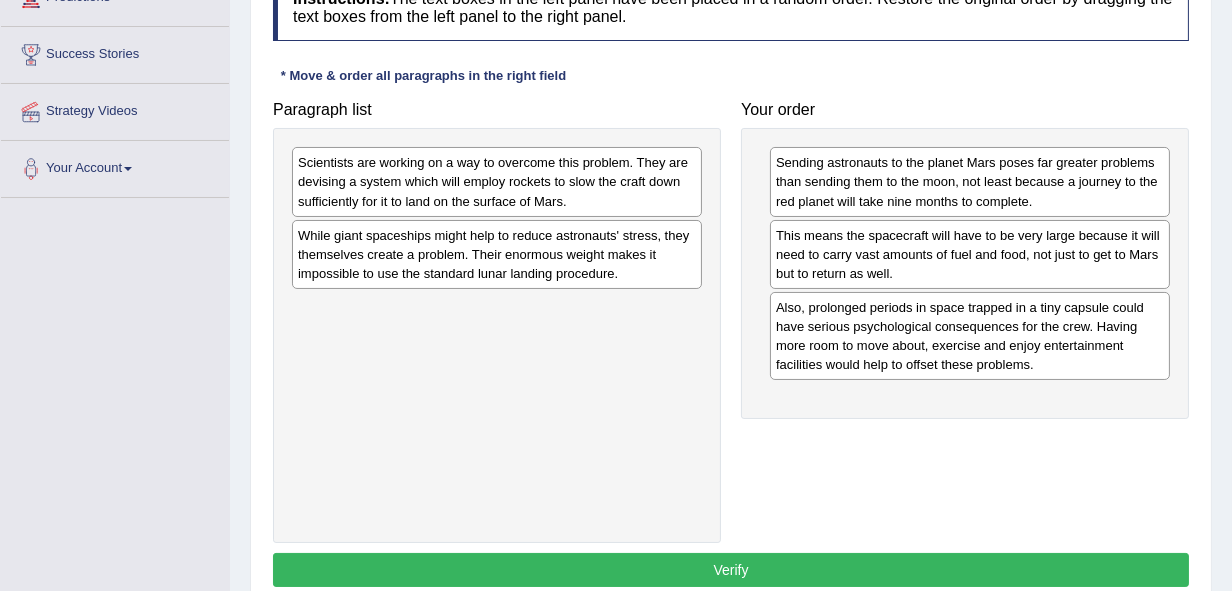 drag, startPoint x: 395, startPoint y: 217, endPoint x: 799, endPoint y: 326, distance: 418.44592 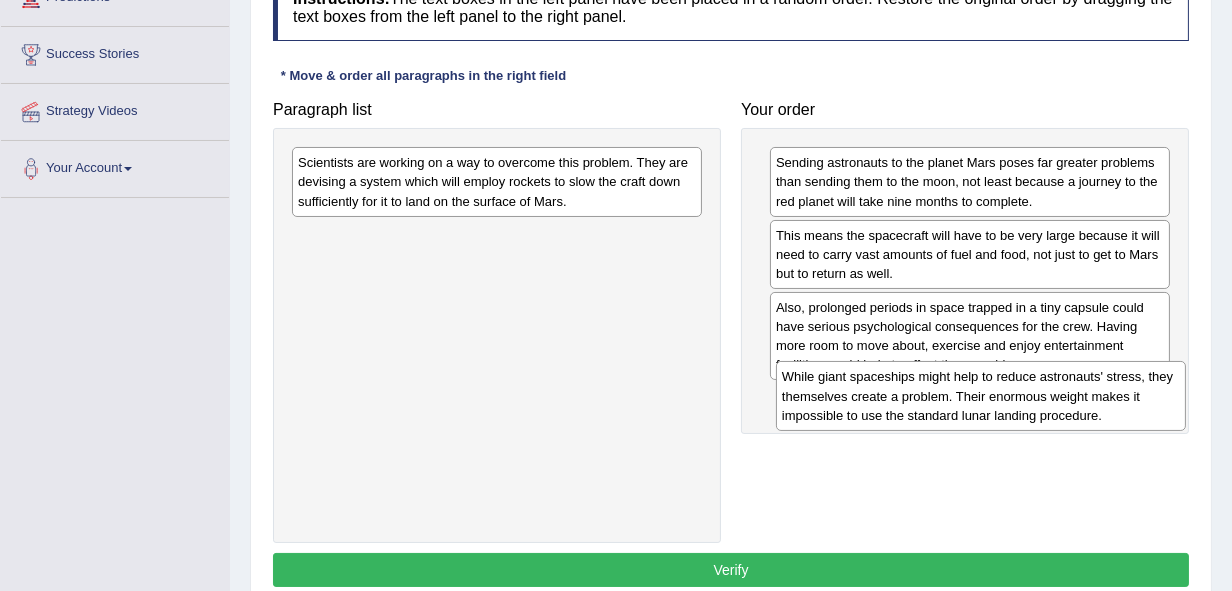 drag, startPoint x: 563, startPoint y: 242, endPoint x: 1047, endPoint y: 384, distance: 504.40063 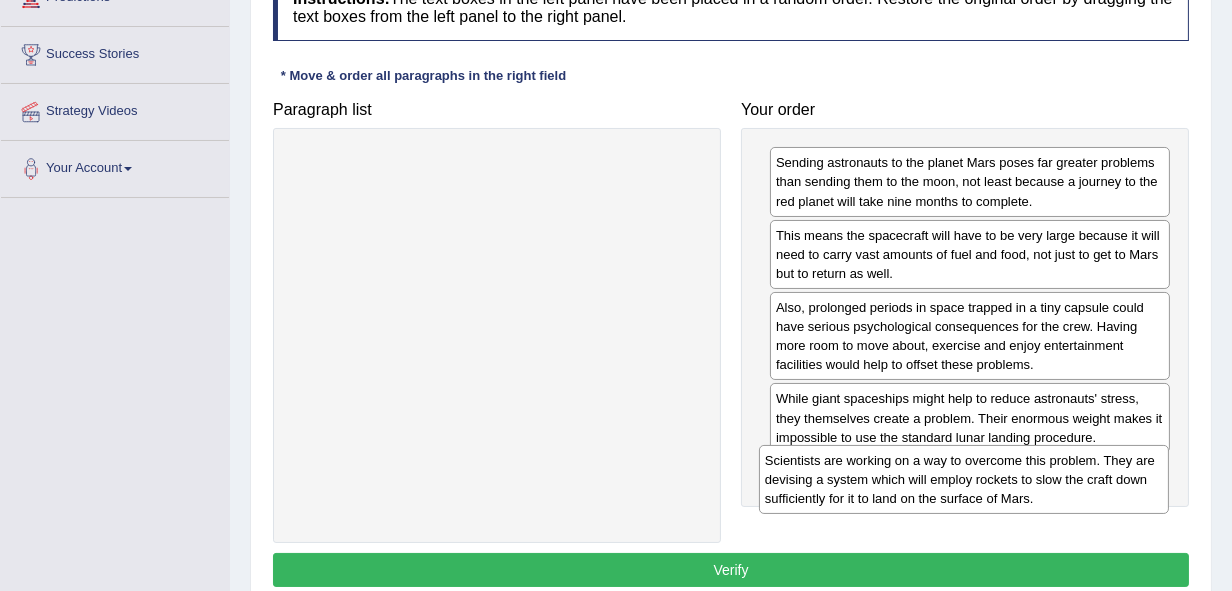 drag, startPoint x: 393, startPoint y: 187, endPoint x: 860, endPoint y: 485, distance: 553.97925 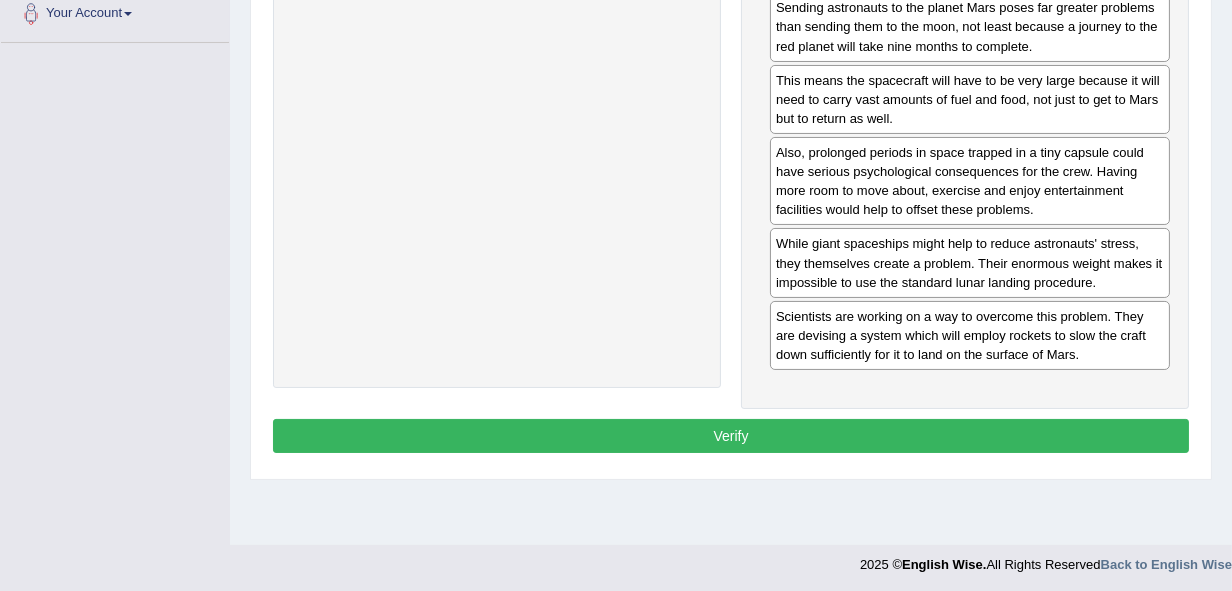 scroll, scrollTop: 459, scrollLeft: 0, axis: vertical 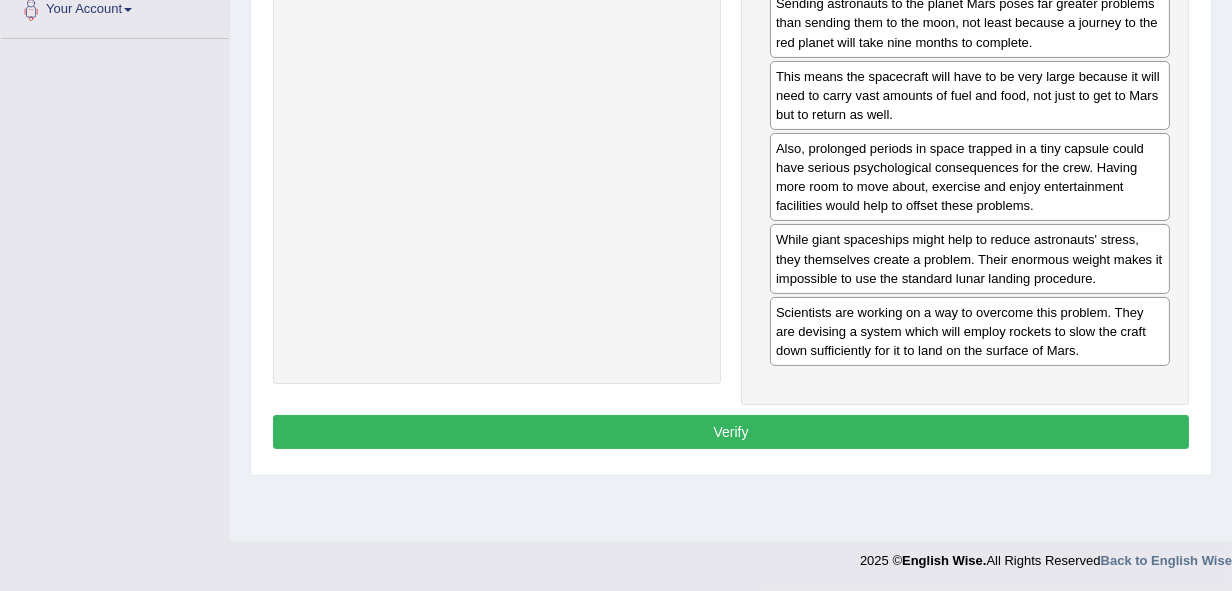 click on "Verify" at bounding box center (731, 432) 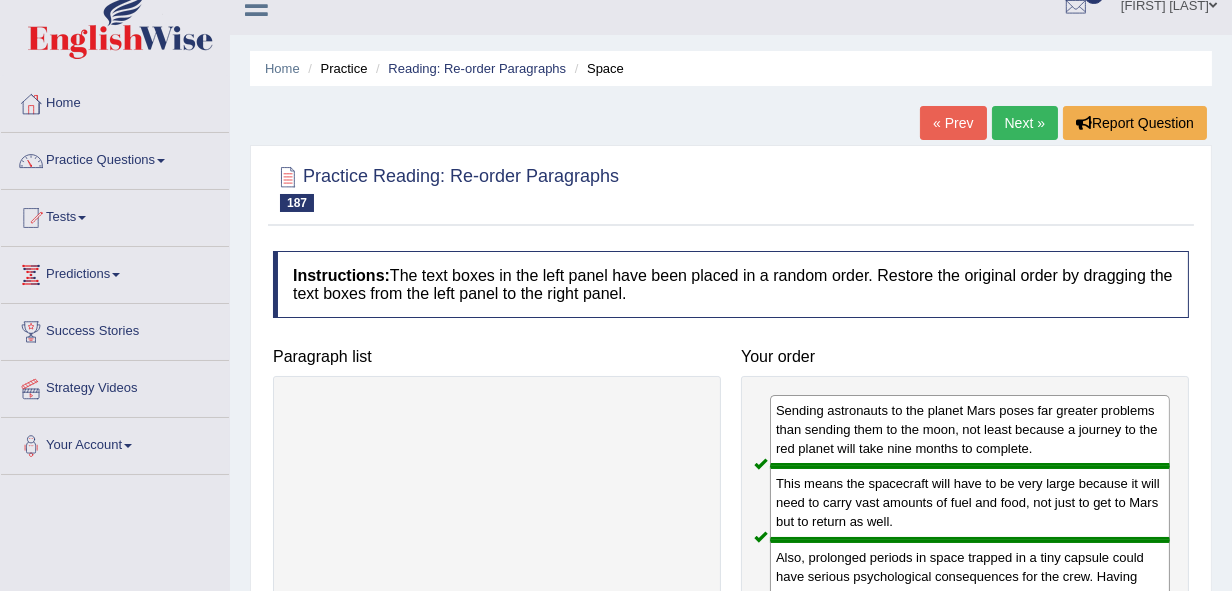 scroll, scrollTop: 0, scrollLeft: 0, axis: both 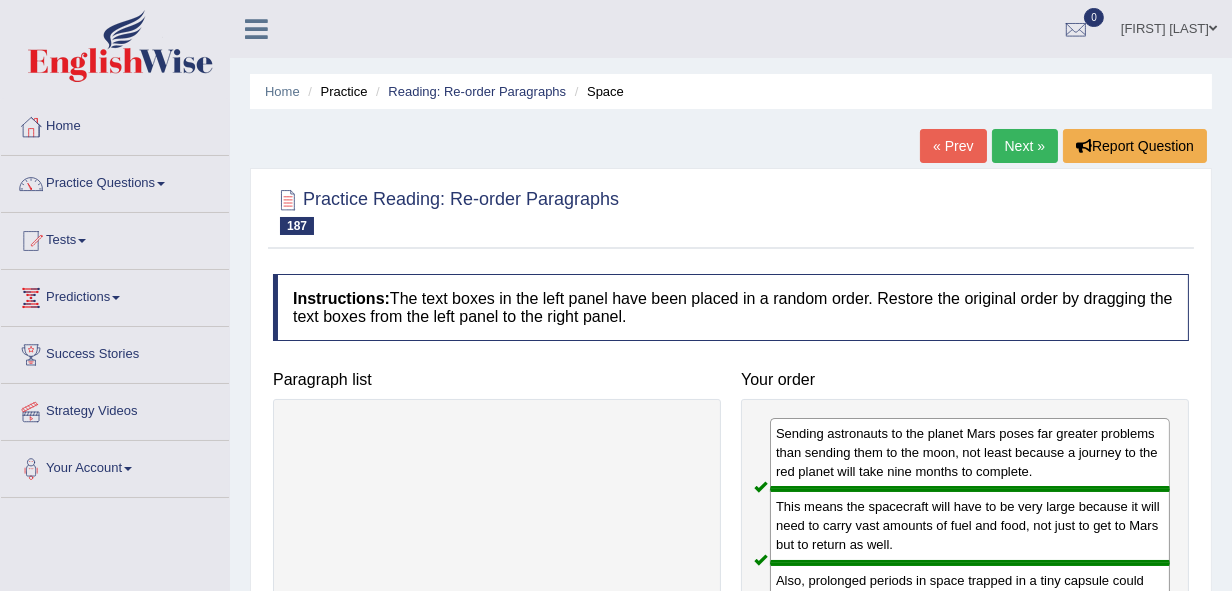 click on "Next »" at bounding box center (1025, 146) 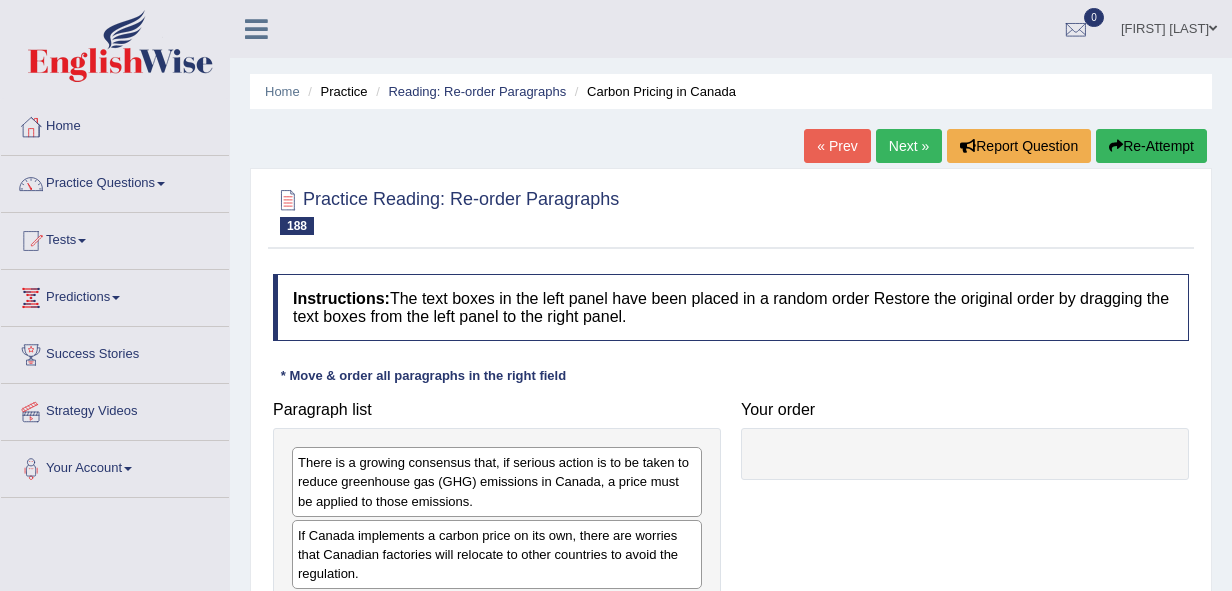 scroll, scrollTop: 0, scrollLeft: 0, axis: both 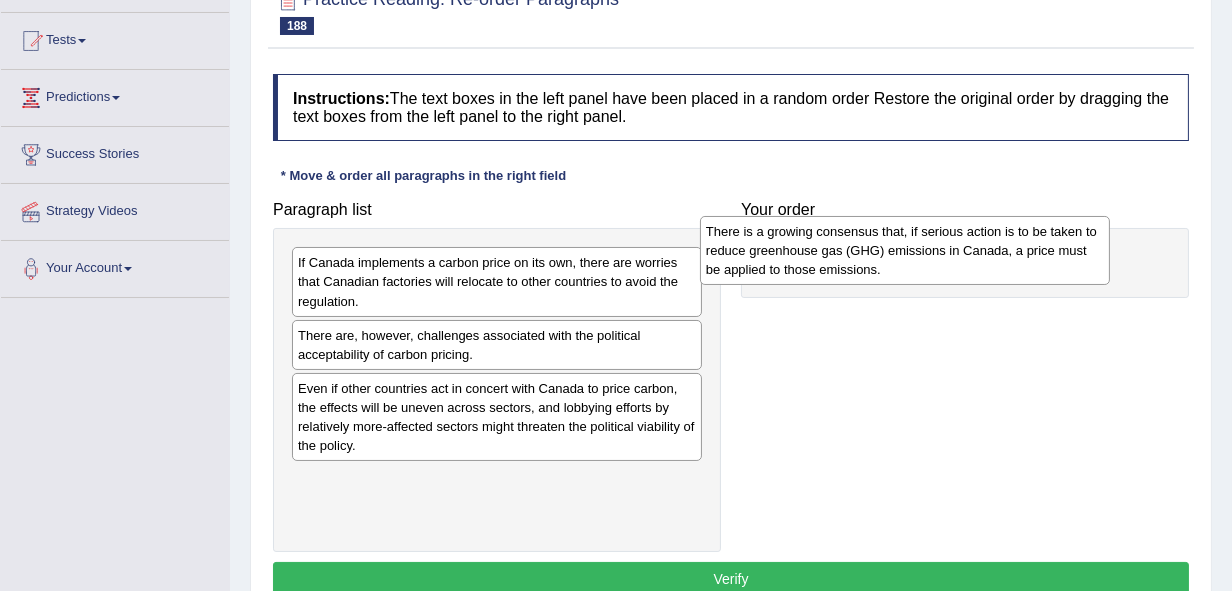 drag, startPoint x: 368, startPoint y: 299, endPoint x: 776, endPoint y: 268, distance: 409.176 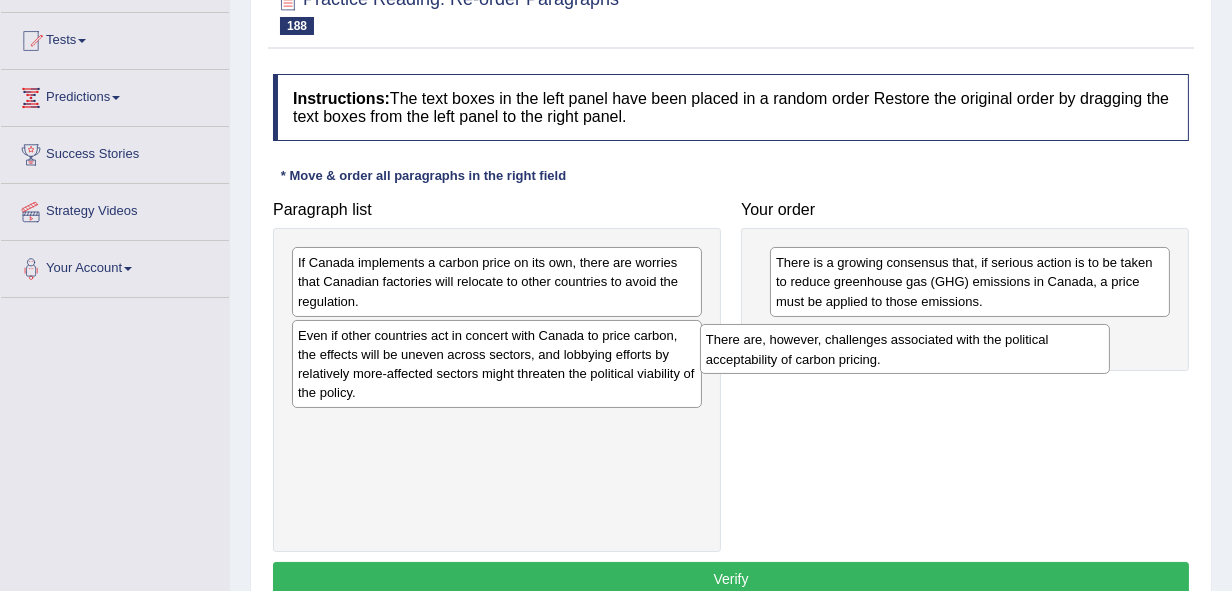 drag, startPoint x: 567, startPoint y: 350, endPoint x: 975, endPoint y: 355, distance: 408.03064 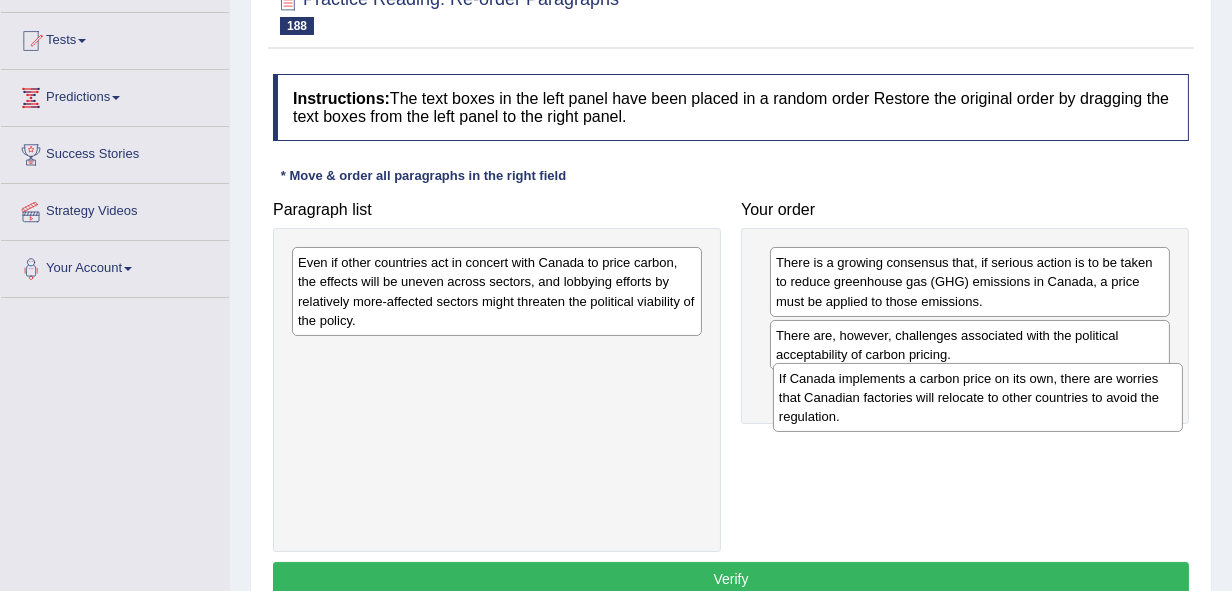 drag, startPoint x: 426, startPoint y: 293, endPoint x: 907, endPoint y: 409, distance: 494.78986 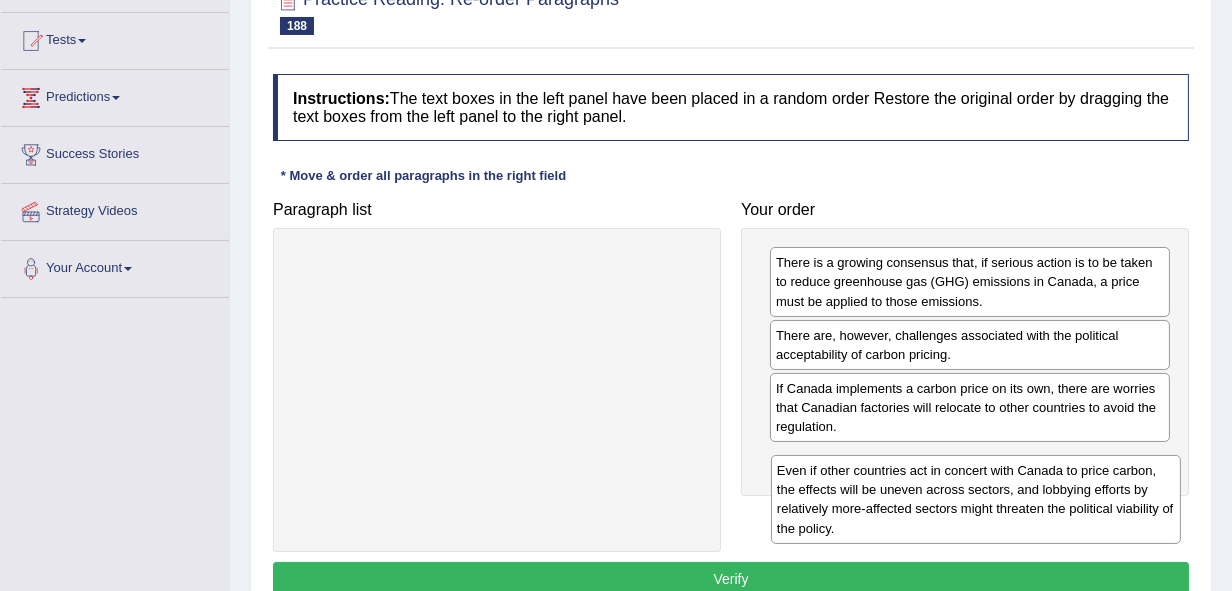 drag, startPoint x: 380, startPoint y: 306, endPoint x: 806, endPoint y: 504, distance: 469.7659 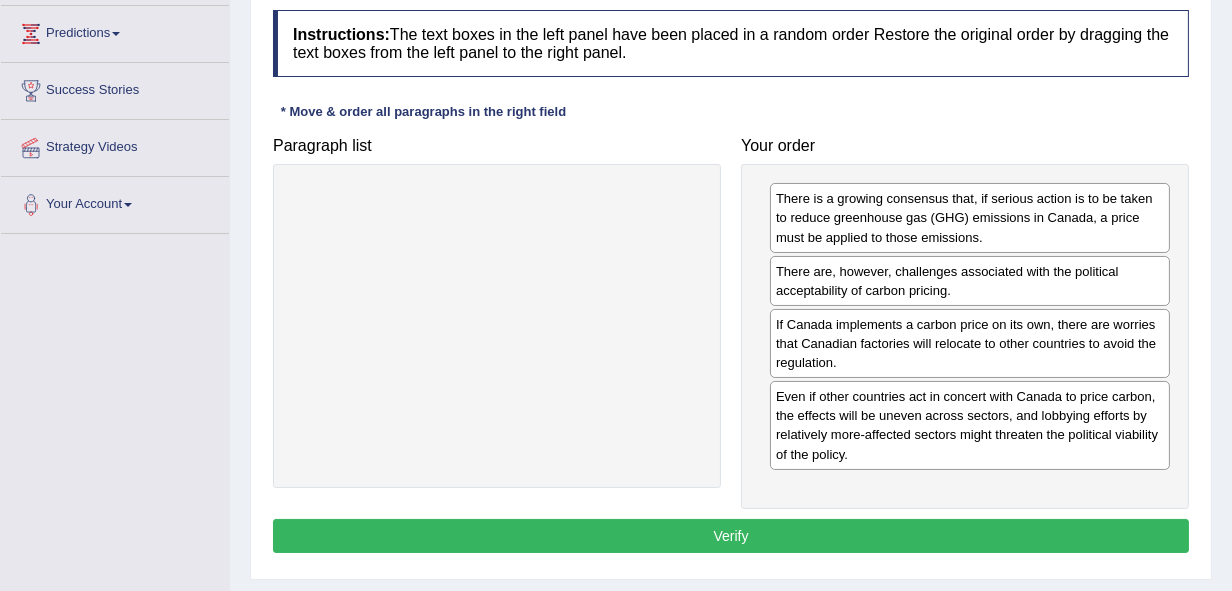 scroll, scrollTop: 300, scrollLeft: 0, axis: vertical 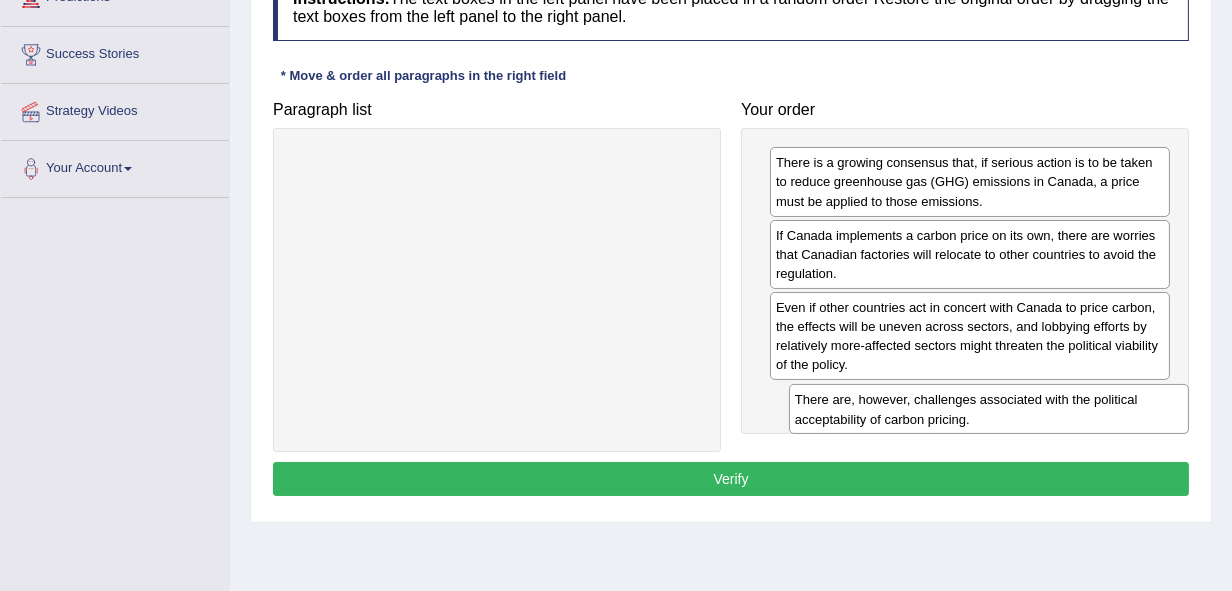 drag, startPoint x: 847, startPoint y: 254, endPoint x: 866, endPoint y: 419, distance: 166.09033 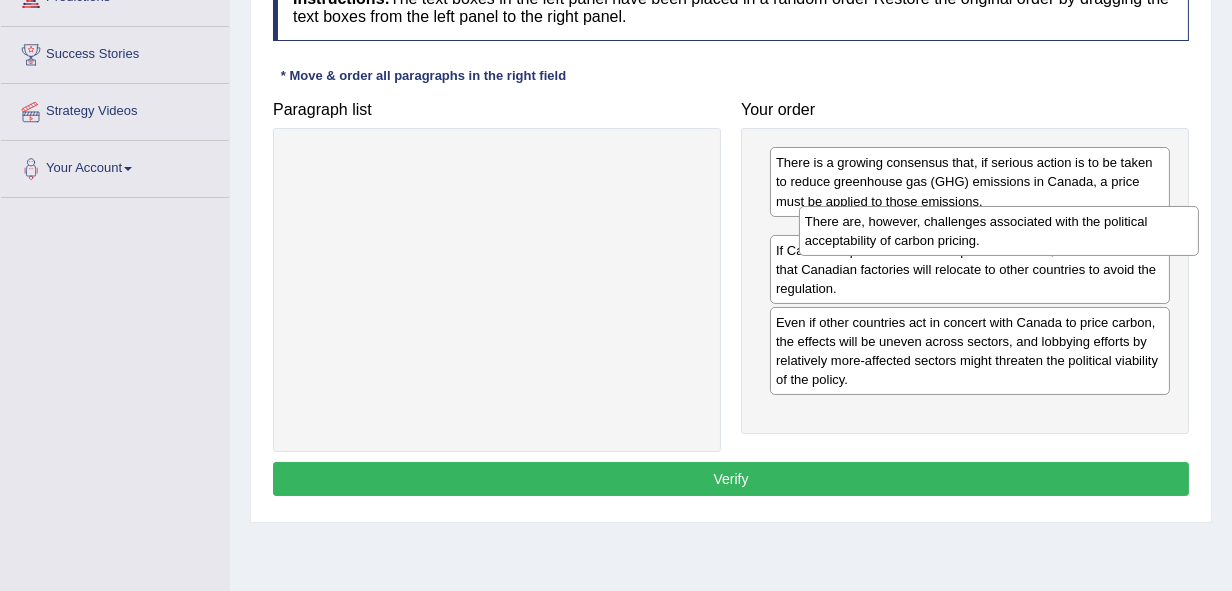 drag, startPoint x: 830, startPoint y: 417, endPoint x: 855, endPoint y: 240, distance: 178.75682 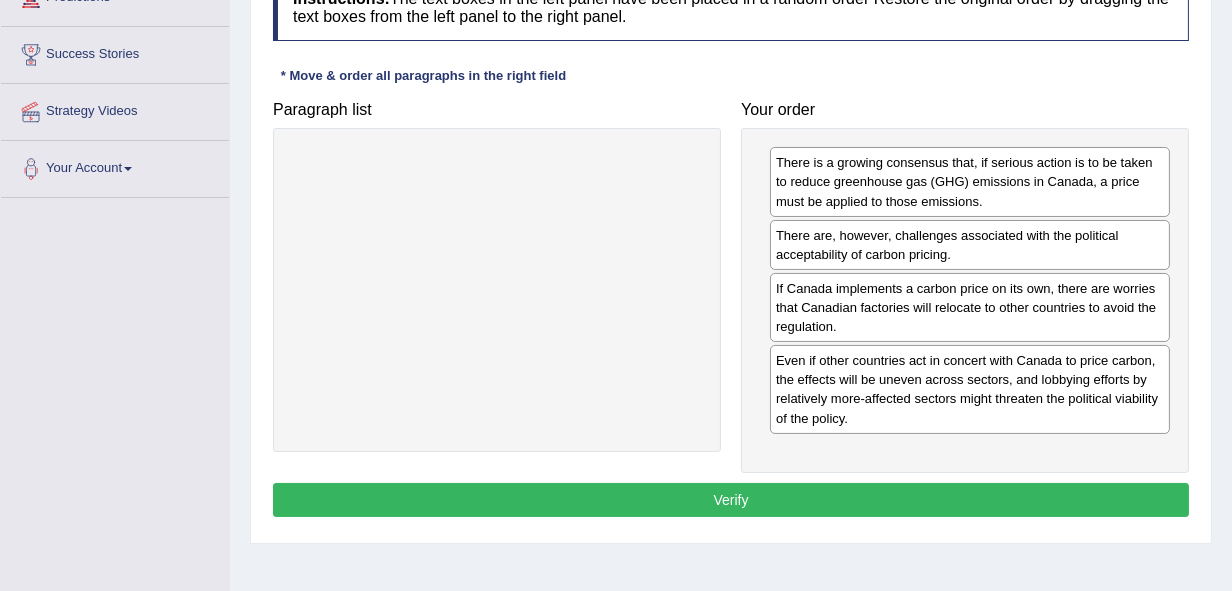 click on "Verify" at bounding box center [731, 500] 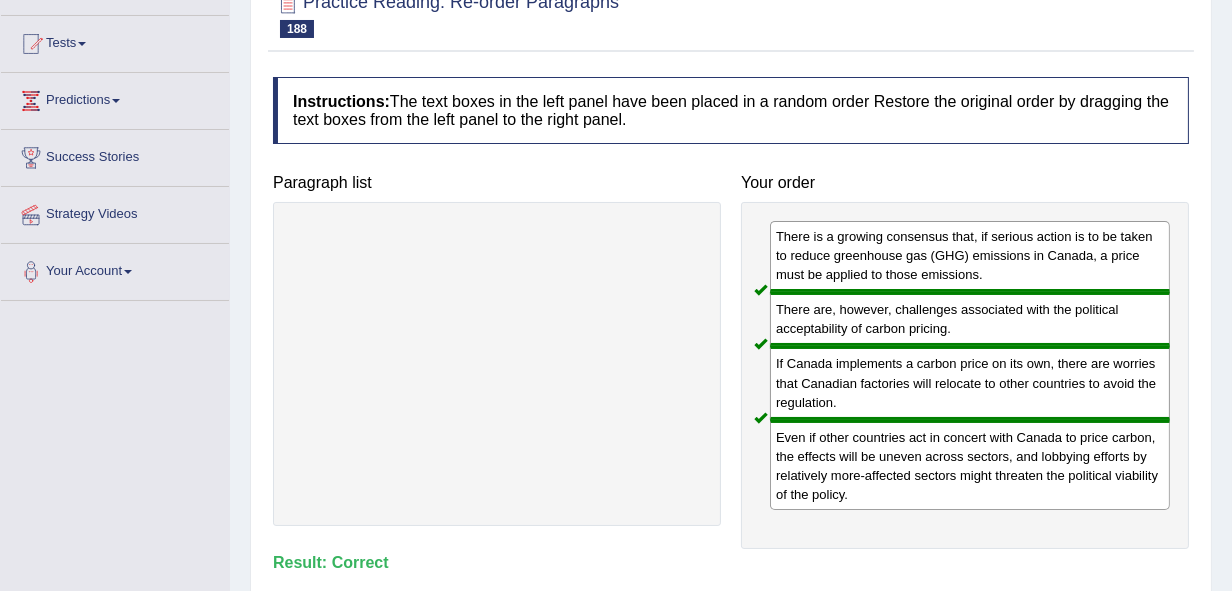 scroll, scrollTop: 59, scrollLeft: 0, axis: vertical 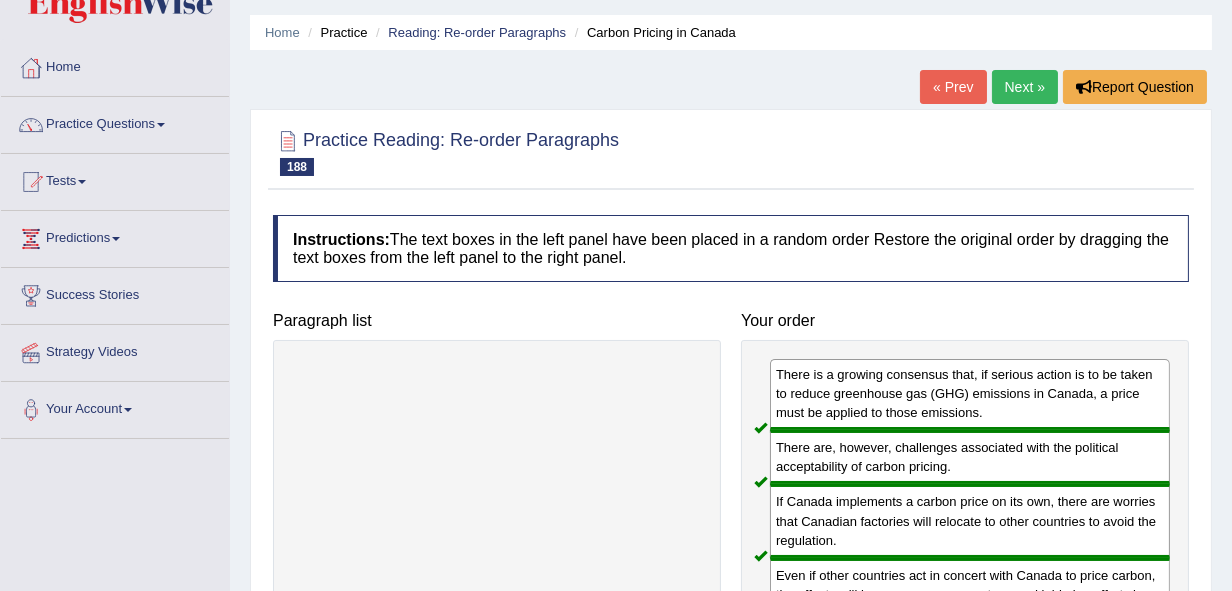 click on "Next »" at bounding box center (1025, 87) 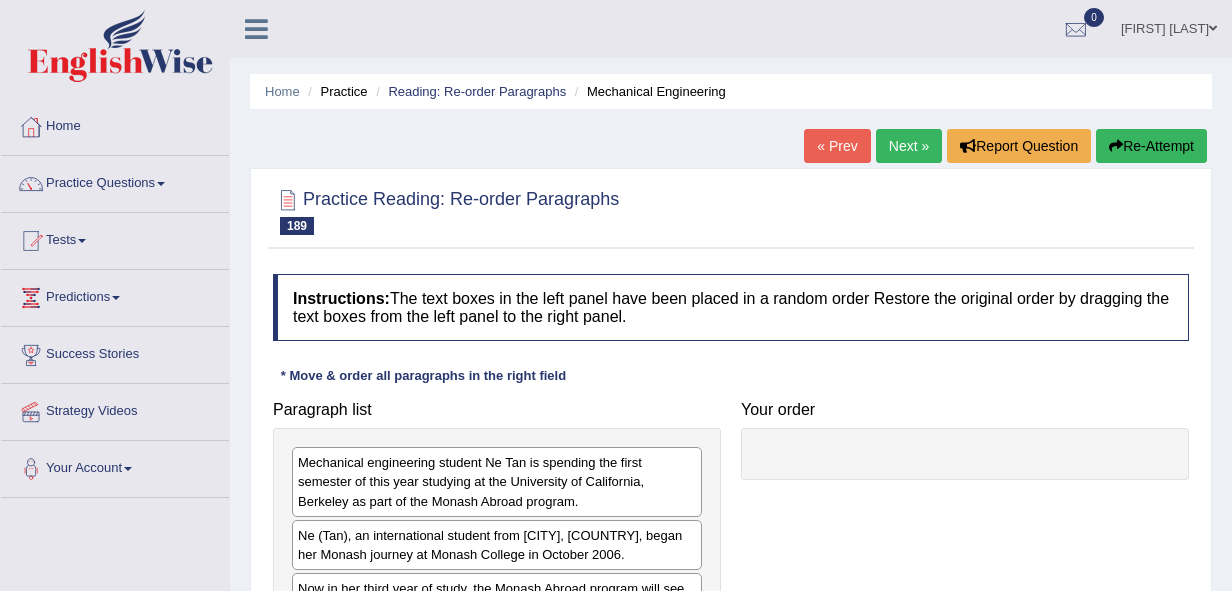 scroll, scrollTop: 0, scrollLeft: 0, axis: both 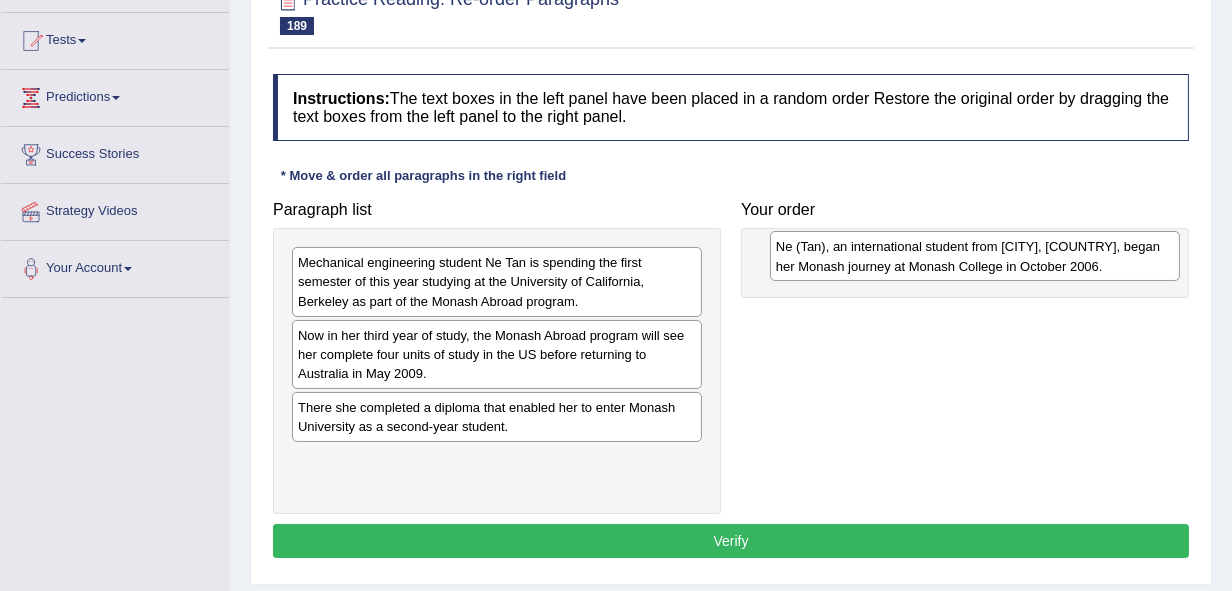 drag, startPoint x: 492, startPoint y: 354, endPoint x: 970, endPoint y: 266, distance: 486.03293 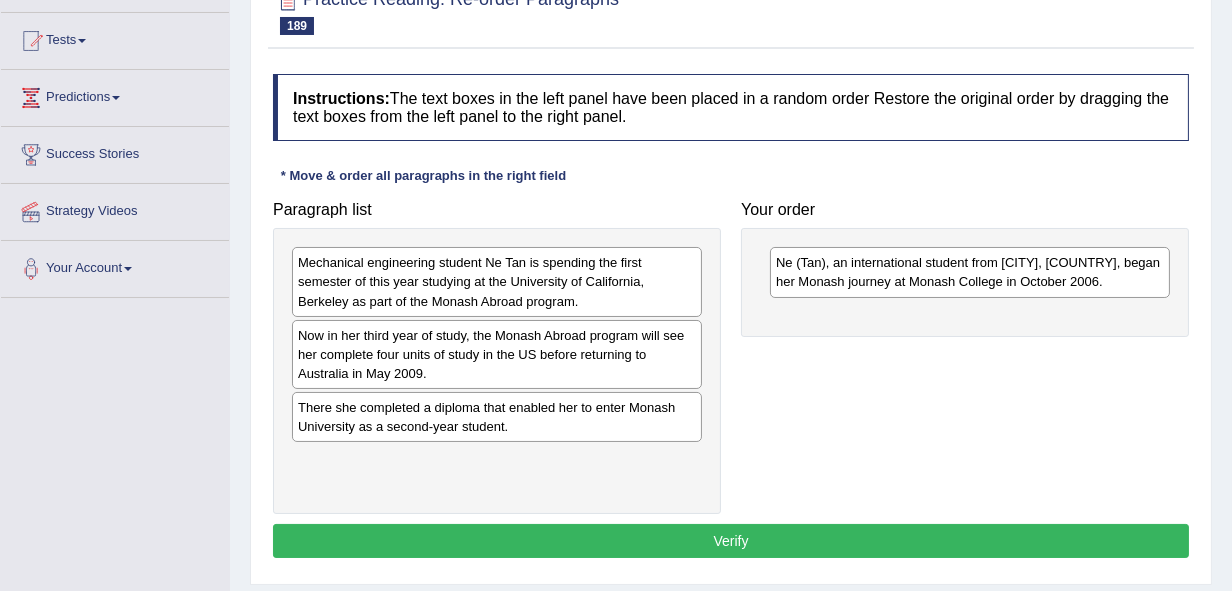 drag, startPoint x: 899, startPoint y: 334, endPoint x: 753, endPoint y: 389, distance: 156.01602 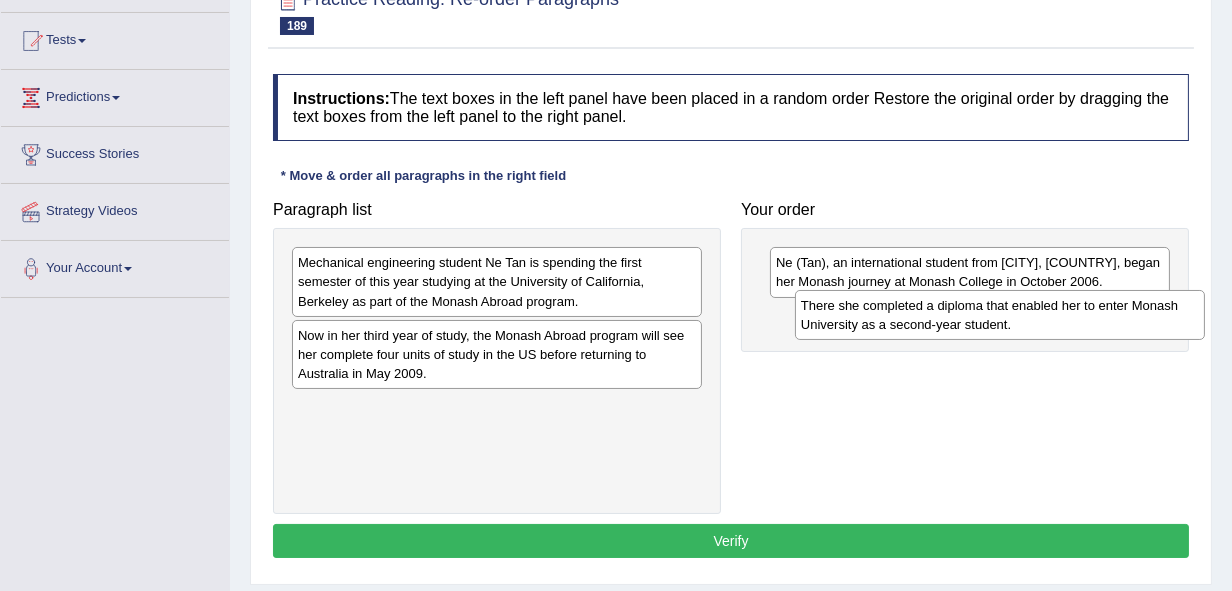 drag, startPoint x: 552, startPoint y: 433, endPoint x: 1055, endPoint y: 331, distance: 513.23773 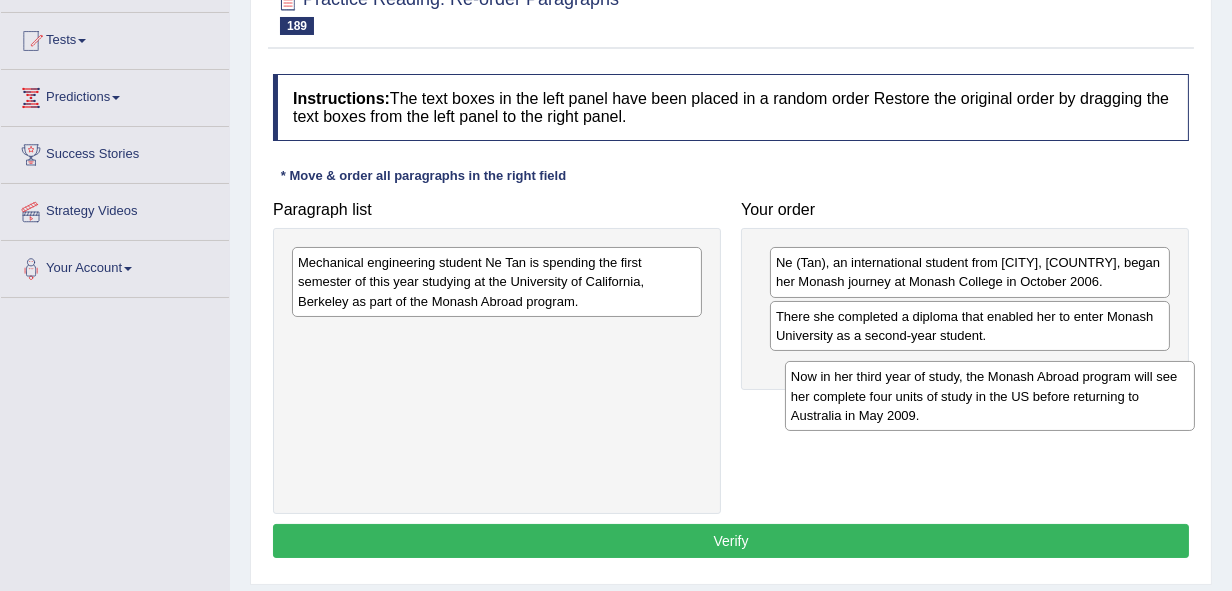 drag, startPoint x: 481, startPoint y: 372, endPoint x: 973, endPoint y: 400, distance: 492.7961 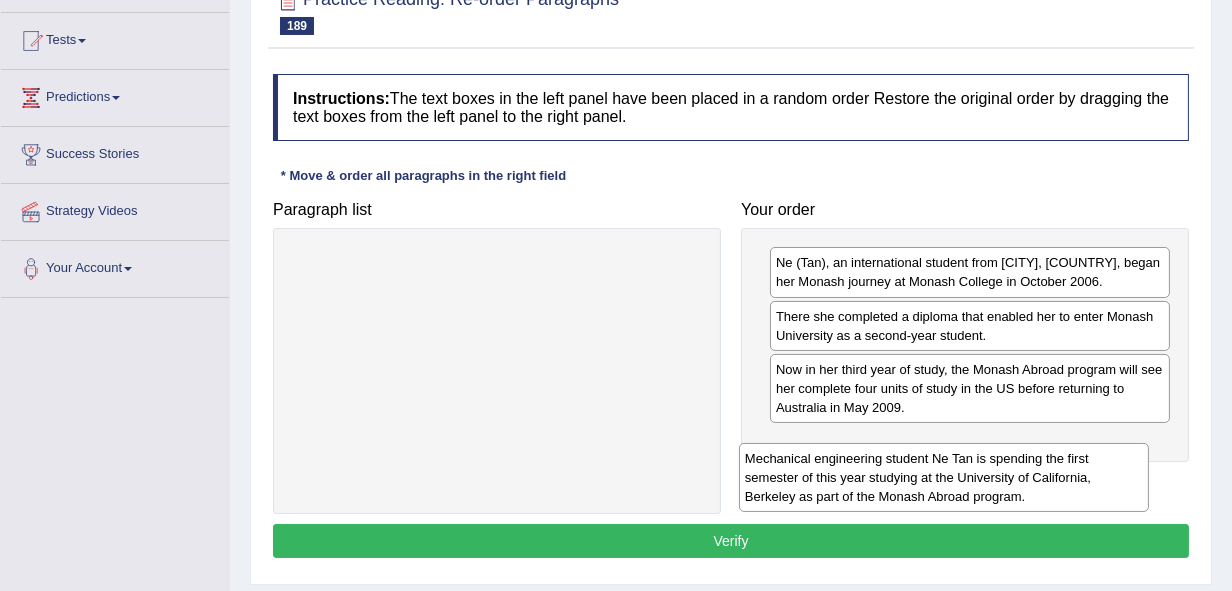 drag, startPoint x: 577, startPoint y: 285, endPoint x: 1024, endPoint y: 481, distance: 488.08298 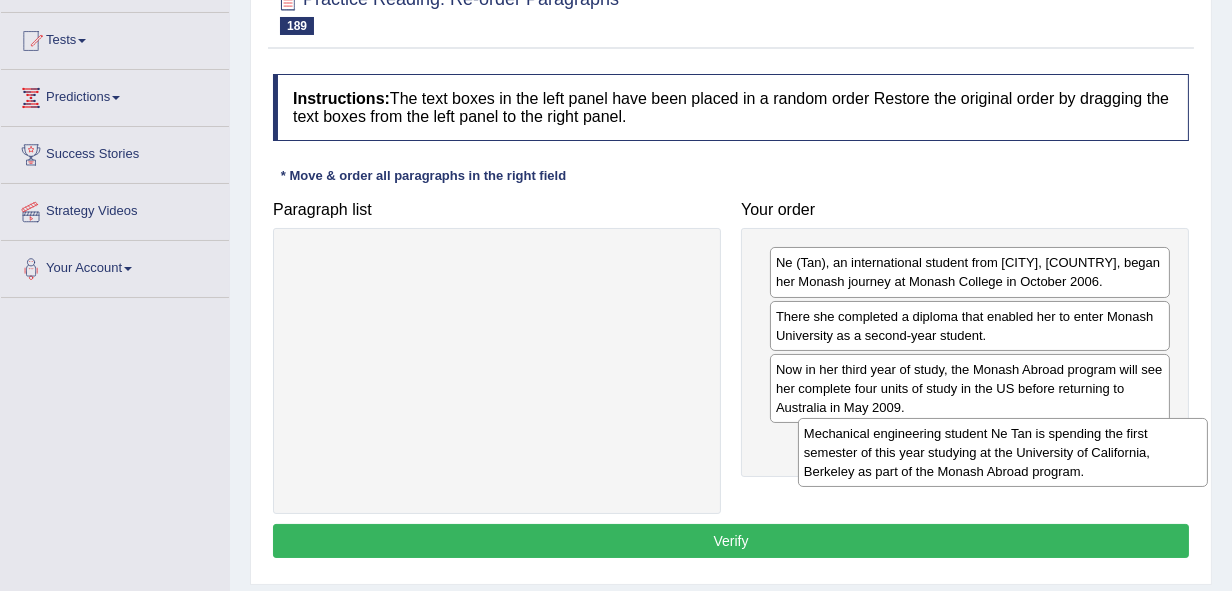 drag, startPoint x: 405, startPoint y: 276, endPoint x: 911, endPoint y: 447, distance: 534.1133 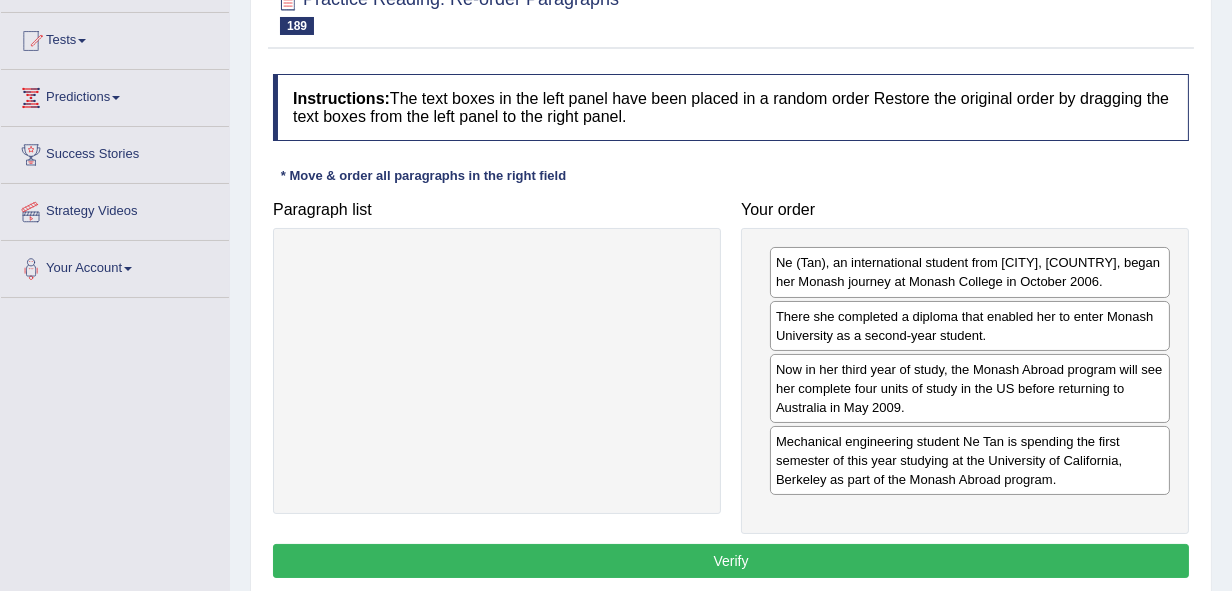 click on "Verify" at bounding box center [731, 561] 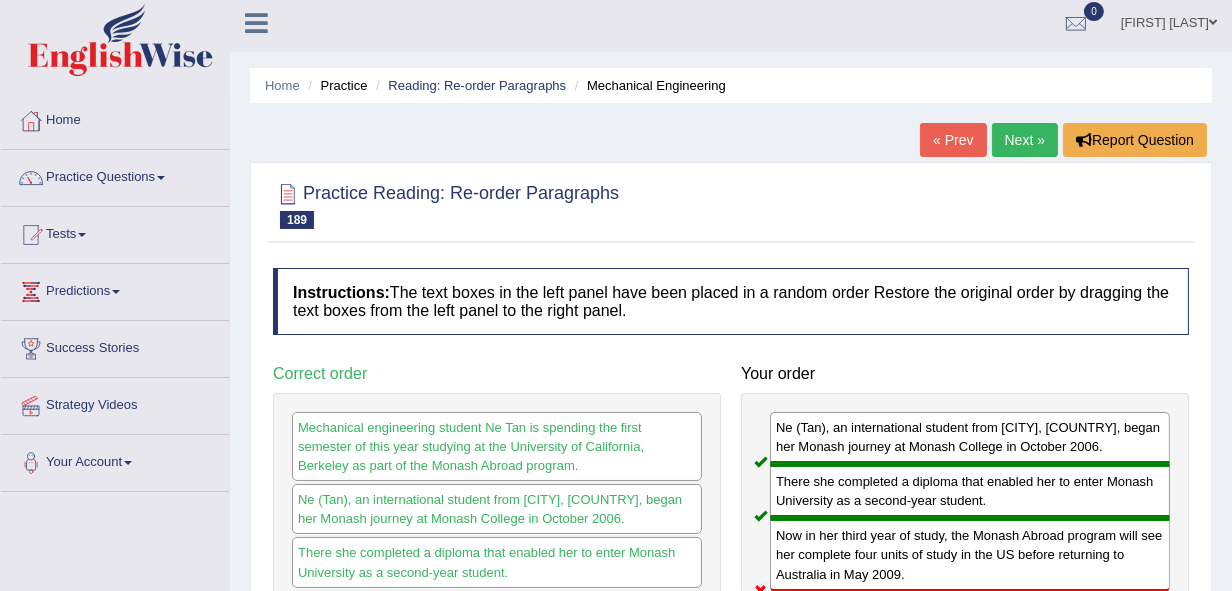 scroll, scrollTop: 0, scrollLeft: 0, axis: both 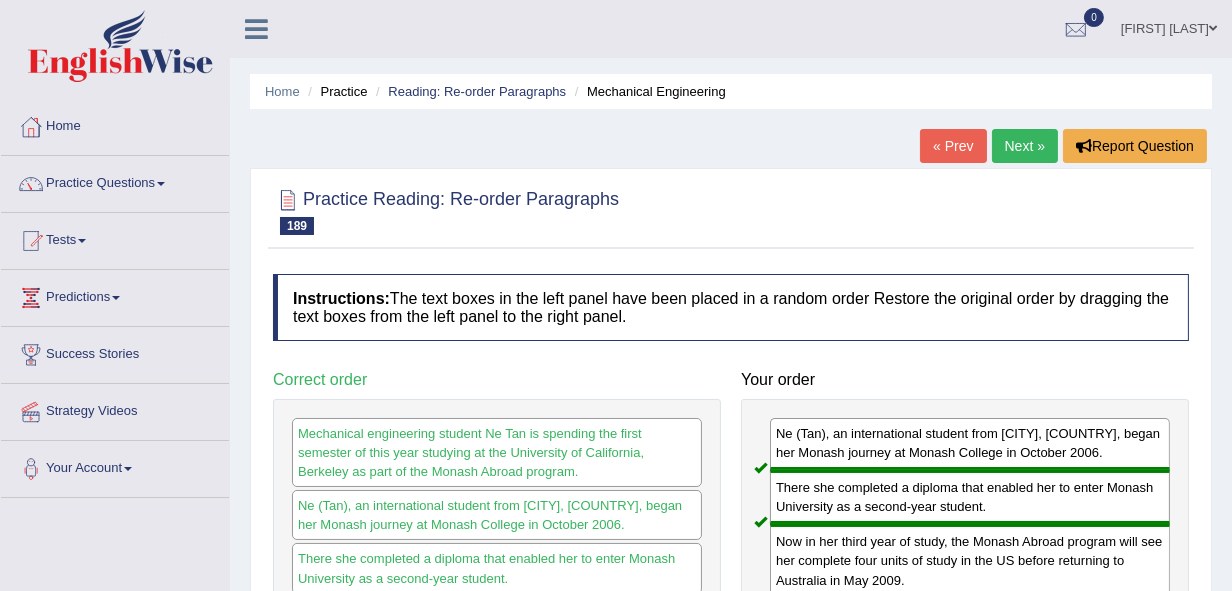 click on "Next »" at bounding box center (1025, 146) 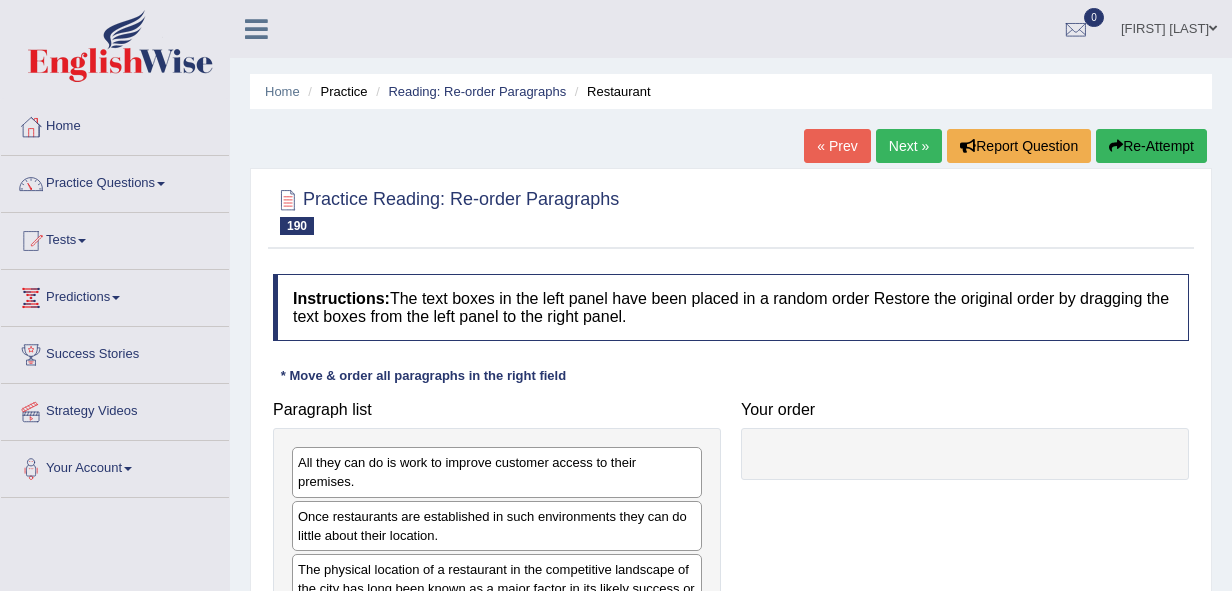 scroll, scrollTop: 200, scrollLeft: 0, axis: vertical 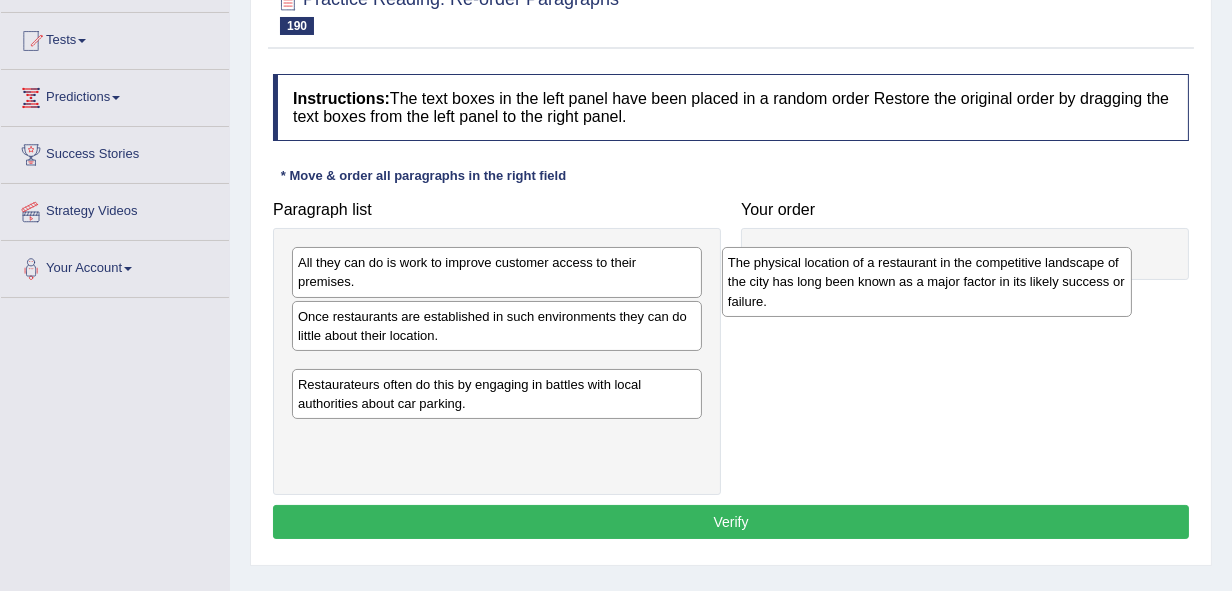 drag, startPoint x: 385, startPoint y: 406, endPoint x: 815, endPoint y: 300, distance: 442.87244 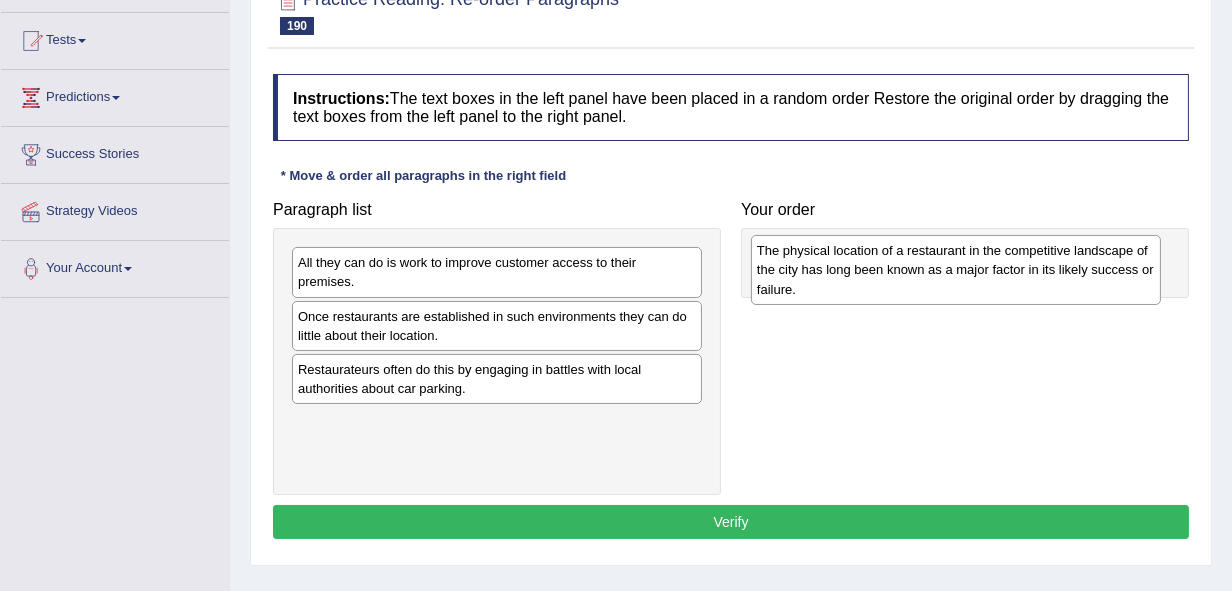 drag, startPoint x: 319, startPoint y: 386, endPoint x: 778, endPoint y: 268, distance: 473.9251 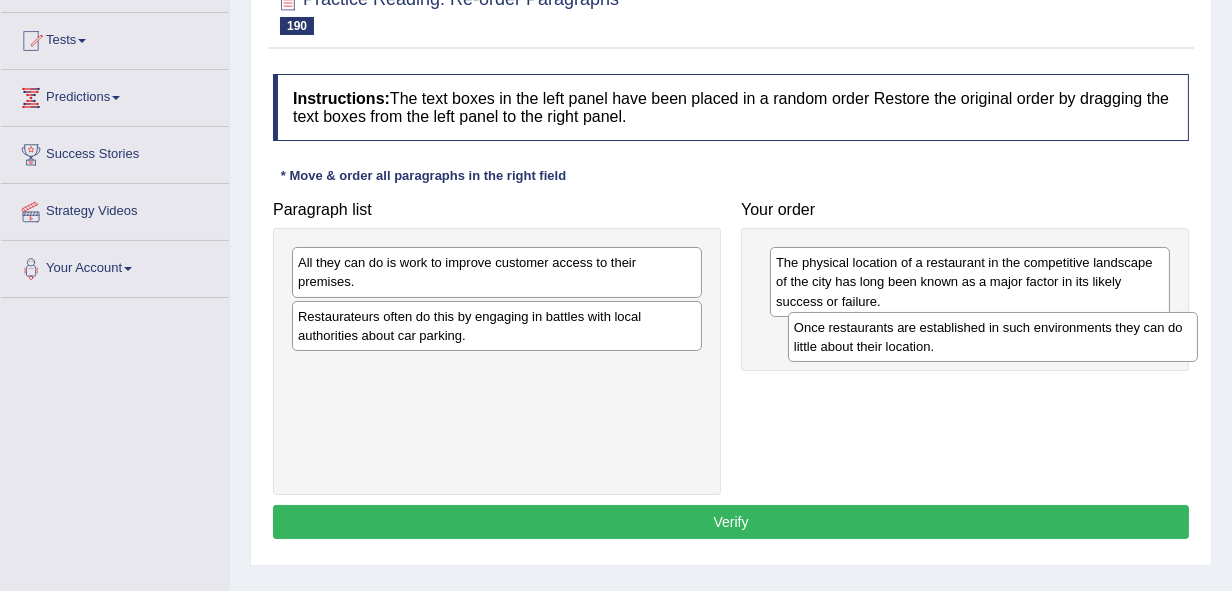 drag, startPoint x: 386, startPoint y: 344, endPoint x: 882, endPoint y: 356, distance: 496.14514 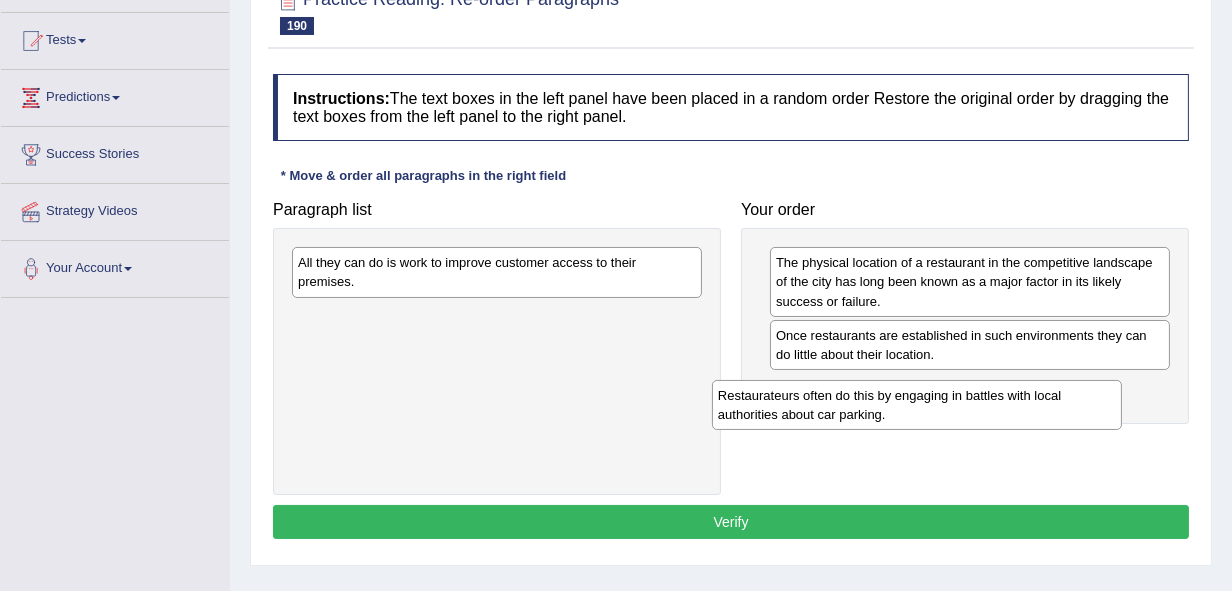 drag, startPoint x: 334, startPoint y: 332, endPoint x: 754, endPoint y: 403, distance: 425.95892 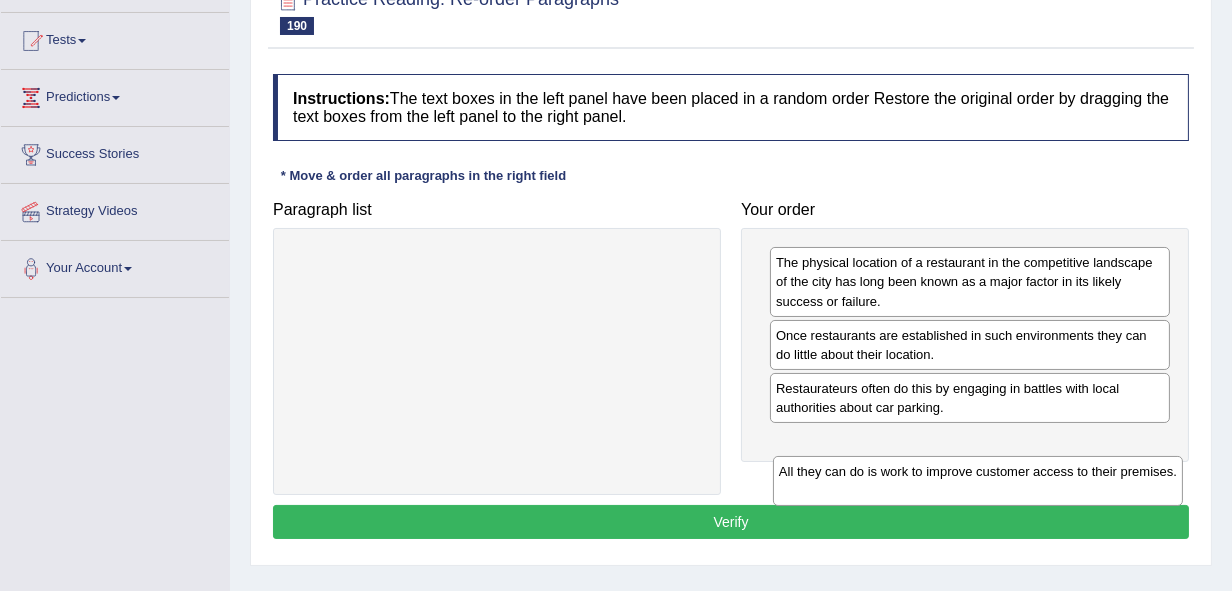 drag, startPoint x: 458, startPoint y: 275, endPoint x: 936, endPoint y: 470, distance: 516.2451 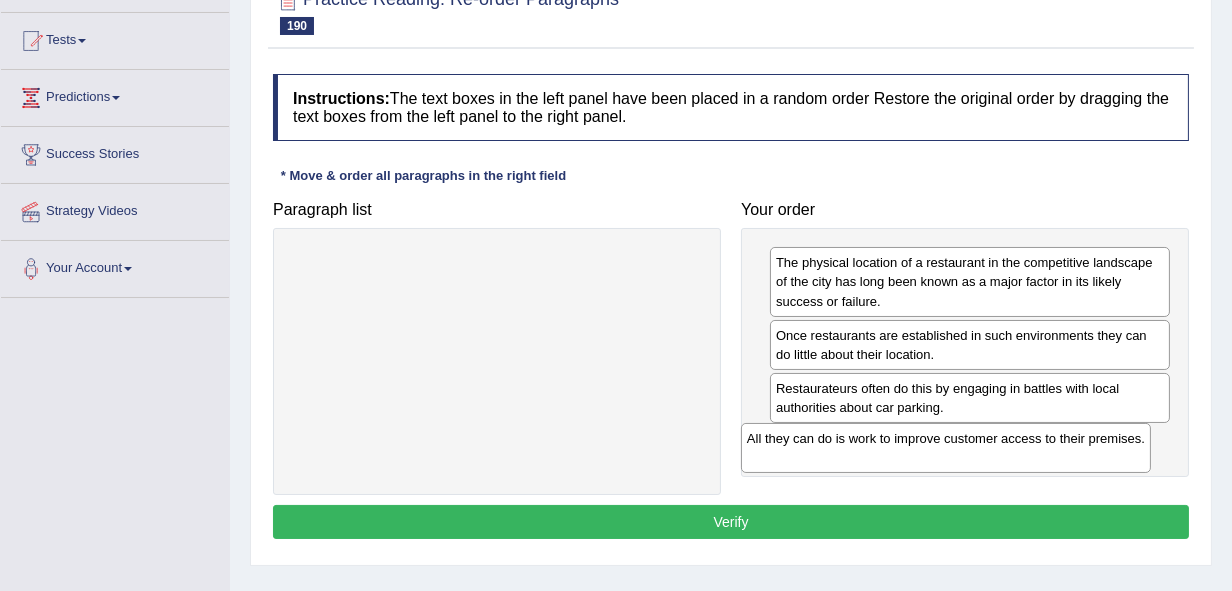 drag, startPoint x: 404, startPoint y: 270, endPoint x: 853, endPoint y: 446, distance: 482.2624 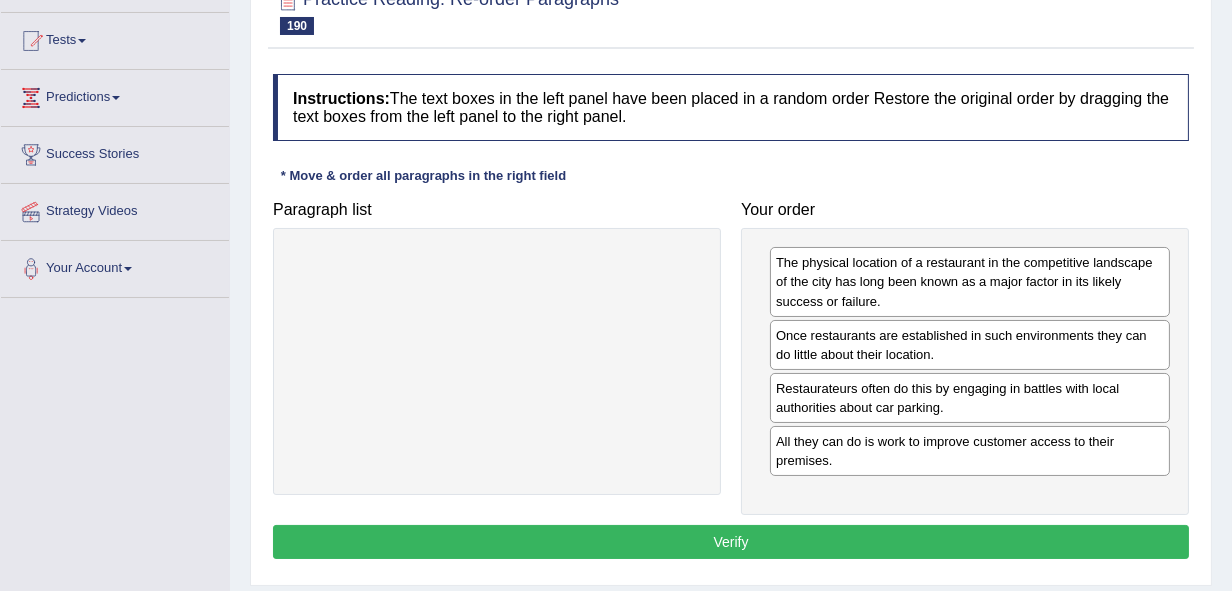 click on "Verify" at bounding box center (731, 542) 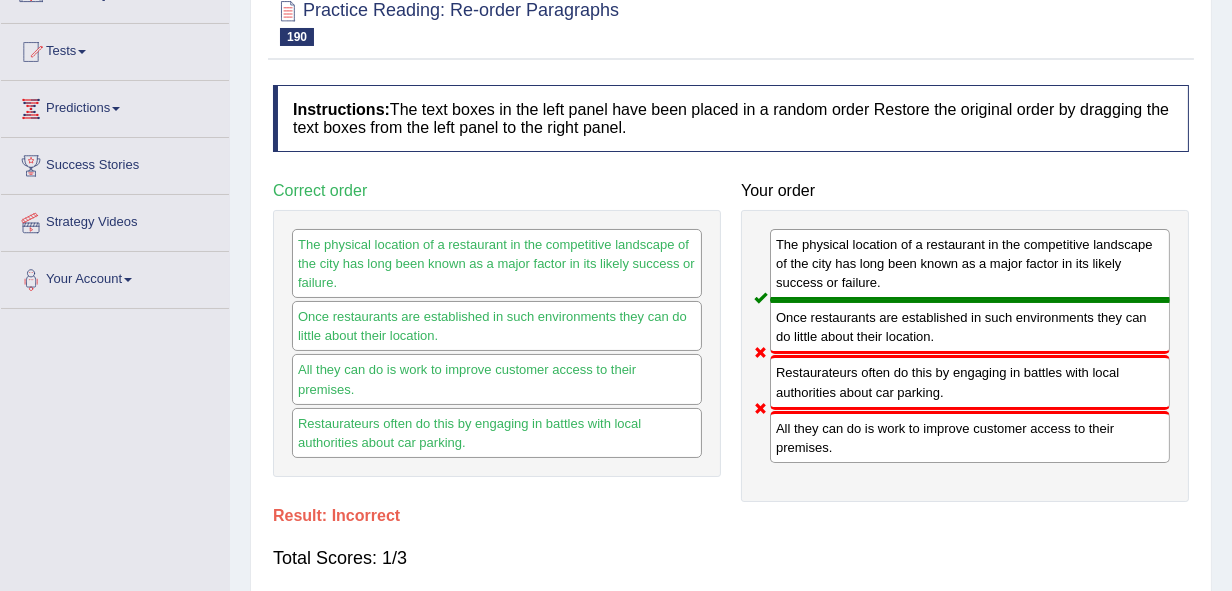 scroll, scrollTop: 0, scrollLeft: 0, axis: both 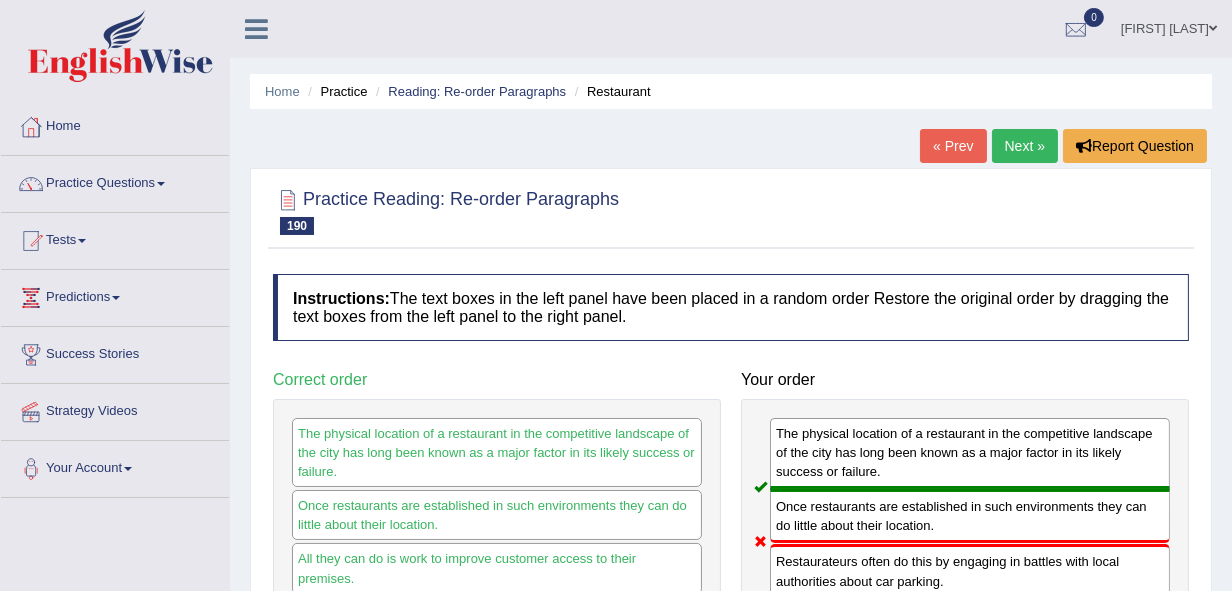 click on "Next »" at bounding box center [1025, 146] 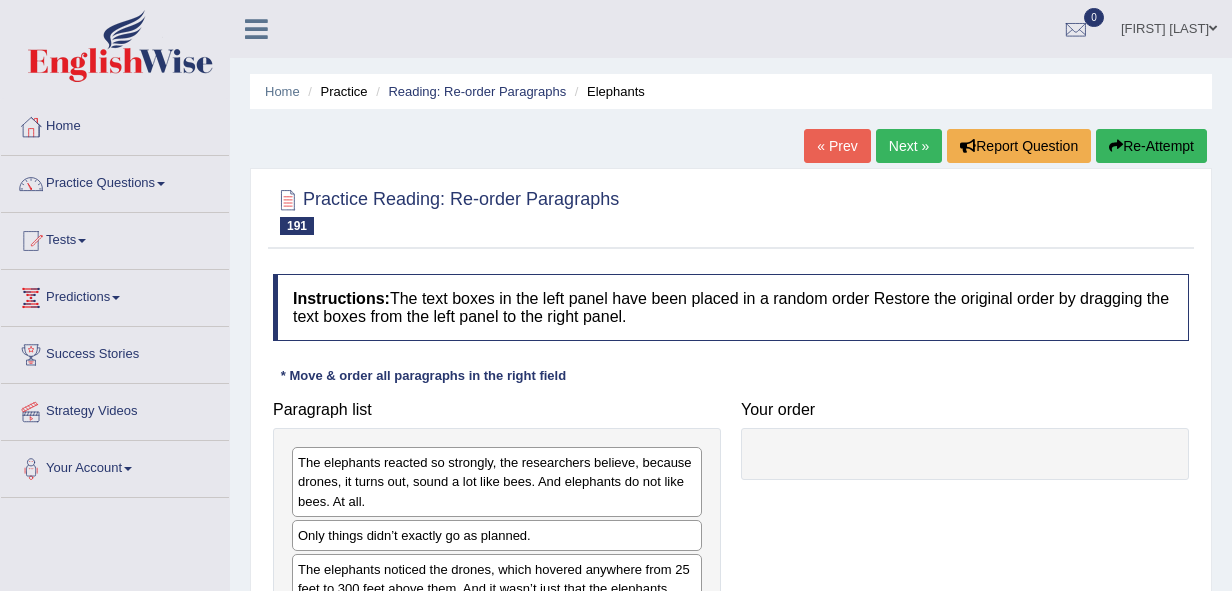 scroll, scrollTop: 0, scrollLeft: 0, axis: both 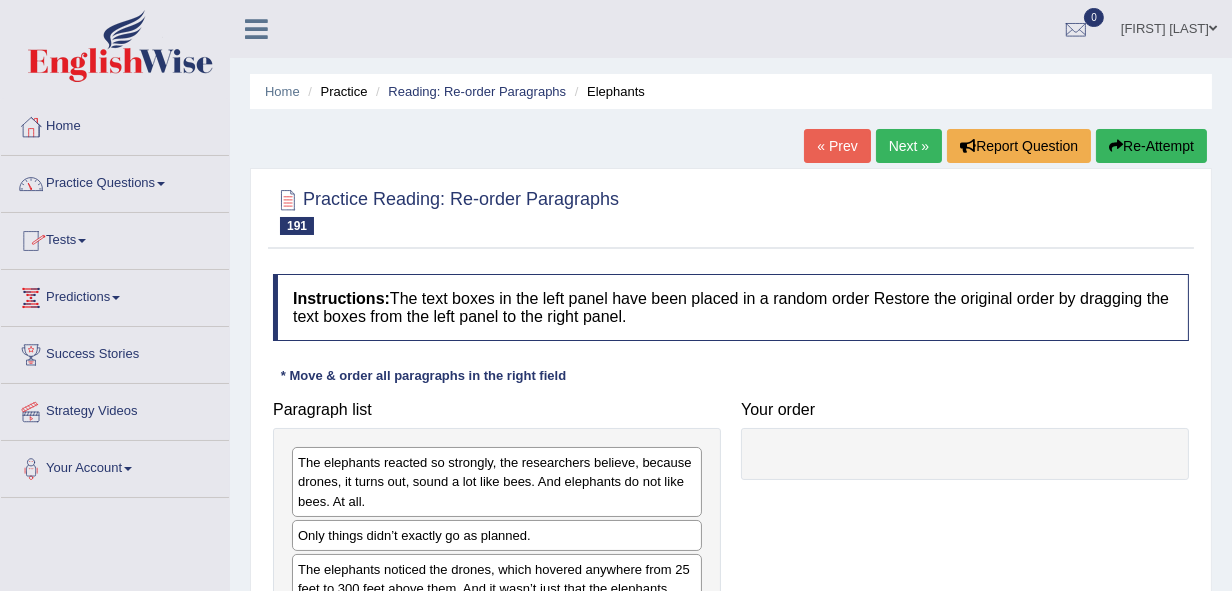 click on "Practice Questions" at bounding box center (115, 181) 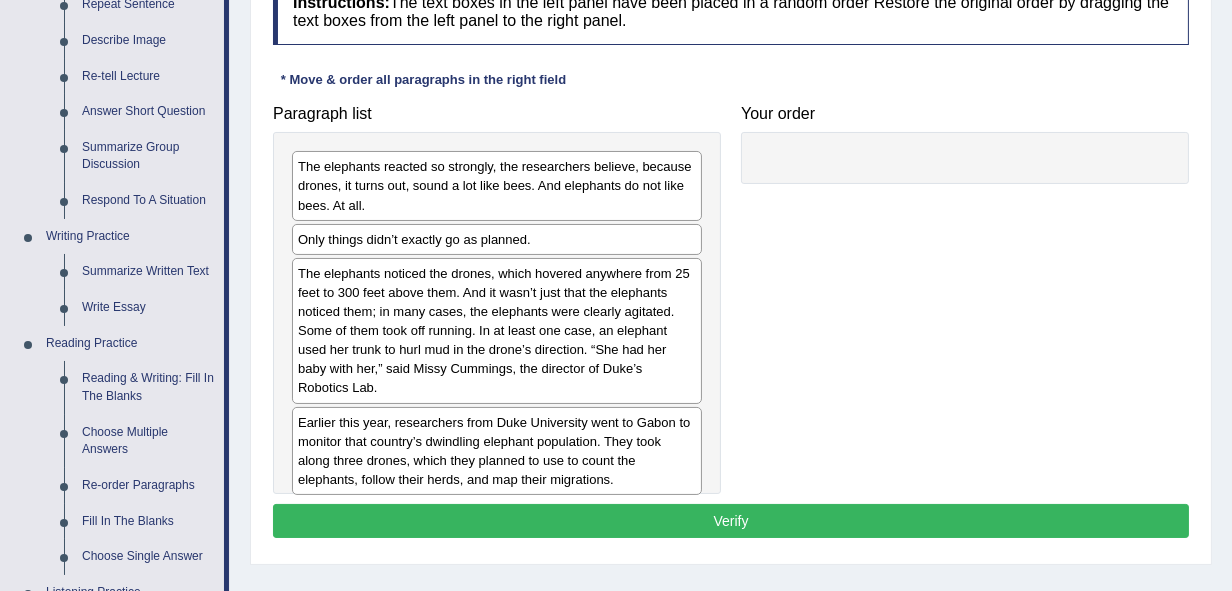 scroll, scrollTop: 300, scrollLeft: 0, axis: vertical 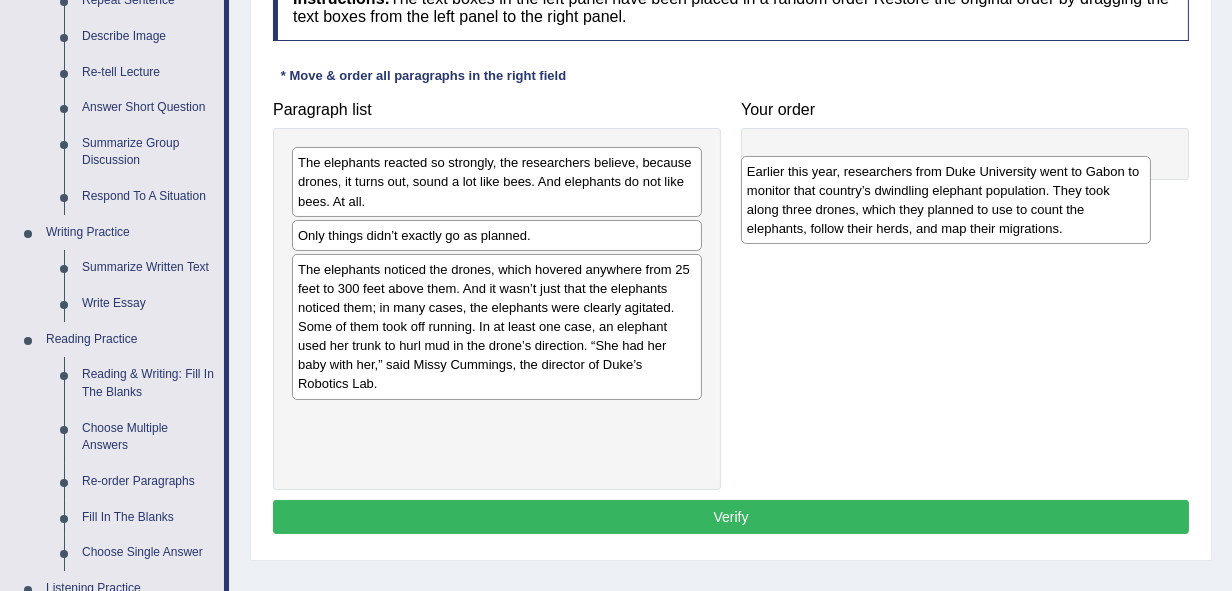 drag, startPoint x: 417, startPoint y: 432, endPoint x: 866, endPoint y: 205, distance: 503.12027 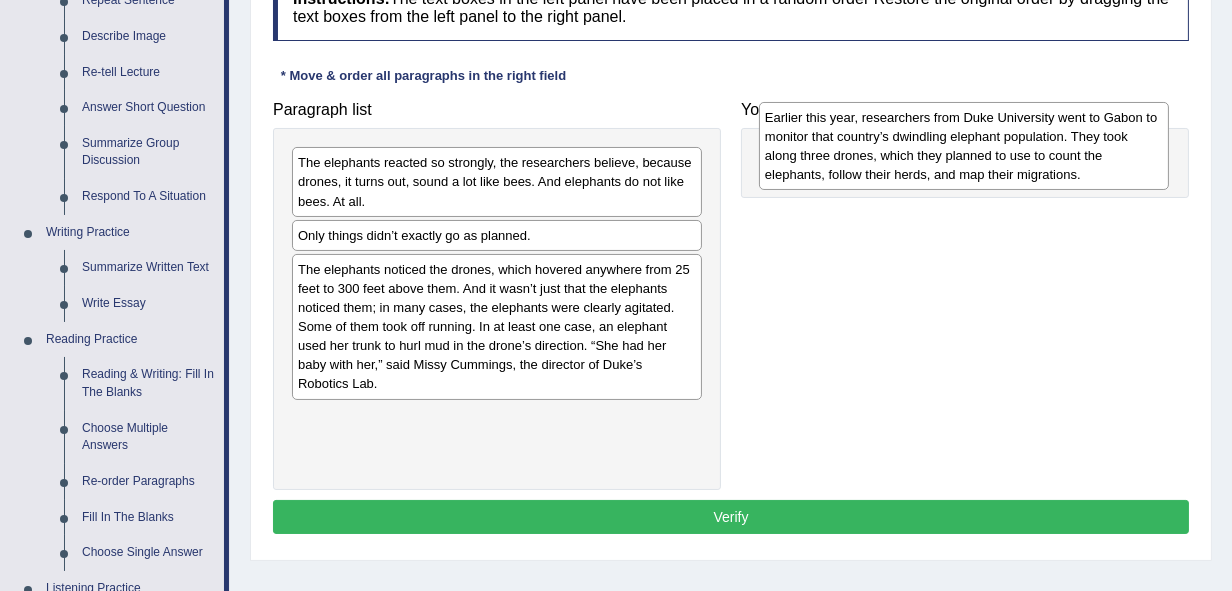 drag, startPoint x: 380, startPoint y: 407, endPoint x: 847, endPoint y: 126, distance: 545.02295 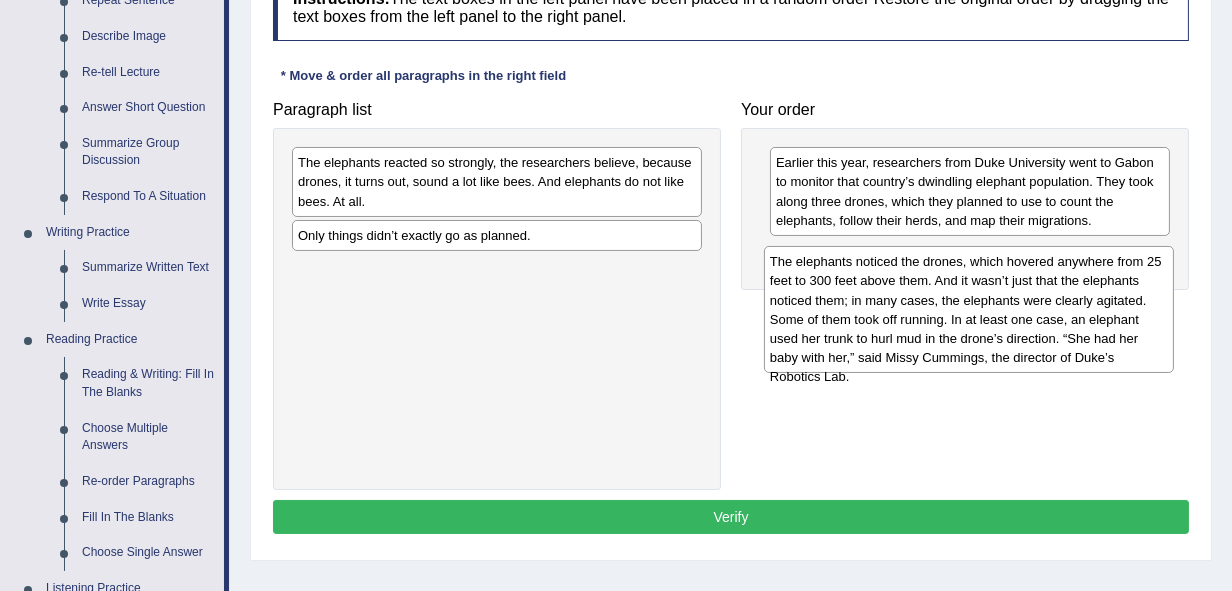 drag, startPoint x: 427, startPoint y: 287, endPoint x: 899, endPoint y: 280, distance: 472.0519 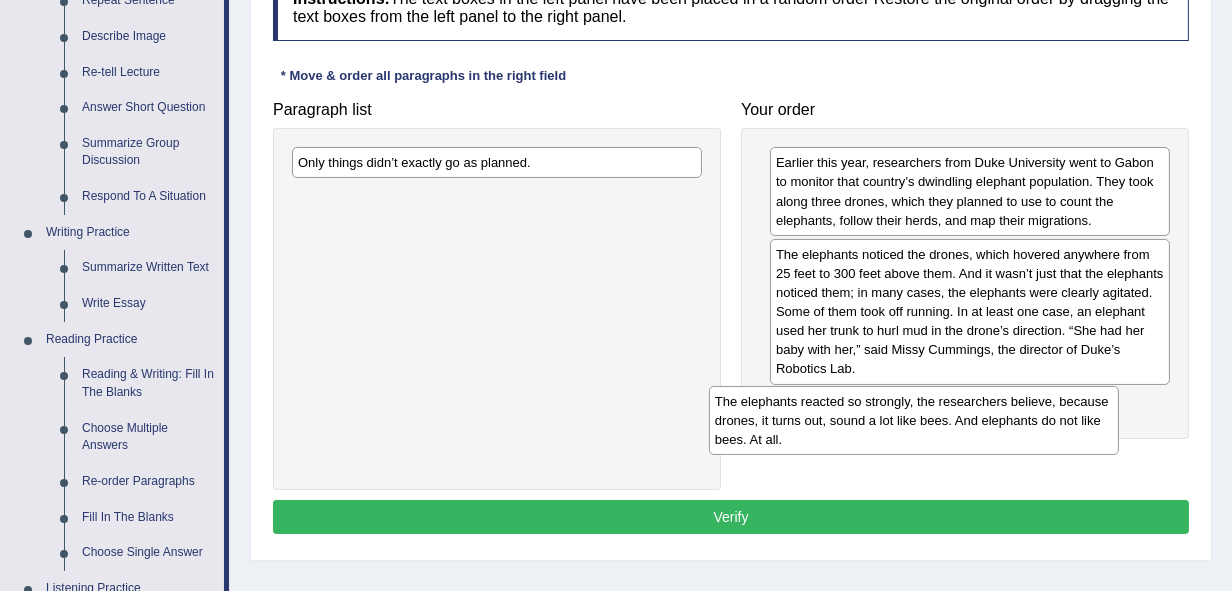 drag, startPoint x: 408, startPoint y: 170, endPoint x: 828, endPoint y: 389, distance: 473.6676 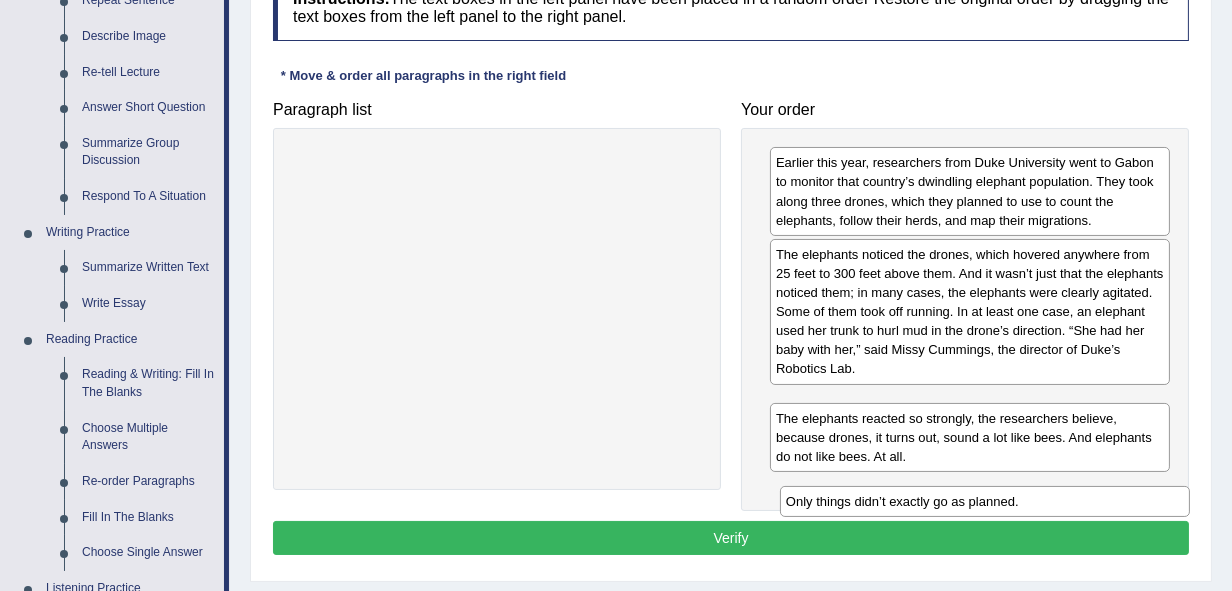 drag, startPoint x: 321, startPoint y: 158, endPoint x: 807, endPoint y: 484, distance: 585.21106 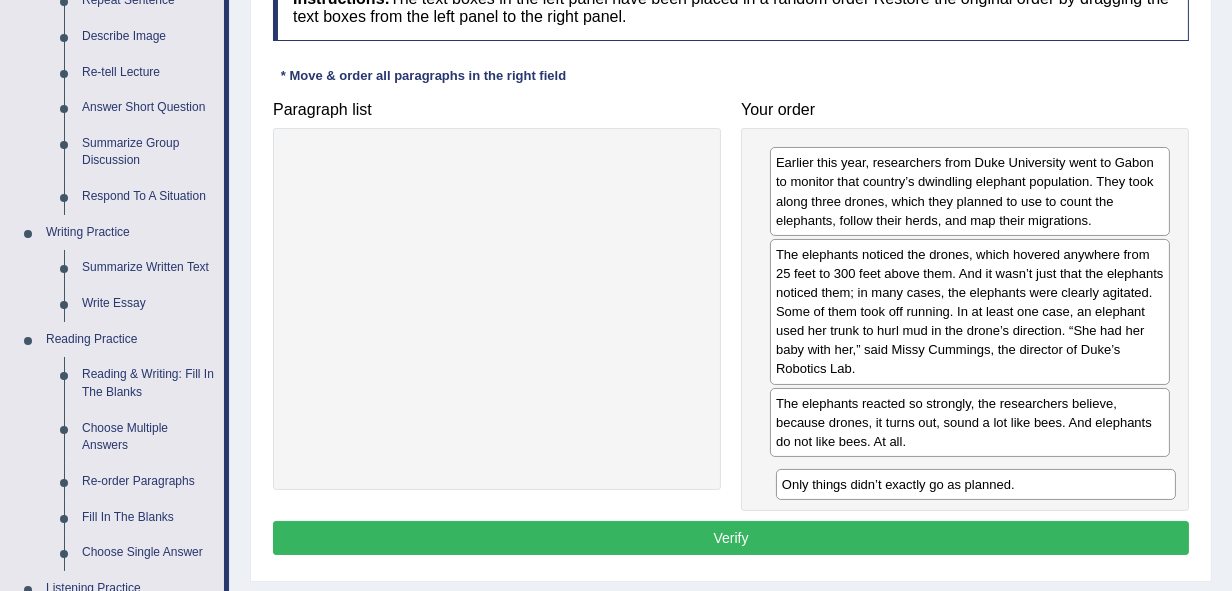 drag, startPoint x: 833, startPoint y: 407, endPoint x: 840, endPoint y: 489, distance: 82.29824 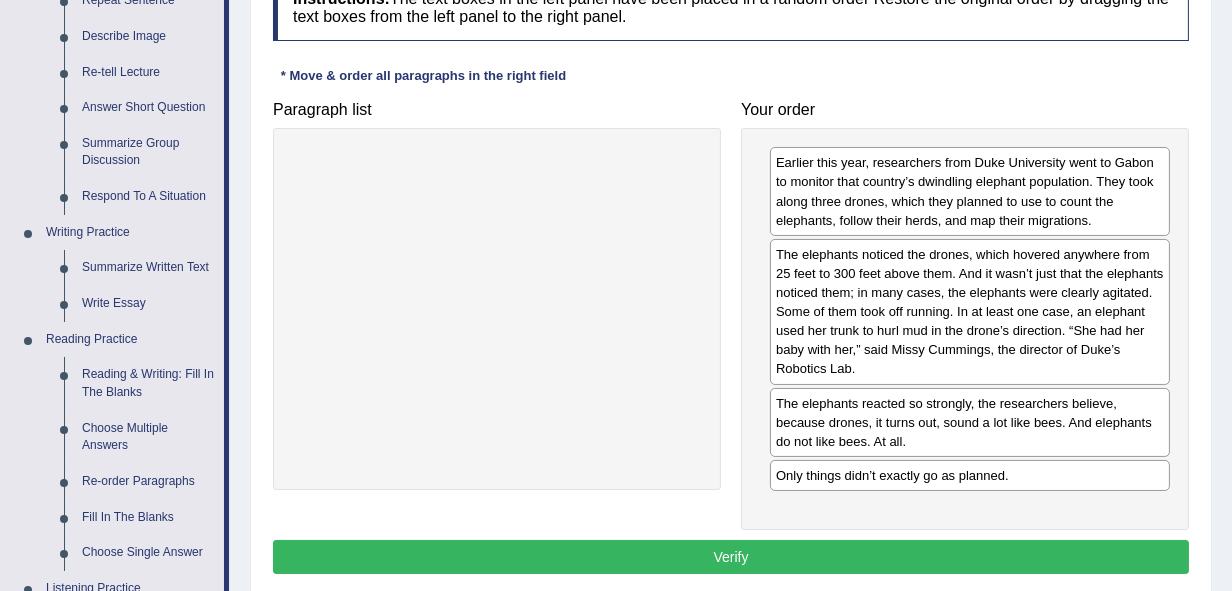 click on "Verify" at bounding box center (731, 557) 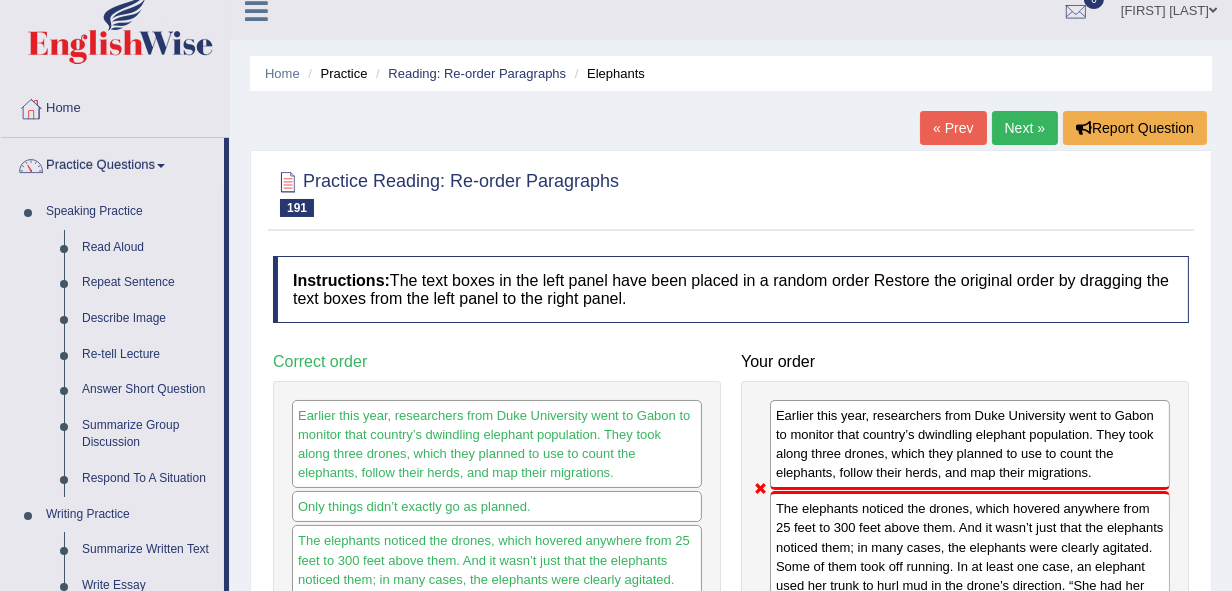 scroll, scrollTop: 0, scrollLeft: 0, axis: both 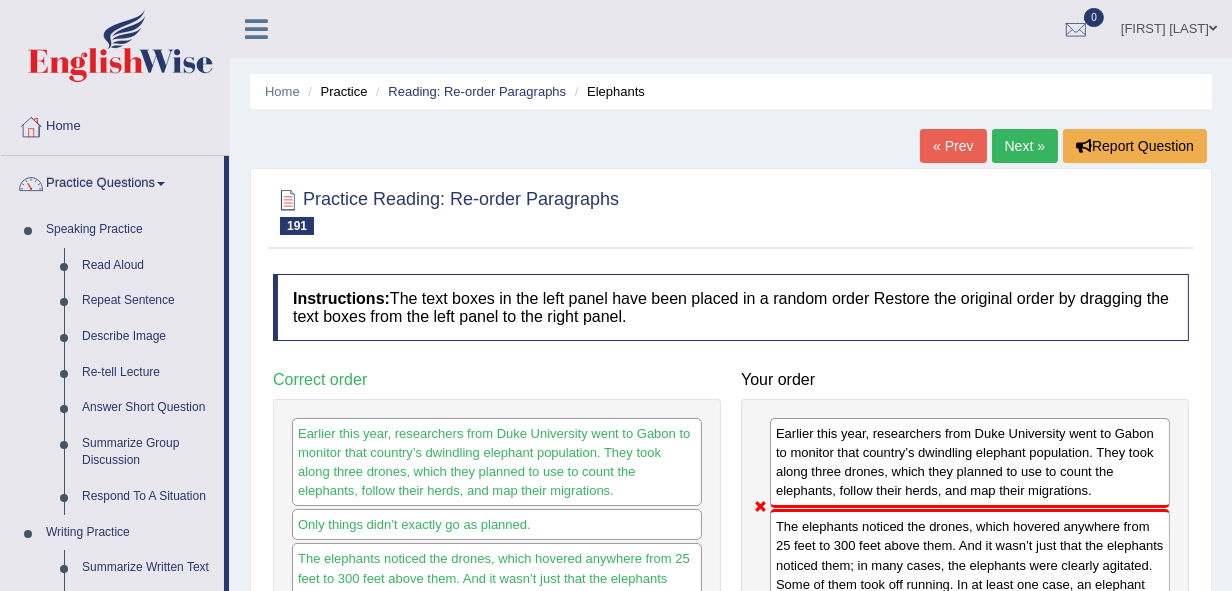 click on "Next »" at bounding box center (1025, 146) 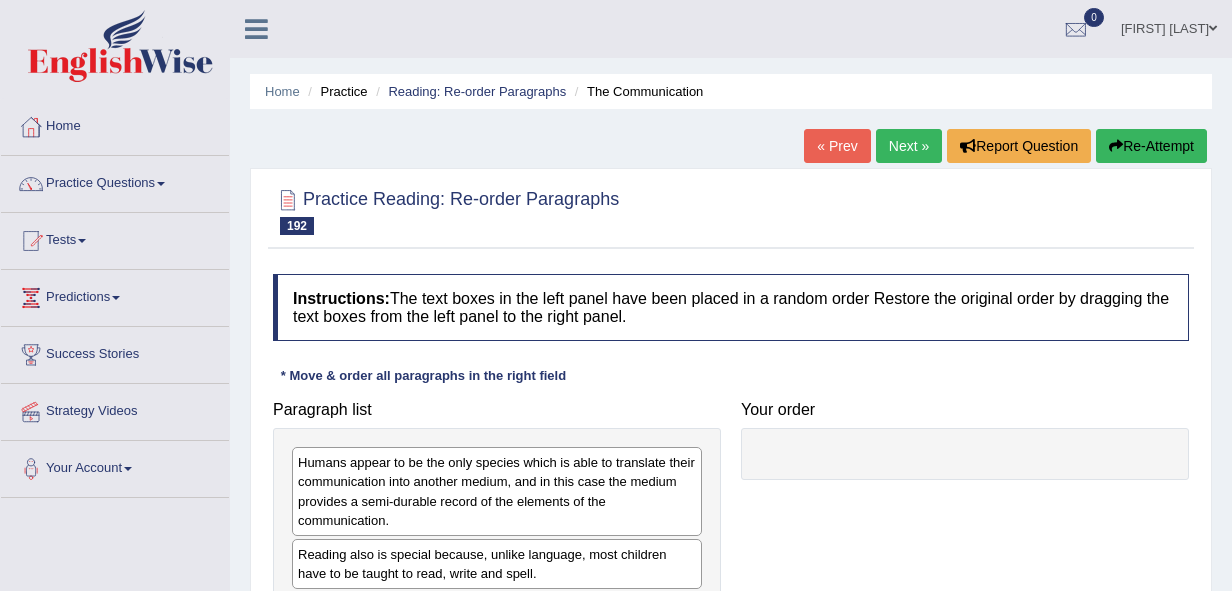 scroll, scrollTop: 200, scrollLeft: 0, axis: vertical 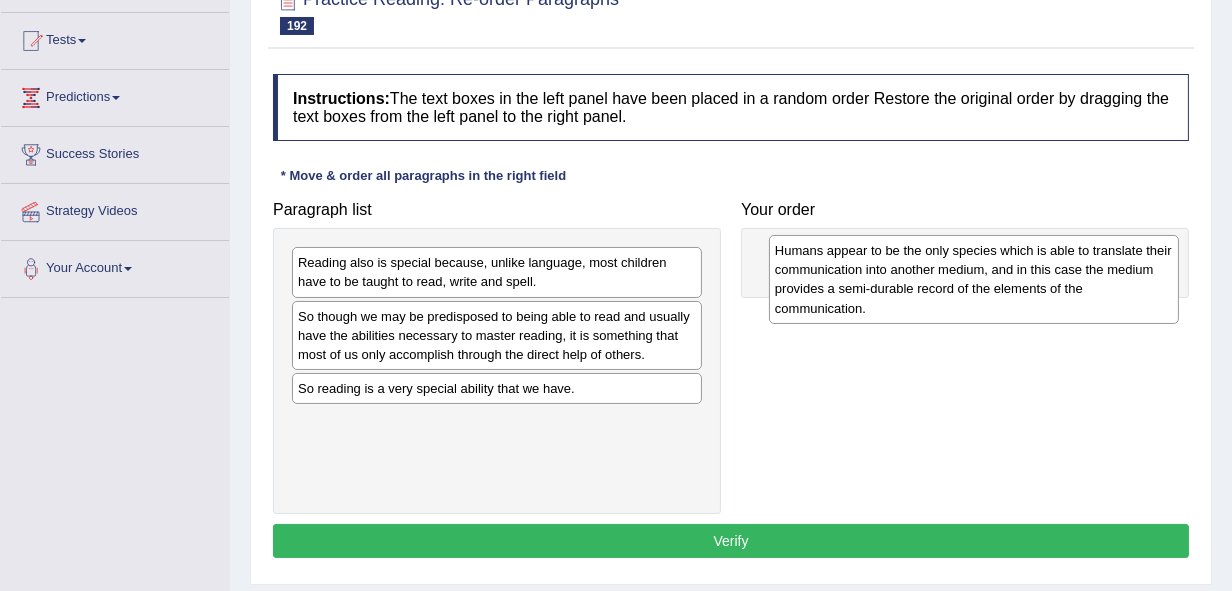 drag, startPoint x: 447, startPoint y: 277, endPoint x: 917, endPoint y: 265, distance: 470.15317 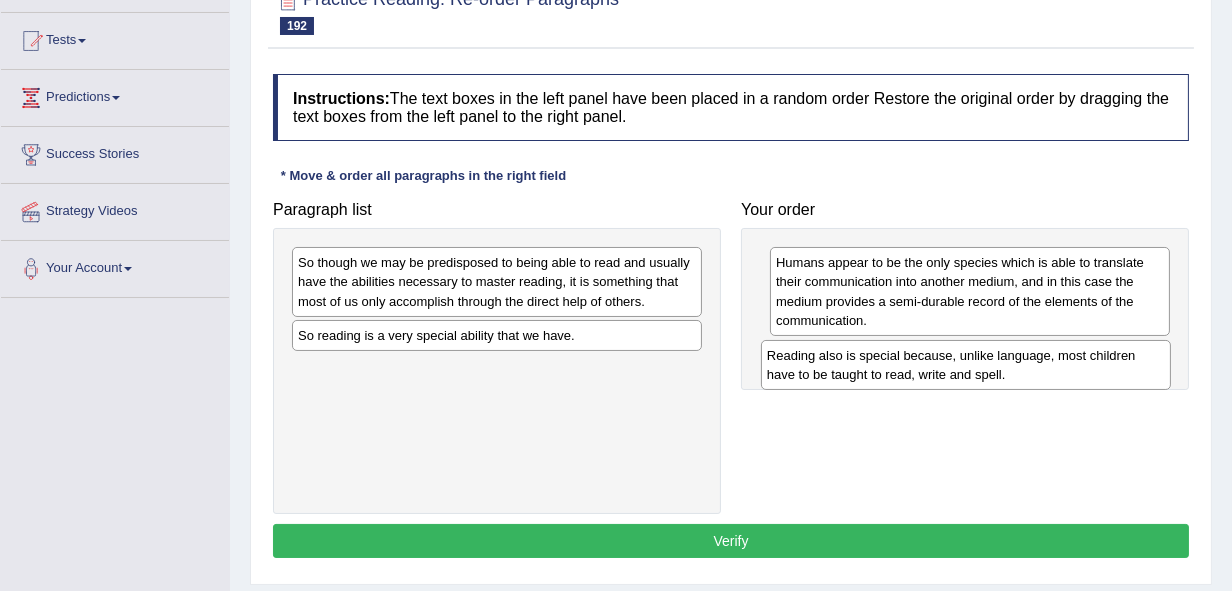 drag, startPoint x: 378, startPoint y: 277, endPoint x: 847, endPoint y: 370, distance: 478.13177 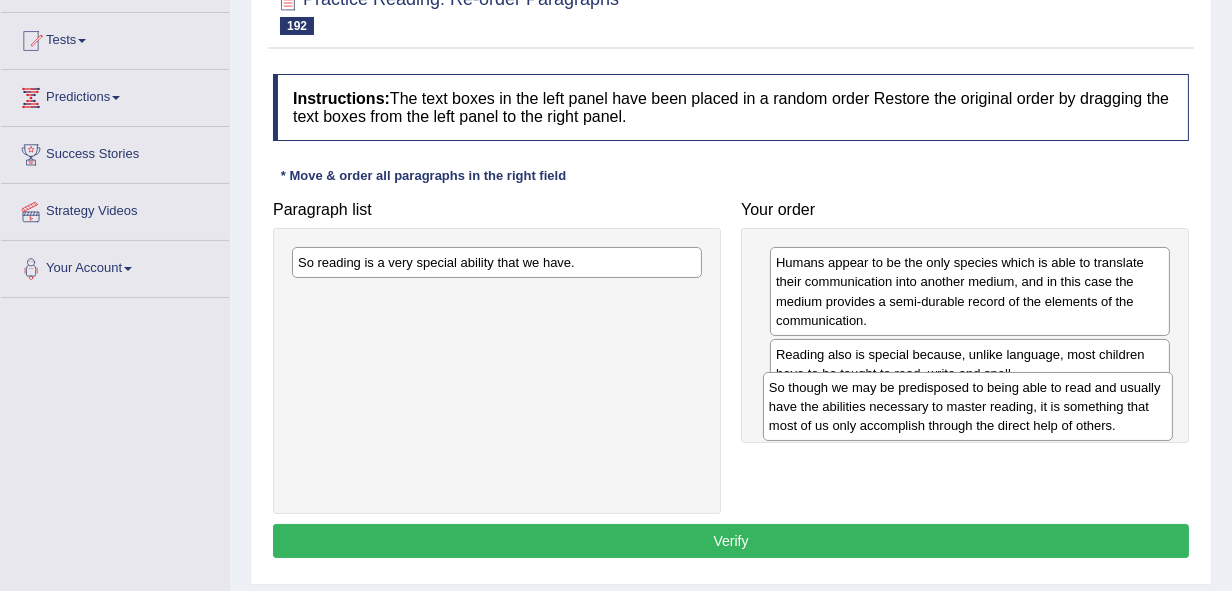drag, startPoint x: 437, startPoint y: 311, endPoint x: 908, endPoint y: 436, distance: 487.30484 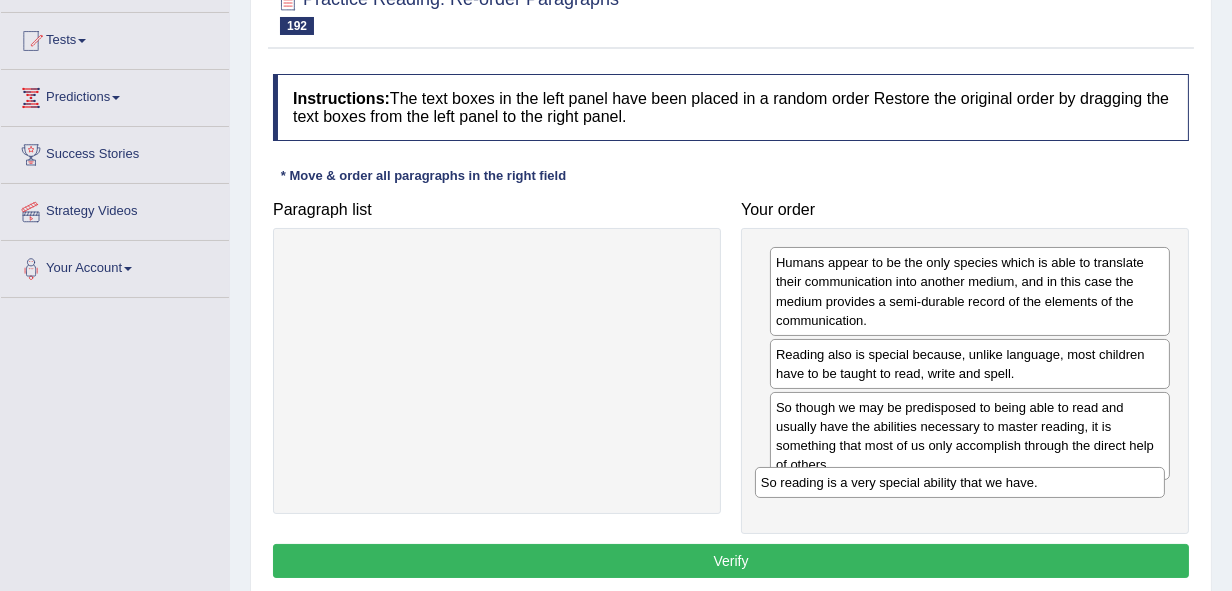 drag, startPoint x: 417, startPoint y: 268, endPoint x: 880, endPoint y: 488, distance: 512.61 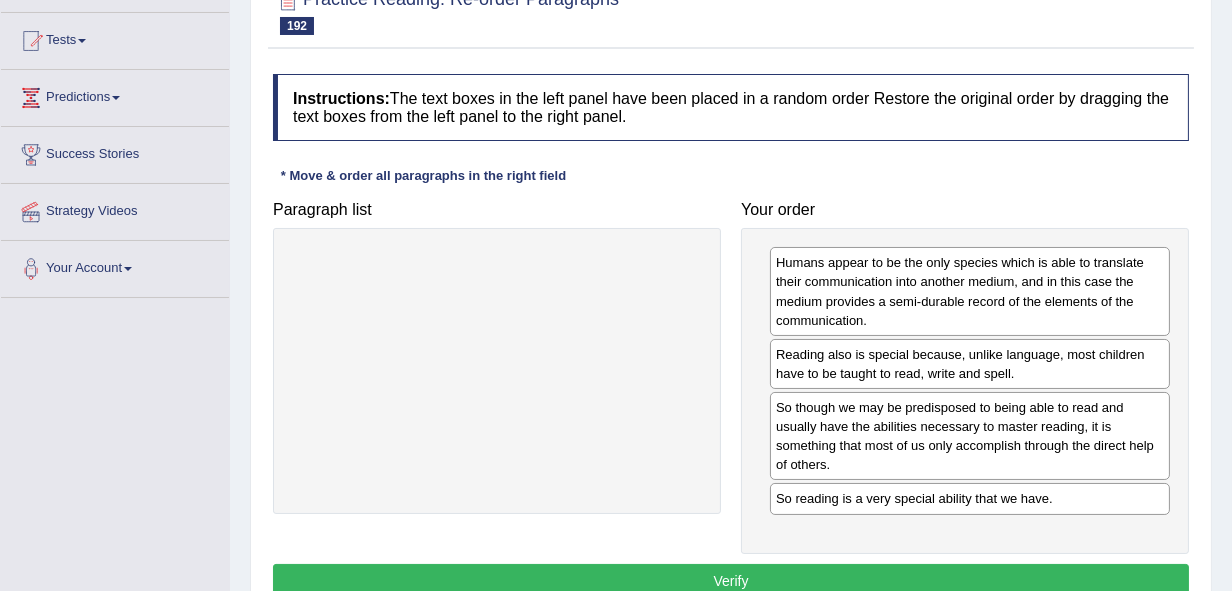 click on "Instructions:  The text boxes in the left panel have been placed in a random order Restore the original order by dragging the text boxes from the left panel to the right panel.
* Move & order all paragraphs in the right field
Paragraph list
Correct order
Humans appear to be the only species which is able to translate their communication into another medium, and in this case the medium provides a semi-durable record of the elements of the communication. So reading is a very special ability that we have. Reading also is special because, unlike language, most children have to be taught to read, write and spell. So though we may be predisposed to being able to read and usually have the abilities necessary to master reading, it is something that most of us only accomplish through the direct help of others.
Your order
Reading also is special because, unlike language, most children have to be taught to read, write and spell.
Result:" at bounding box center (731, 338) 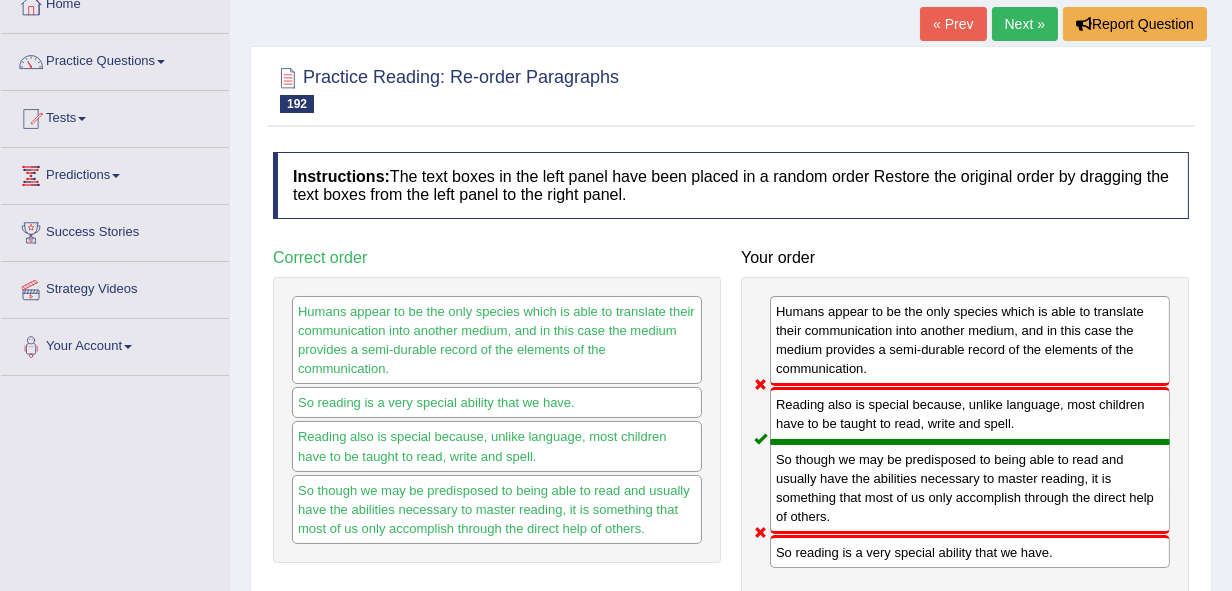 scroll, scrollTop: 0, scrollLeft: 0, axis: both 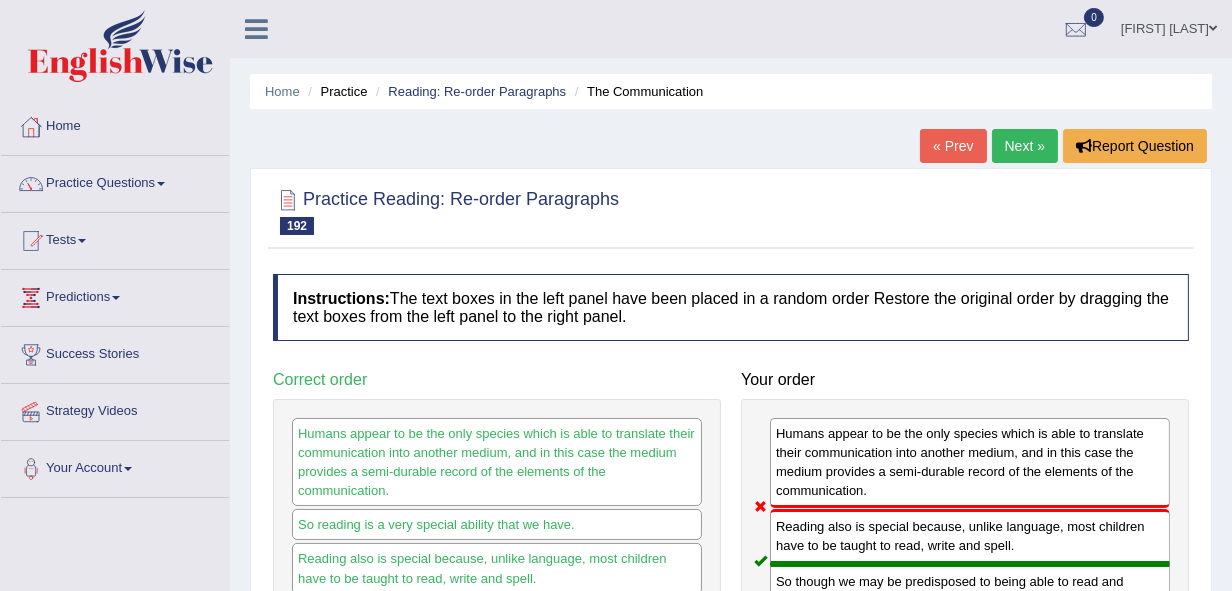 click on "Next »" at bounding box center [1025, 146] 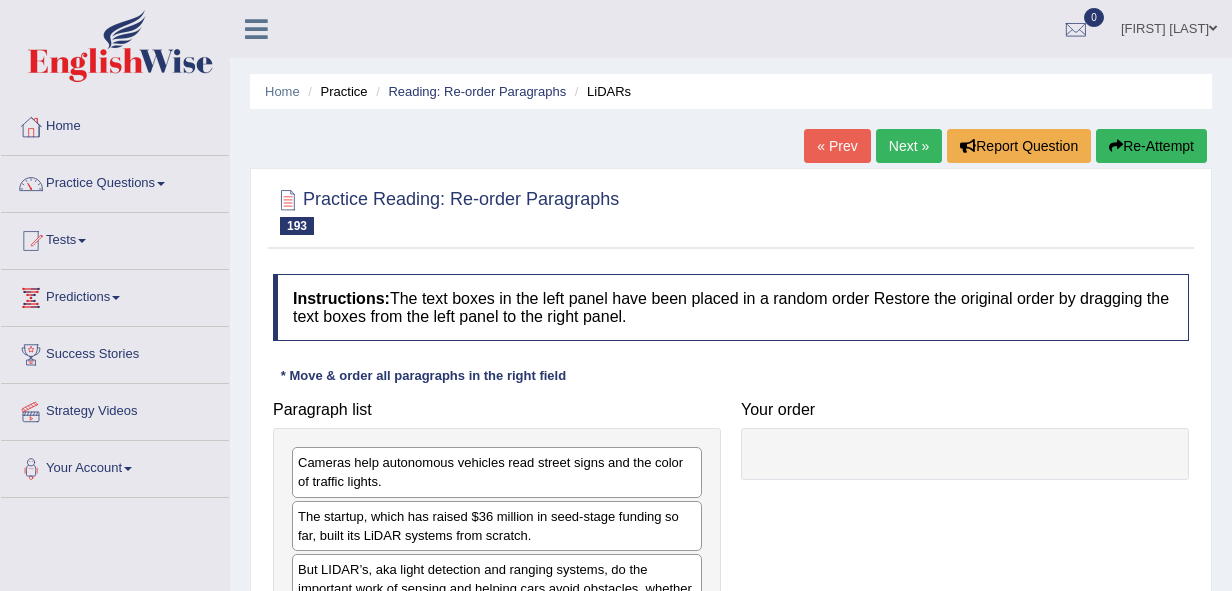 scroll, scrollTop: 0, scrollLeft: 0, axis: both 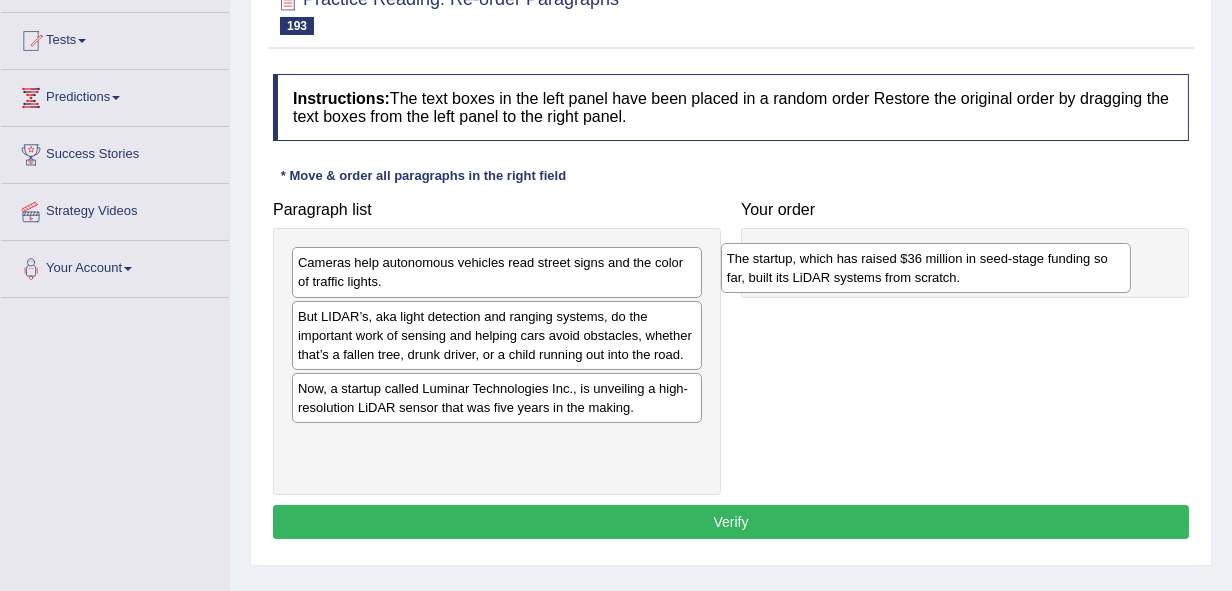 drag, startPoint x: 355, startPoint y: 323, endPoint x: 784, endPoint y: 266, distance: 432.77014 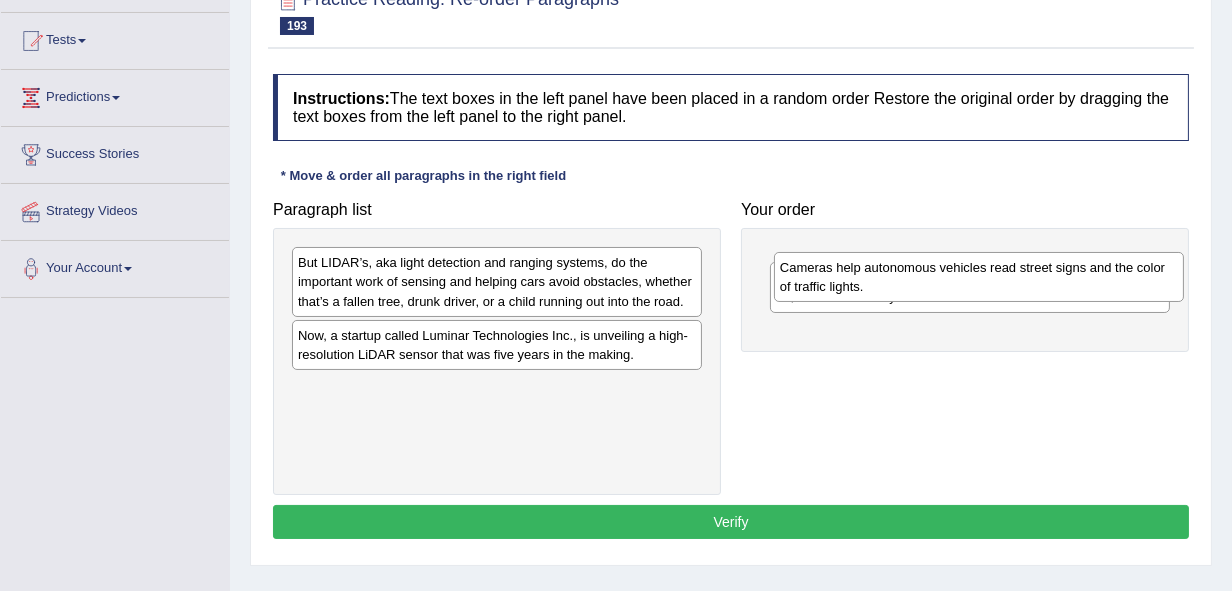 drag, startPoint x: 380, startPoint y: 256, endPoint x: 908, endPoint y: 242, distance: 528.18555 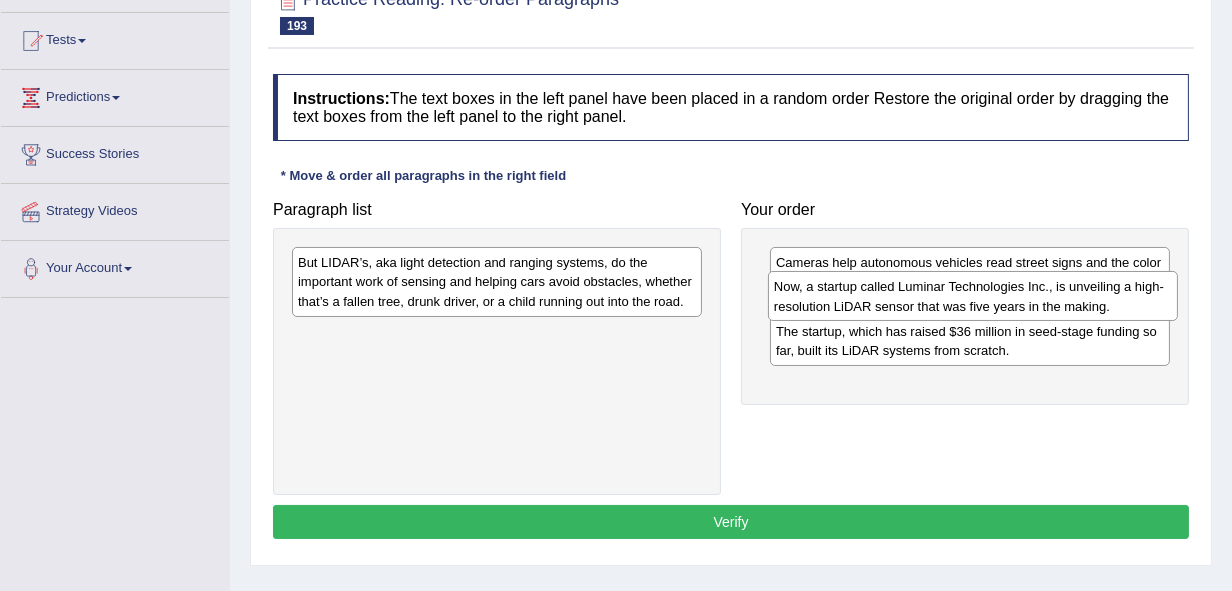drag, startPoint x: 607, startPoint y: 349, endPoint x: 1083, endPoint y: 302, distance: 478.31476 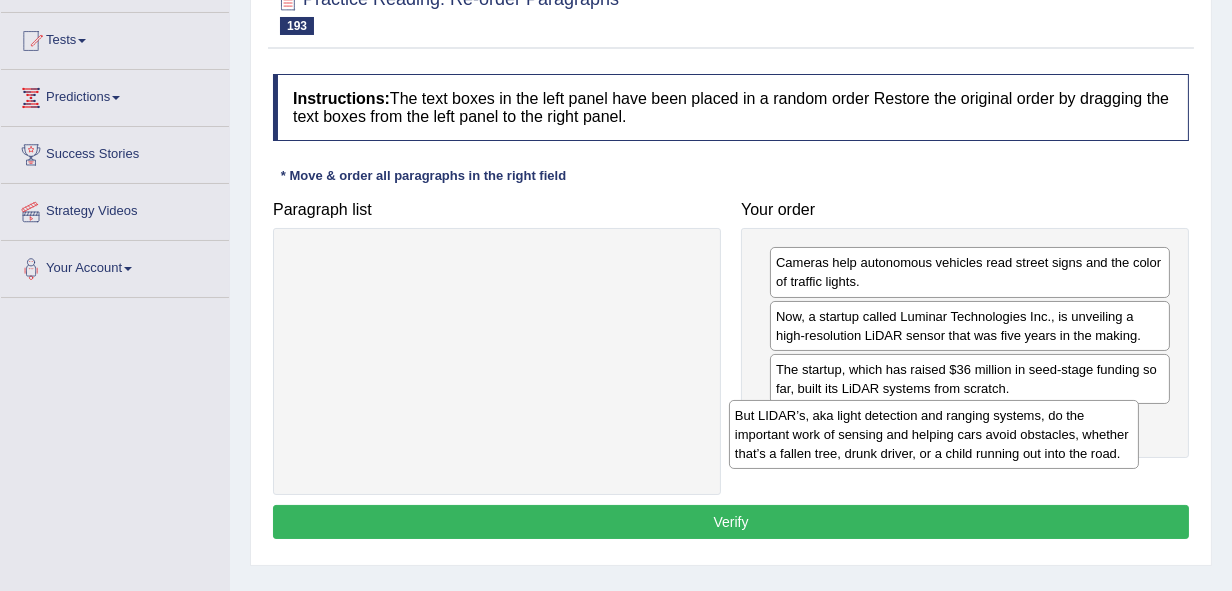 drag, startPoint x: 442, startPoint y: 279, endPoint x: 880, endPoint y: 432, distance: 463.95367 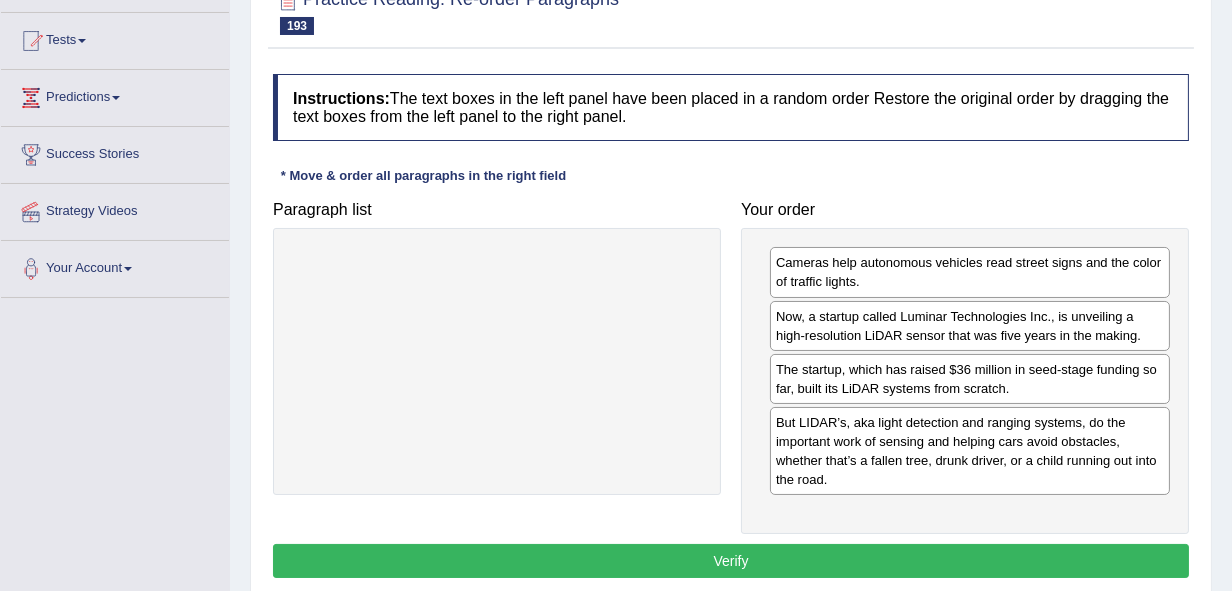 click on "Verify" at bounding box center [731, 561] 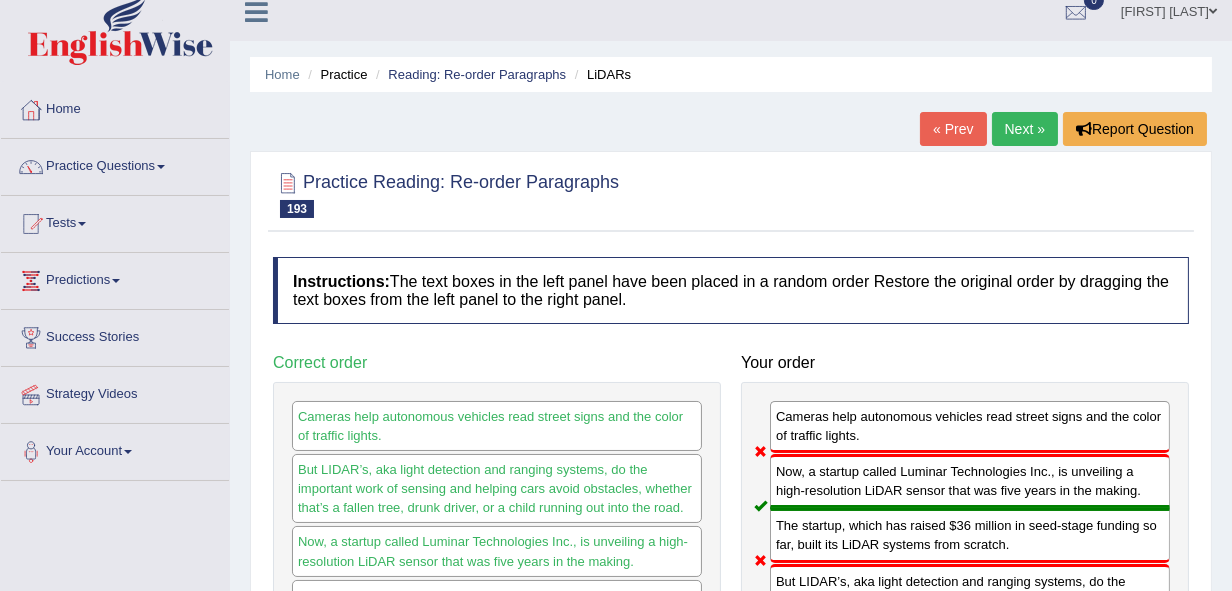 scroll, scrollTop: 0, scrollLeft: 0, axis: both 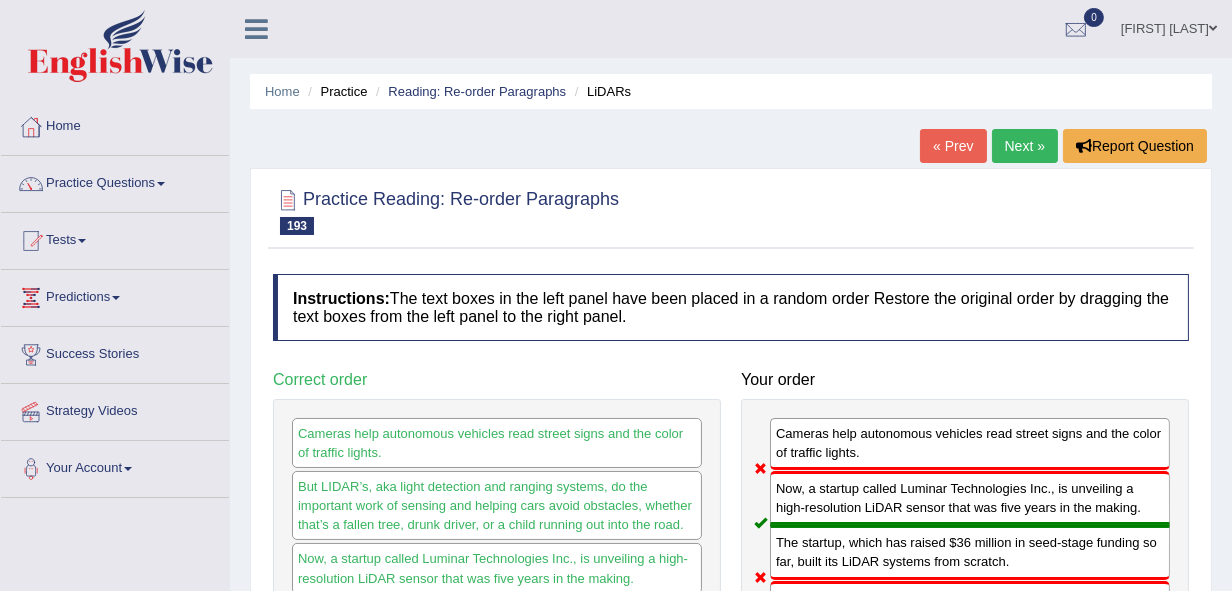 click on "Next »" at bounding box center (1025, 146) 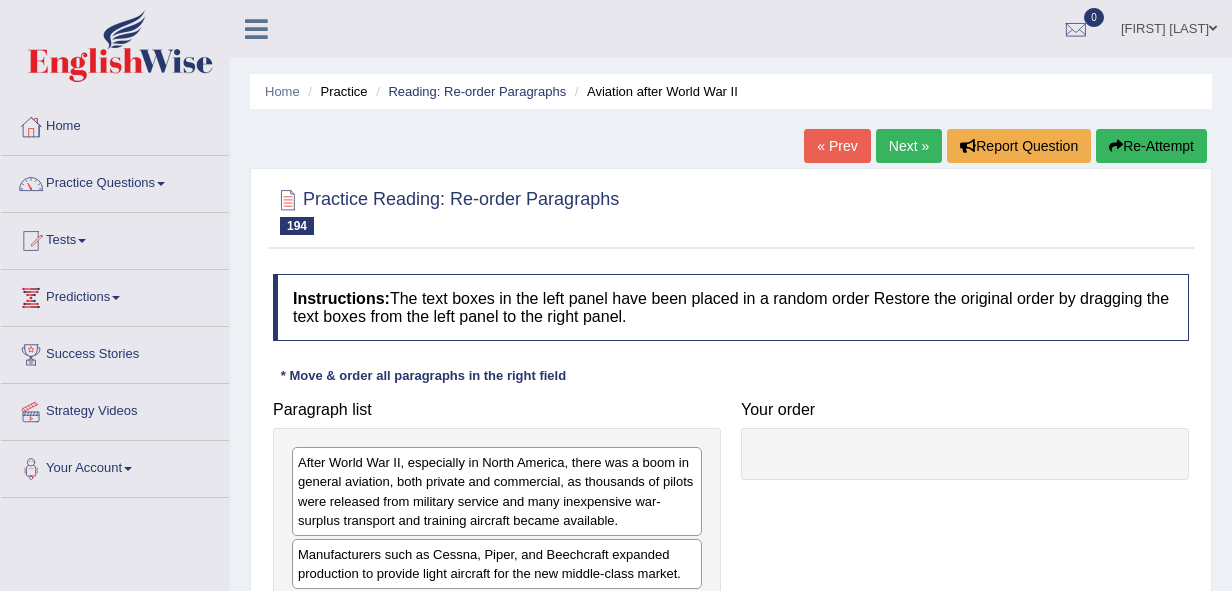 scroll, scrollTop: 0, scrollLeft: 0, axis: both 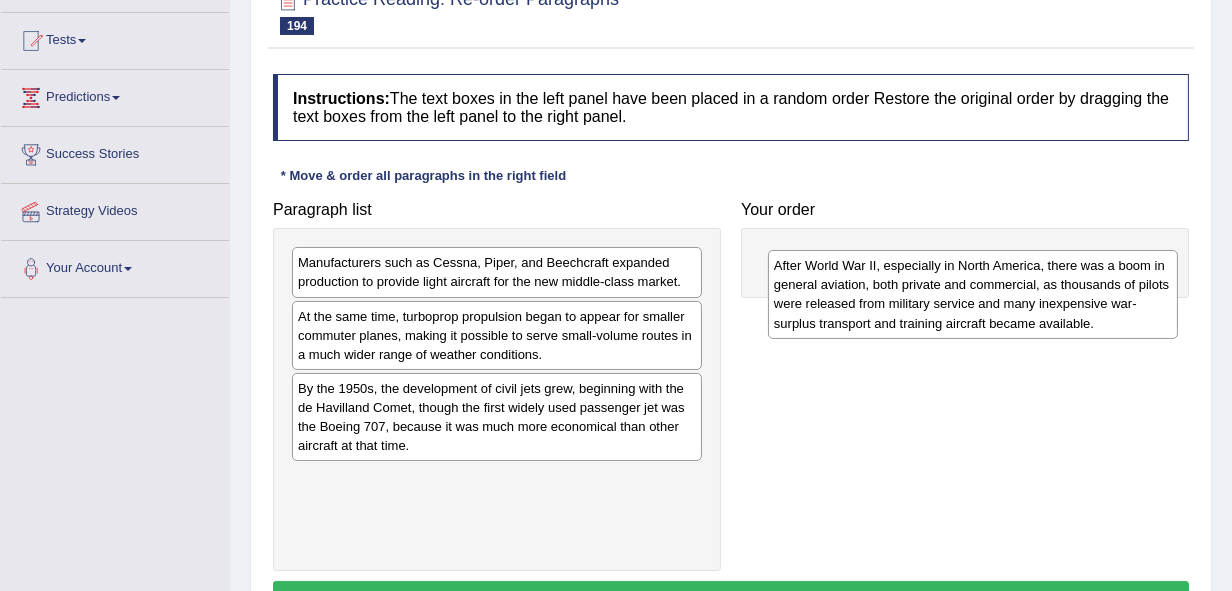 drag, startPoint x: 351, startPoint y: 274, endPoint x: 827, endPoint y: 277, distance: 476.00946 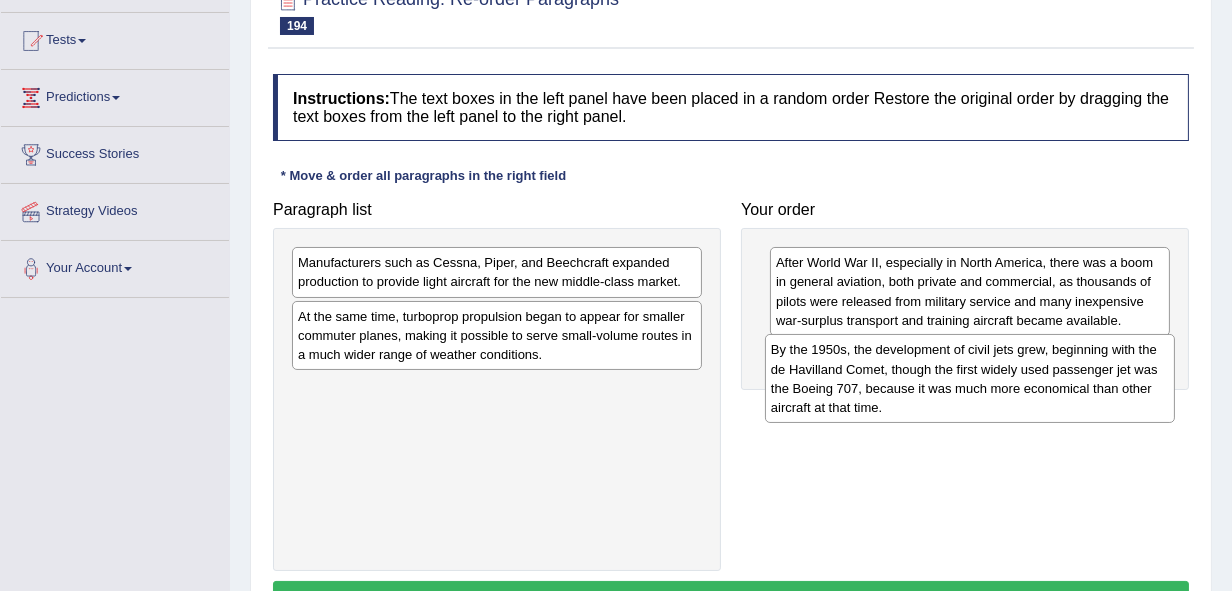 drag, startPoint x: 392, startPoint y: 397, endPoint x: 865, endPoint y: 359, distance: 474.524 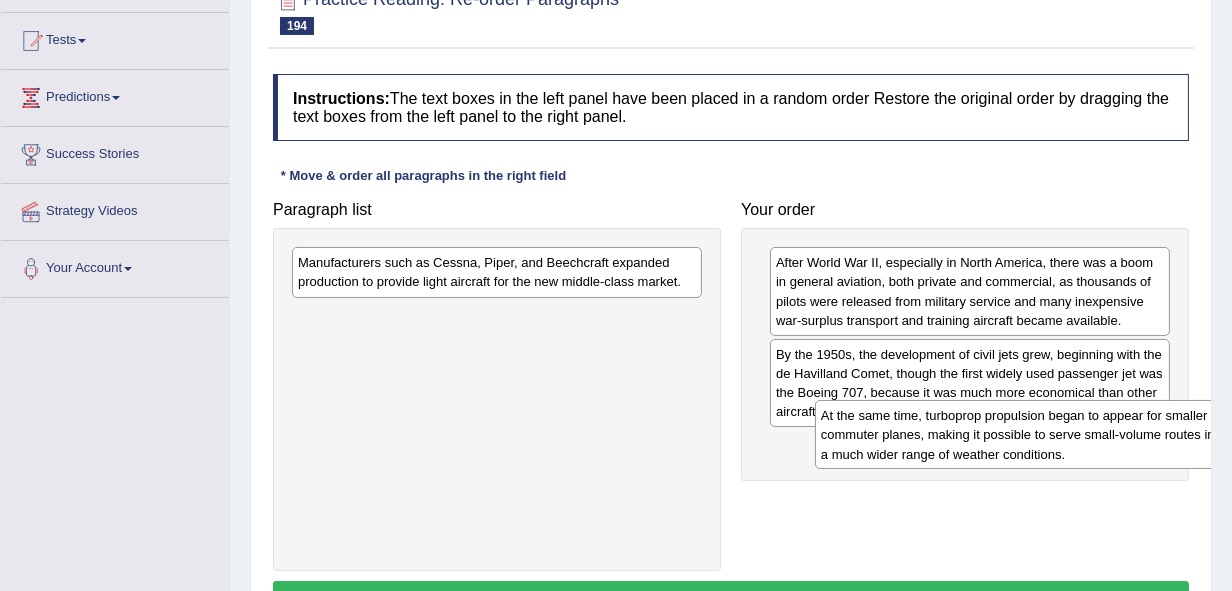 drag, startPoint x: 496, startPoint y: 331, endPoint x: 1019, endPoint y: 431, distance: 532.4744 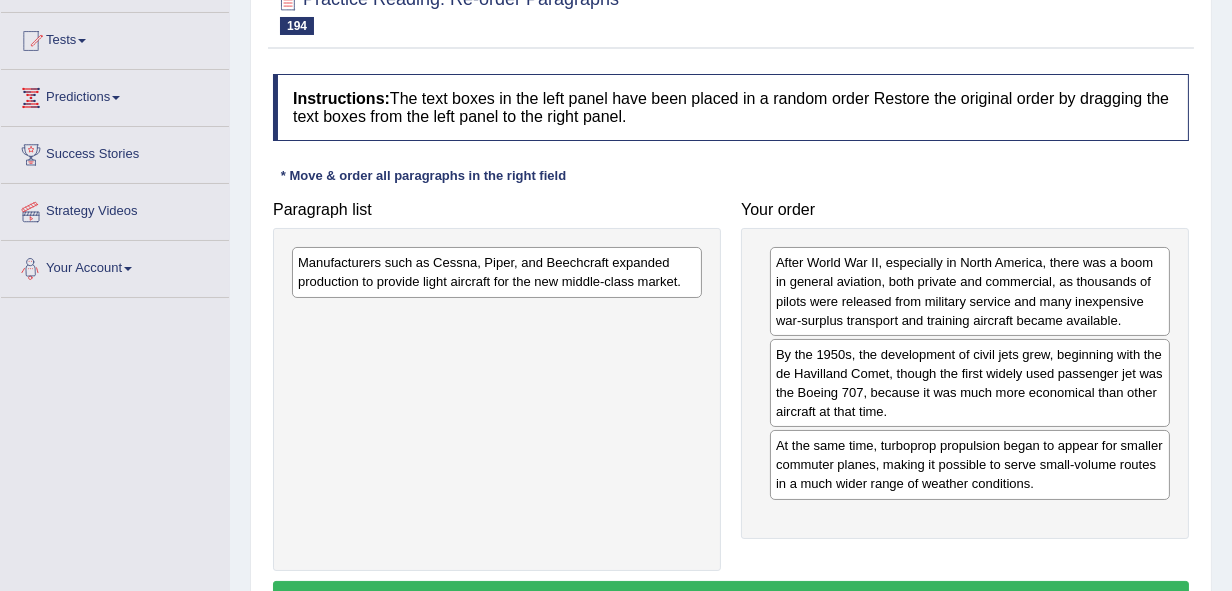 drag, startPoint x: 408, startPoint y: 304, endPoint x: 674, endPoint y: 357, distance: 271.2287 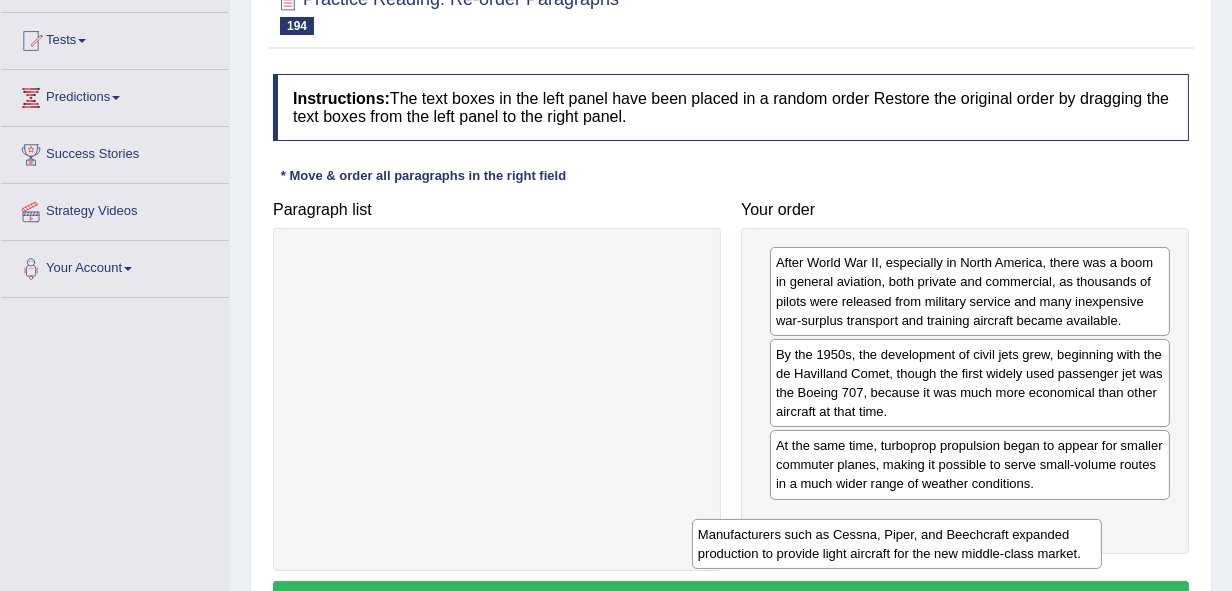 drag, startPoint x: 596, startPoint y: 257, endPoint x: 1002, endPoint y: 520, distance: 483.74063 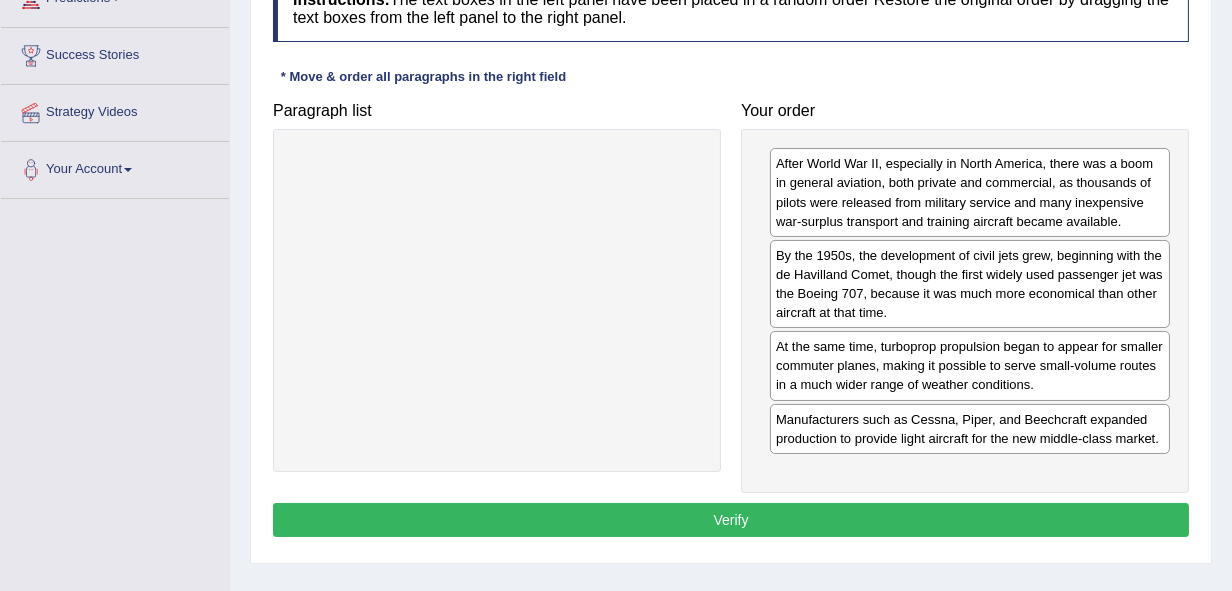 scroll, scrollTop: 300, scrollLeft: 0, axis: vertical 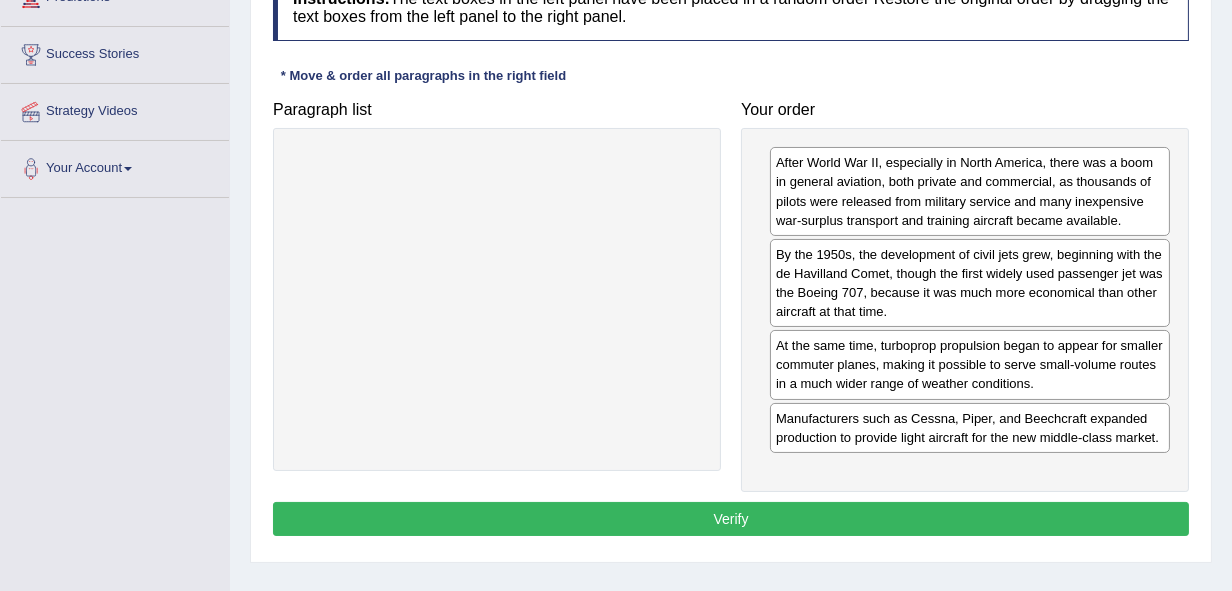 click on "Verify" at bounding box center [731, 519] 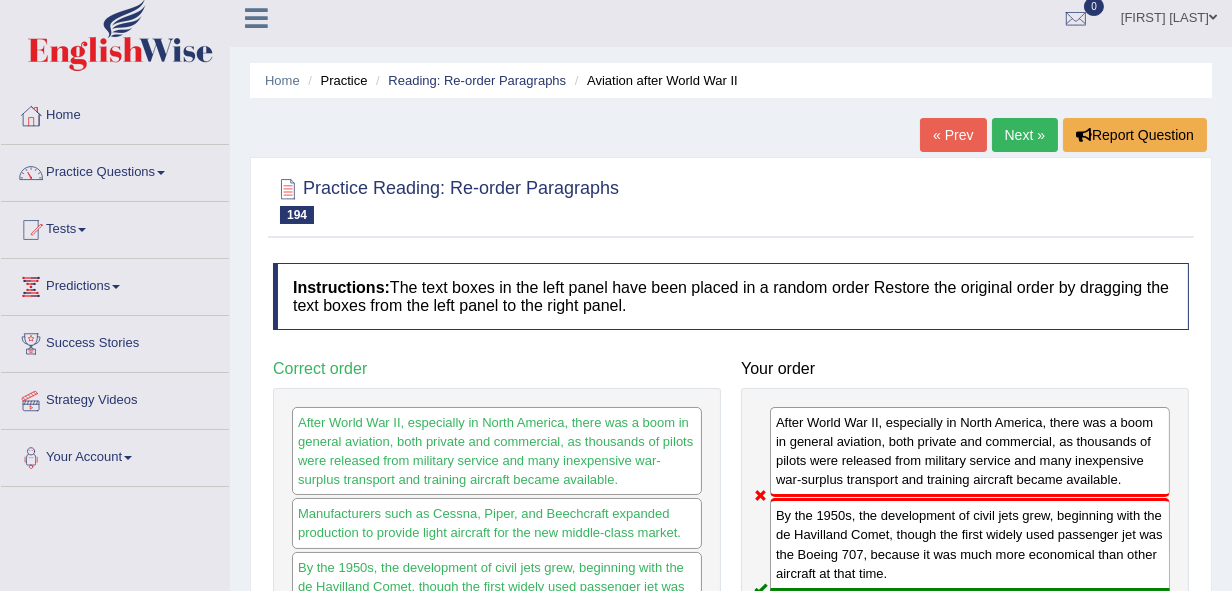 scroll, scrollTop: 0, scrollLeft: 0, axis: both 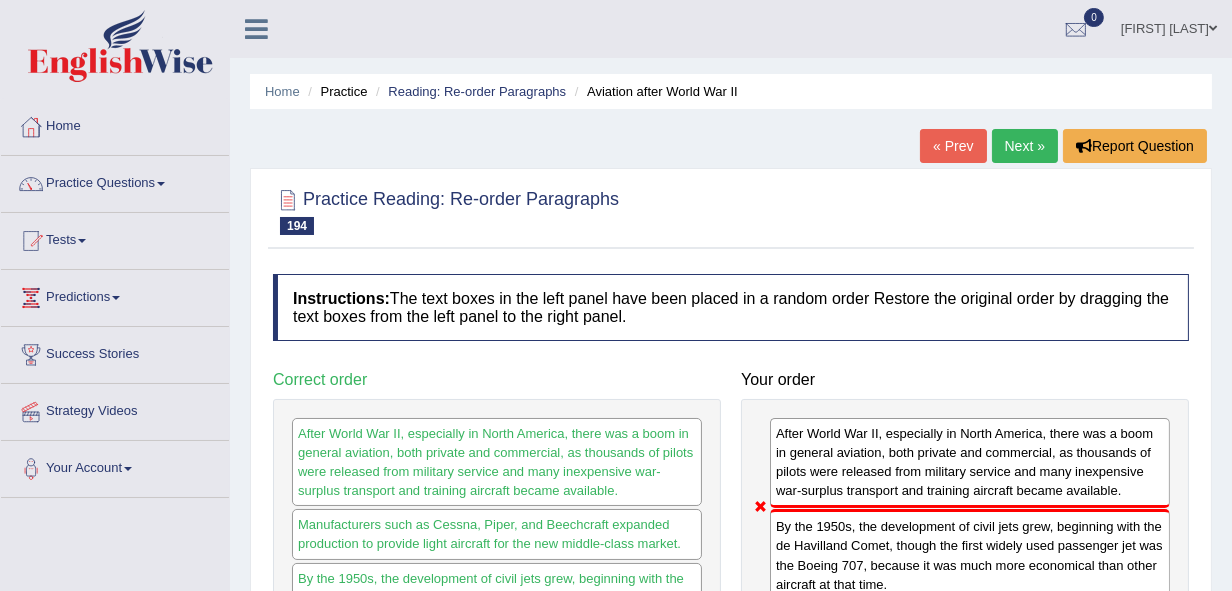 click on "« Prev" at bounding box center [953, 146] 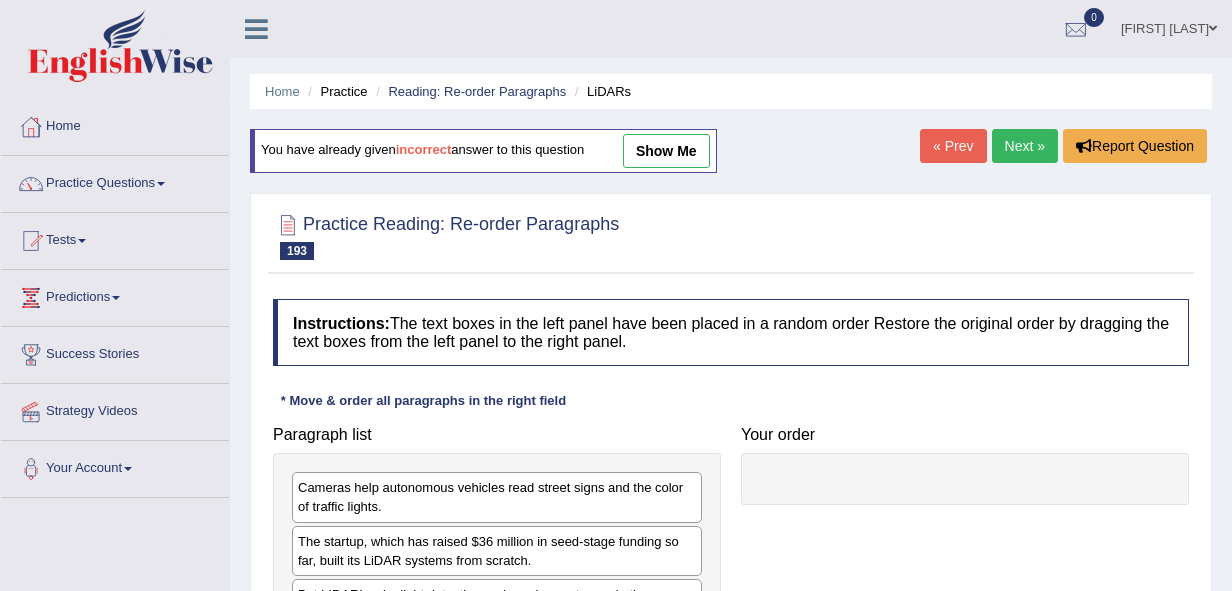 scroll, scrollTop: 0, scrollLeft: 0, axis: both 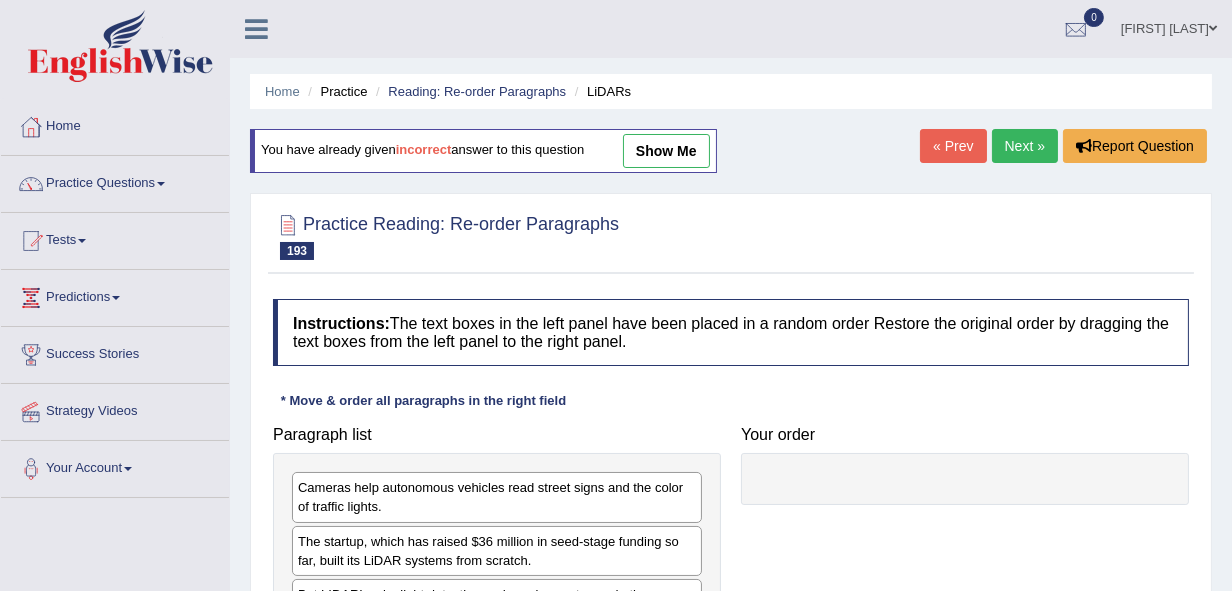 click on "Next »" at bounding box center [1025, 146] 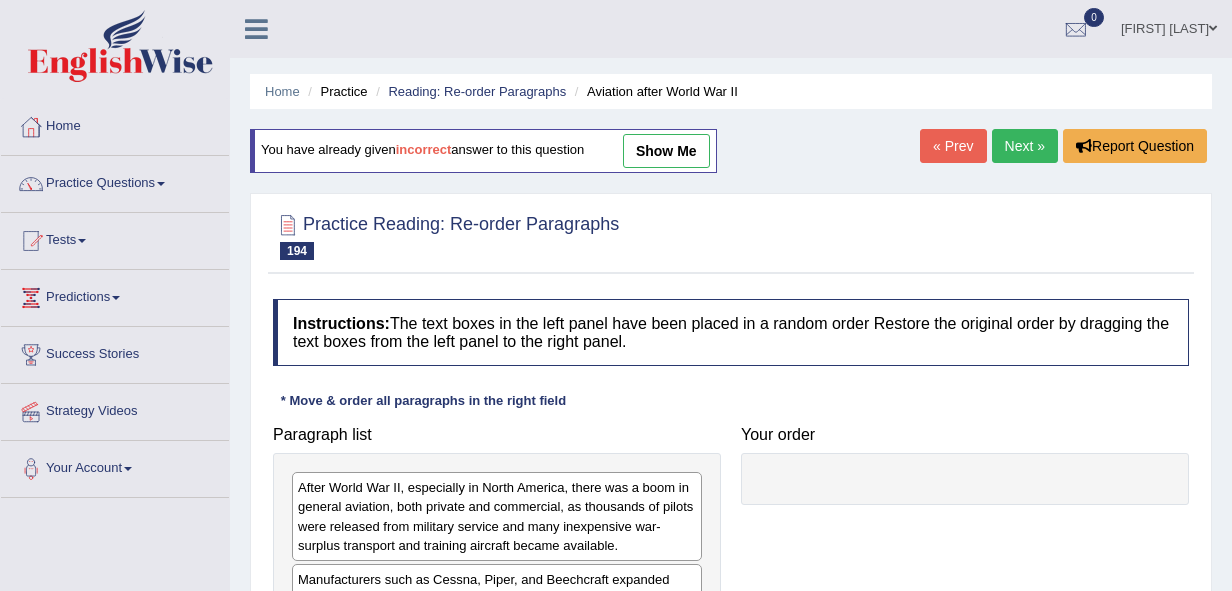 scroll, scrollTop: 0, scrollLeft: 0, axis: both 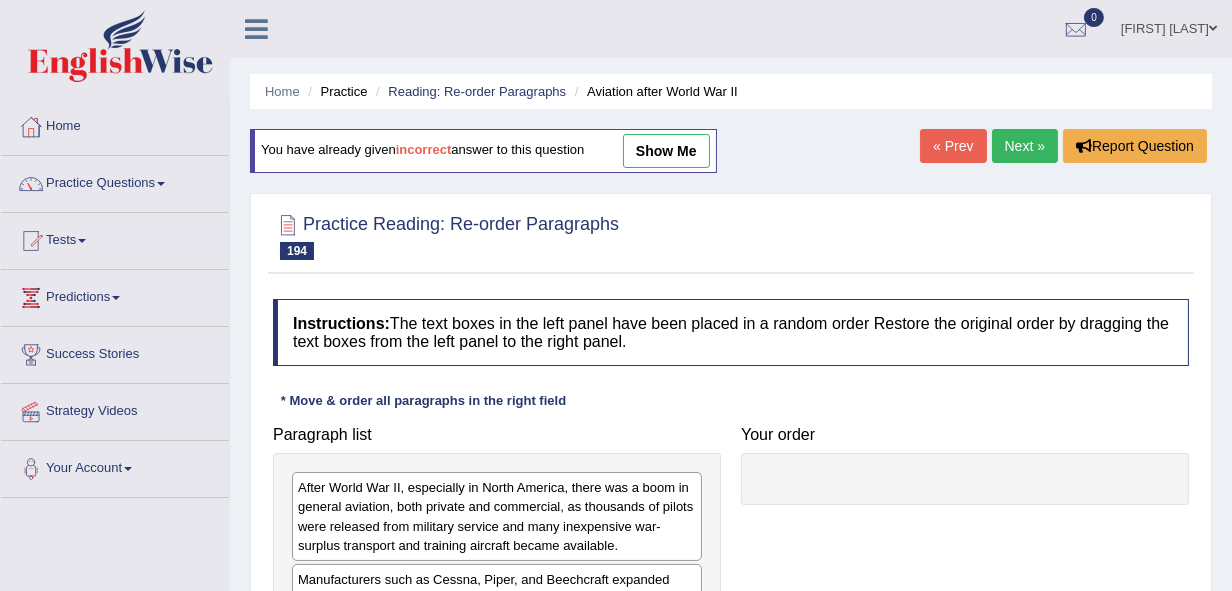 click on "Next »" at bounding box center (1025, 146) 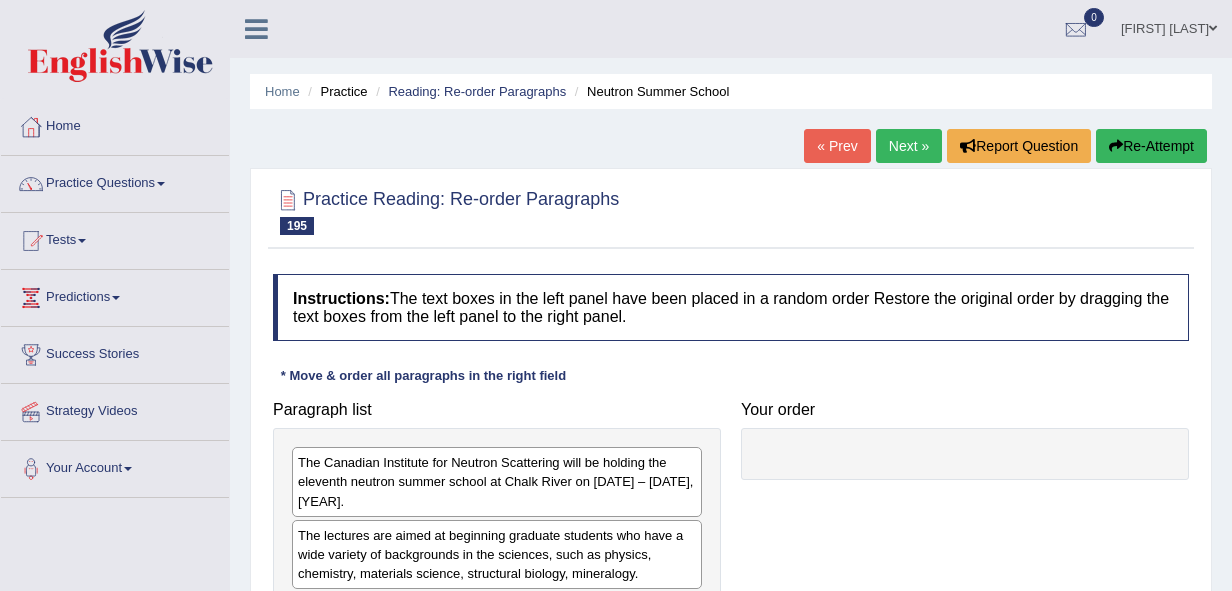 scroll, scrollTop: 0, scrollLeft: 0, axis: both 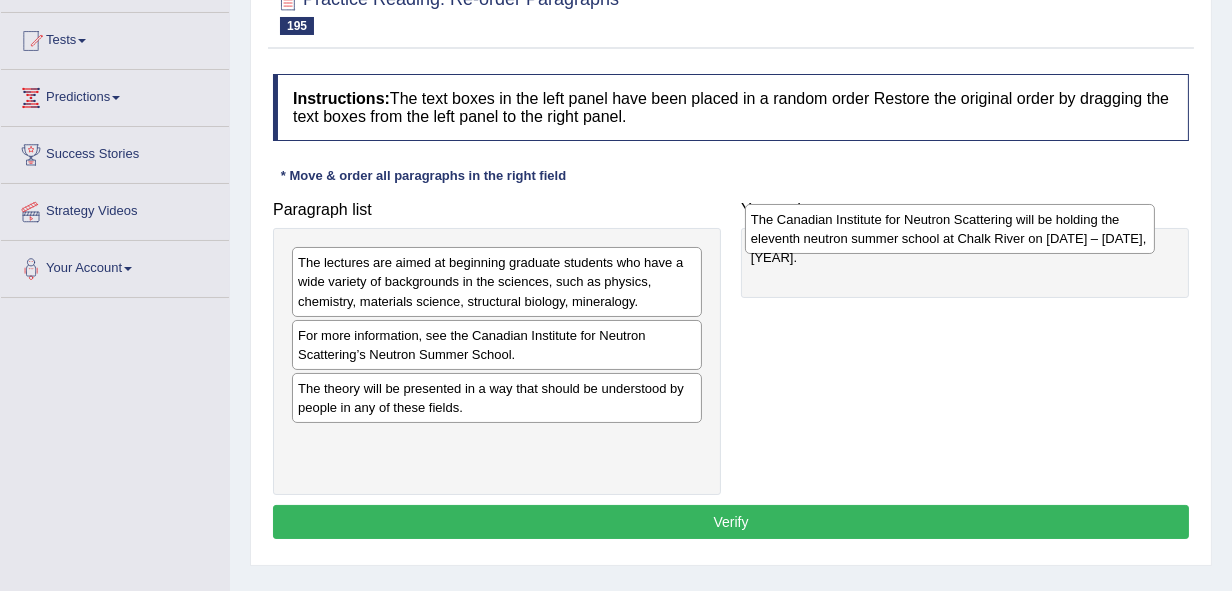 drag, startPoint x: 343, startPoint y: 279, endPoint x: 791, endPoint y: 234, distance: 450.25436 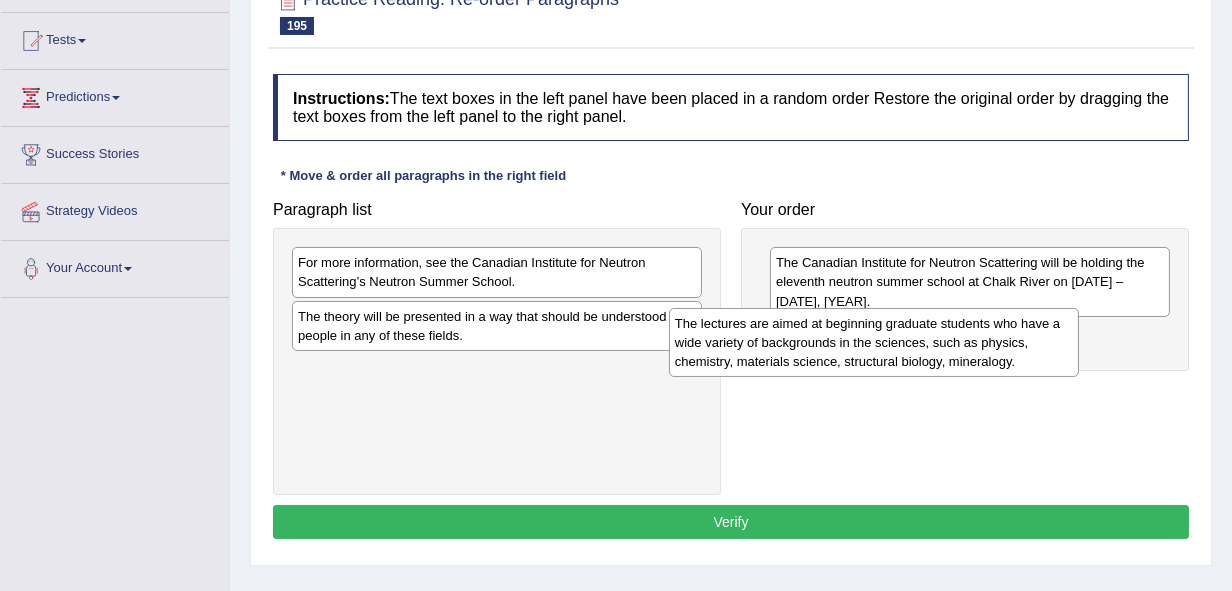 drag, startPoint x: 685, startPoint y: 318, endPoint x: 1078, endPoint y: 371, distance: 396.55768 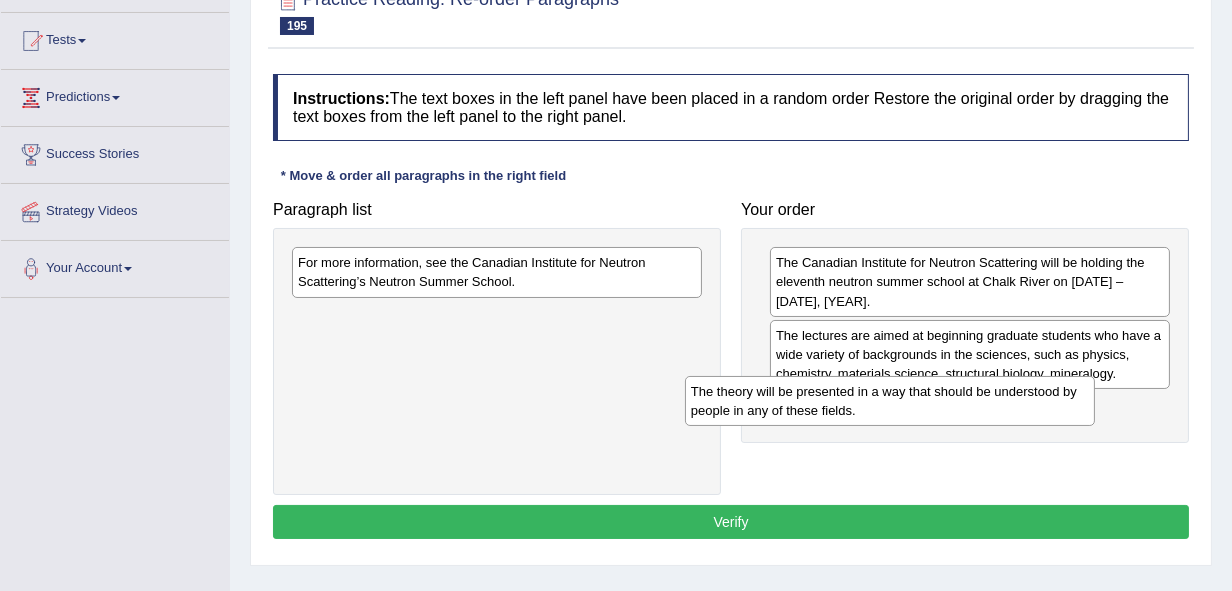 drag, startPoint x: 355, startPoint y: 341, endPoint x: 762, endPoint y: 416, distance: 413.85263 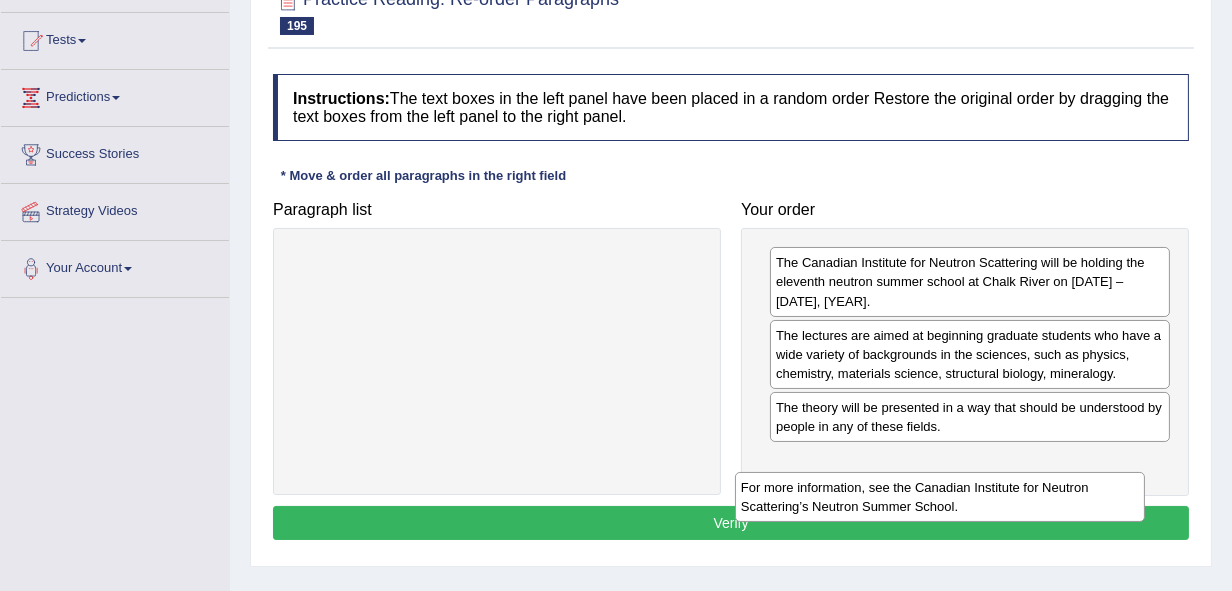 drag, startPoint x: 358, startPoint y: 285, endPoint x: 813, endPoint y: 487, distance: 497.82428 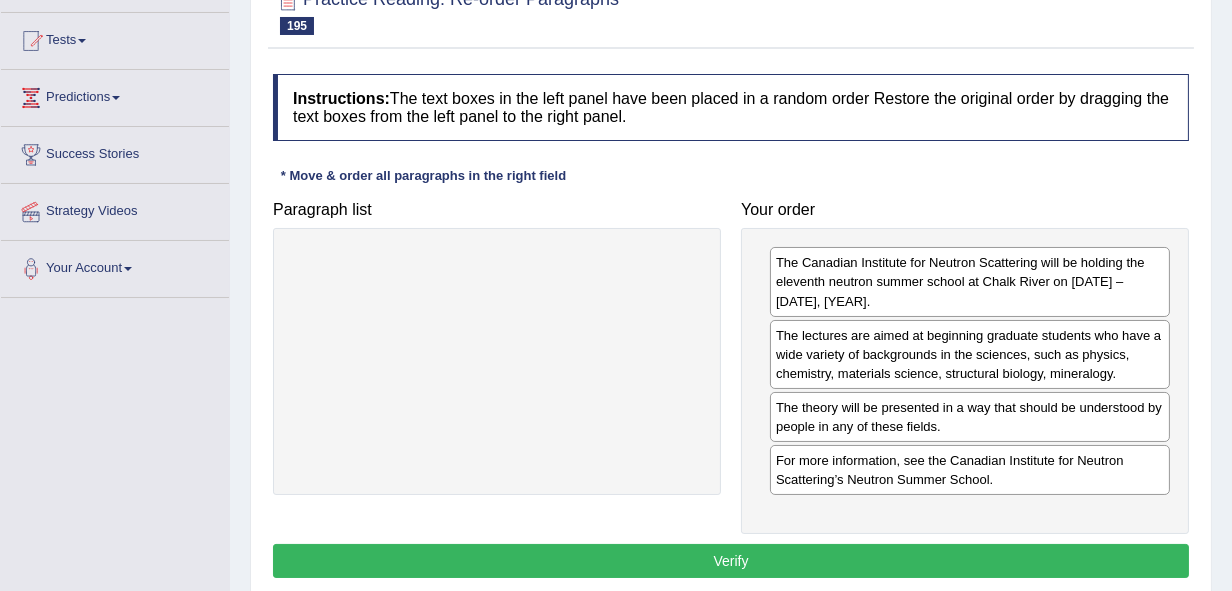 click on "Verify" at bounding box center [731, 561] 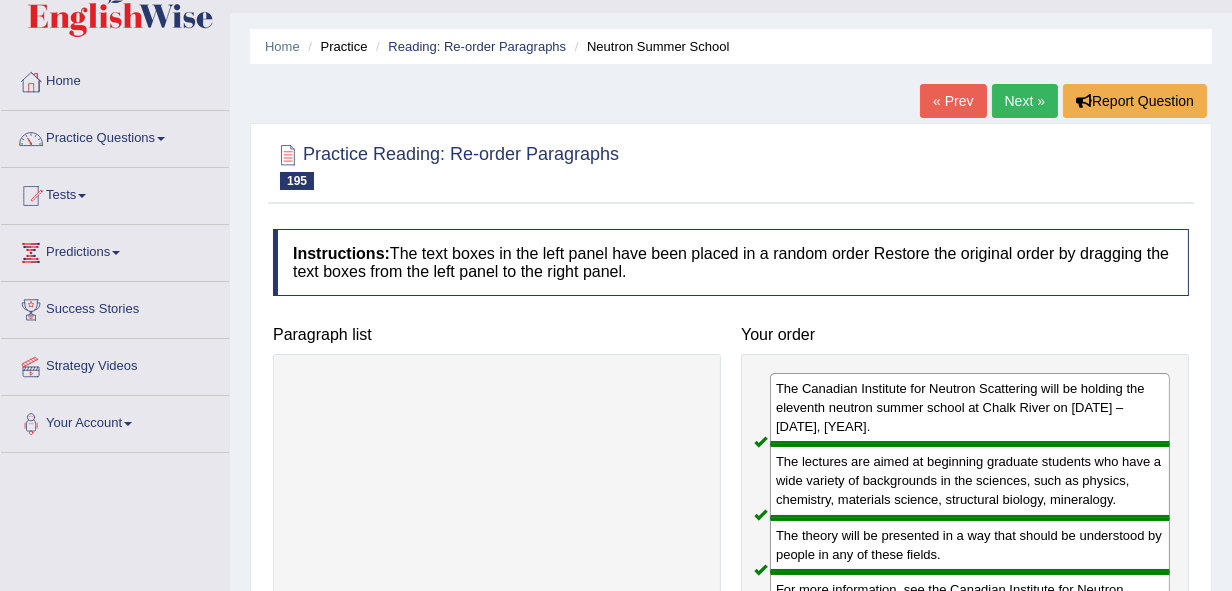 scroll, scrollTop: 0, scrollLeft: 0, axis: both 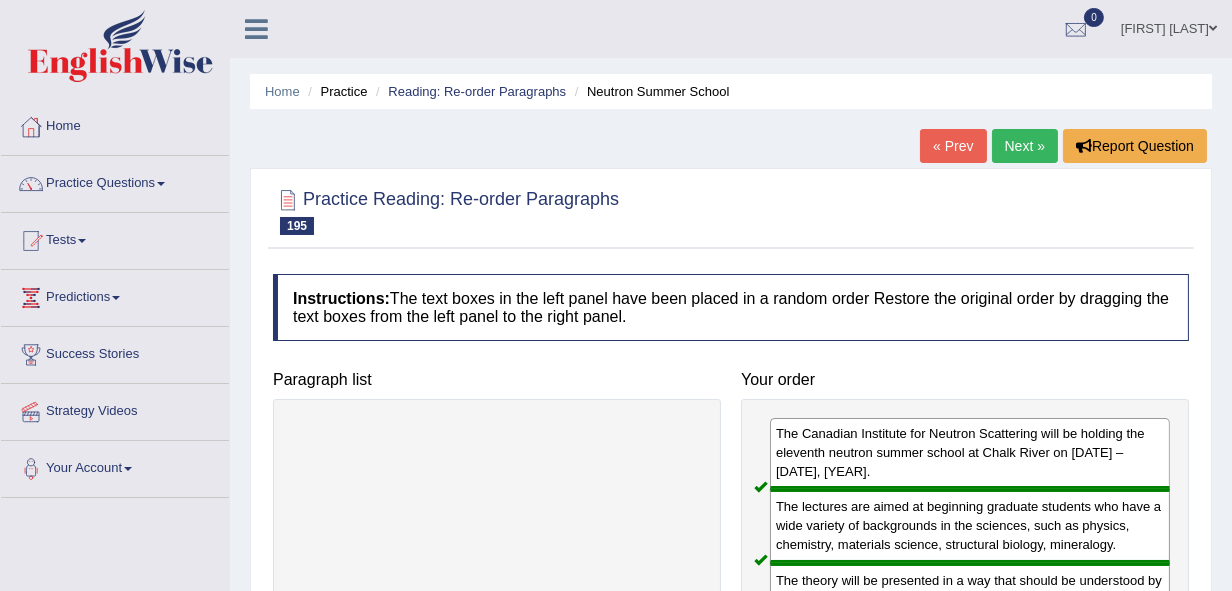 click on "Next »" at bounding box center [1025, 146] 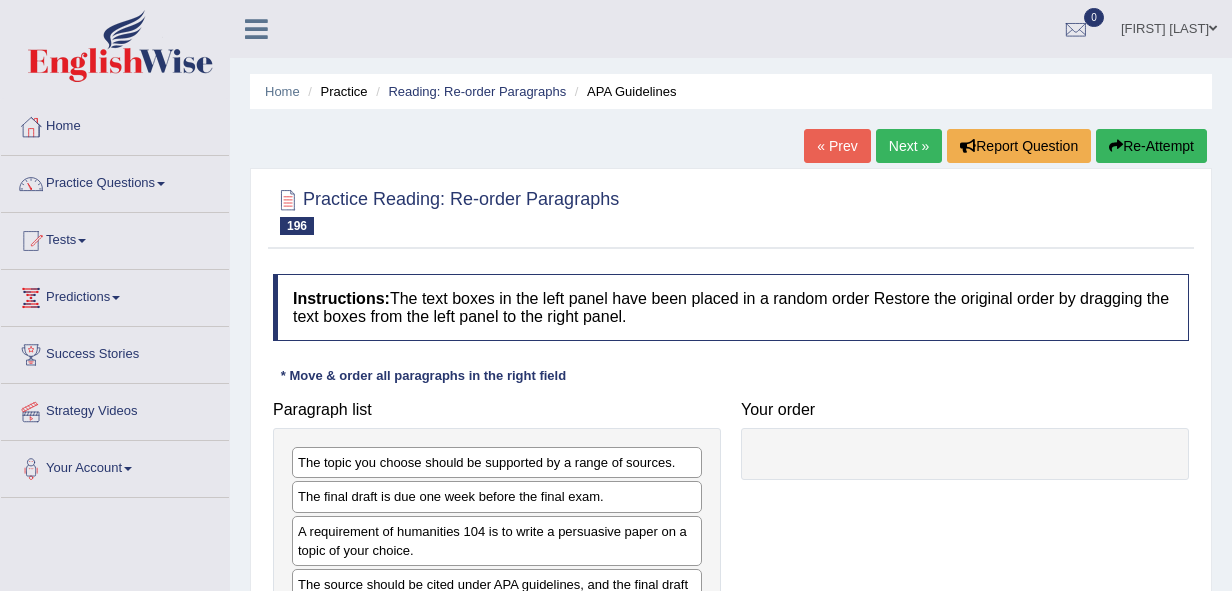 scroll, scrollTop: 0, scrollLeft: 0, axis: both 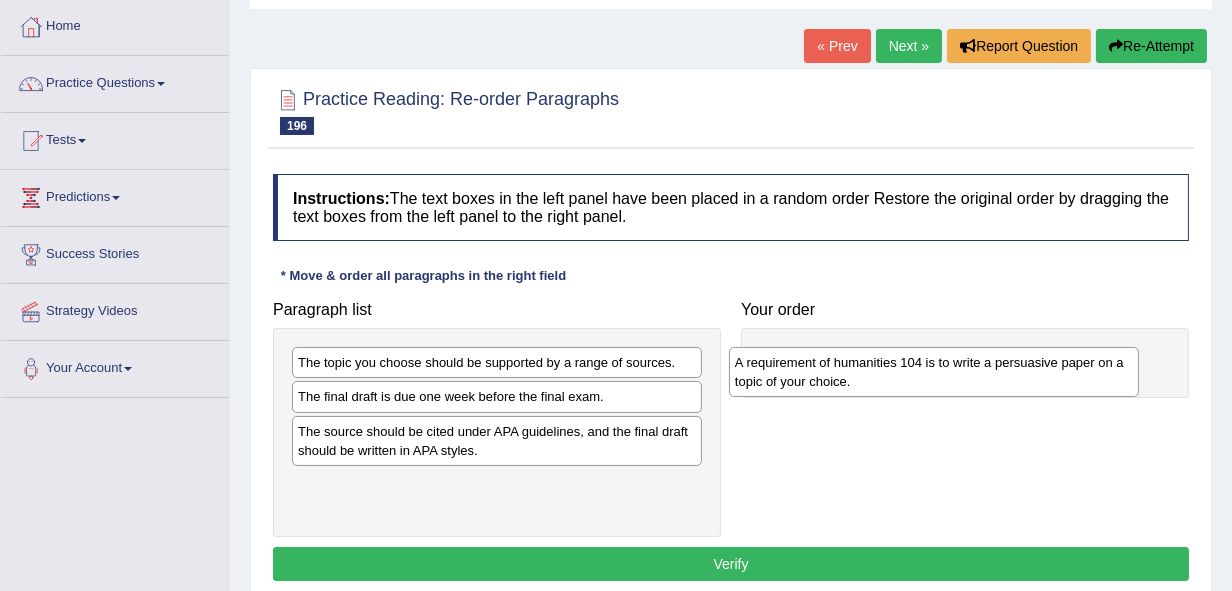 drag, startPoint x: 409, startPoint y: 449, endPoint x: 846, endPoint y: 381, distance: 442.25897 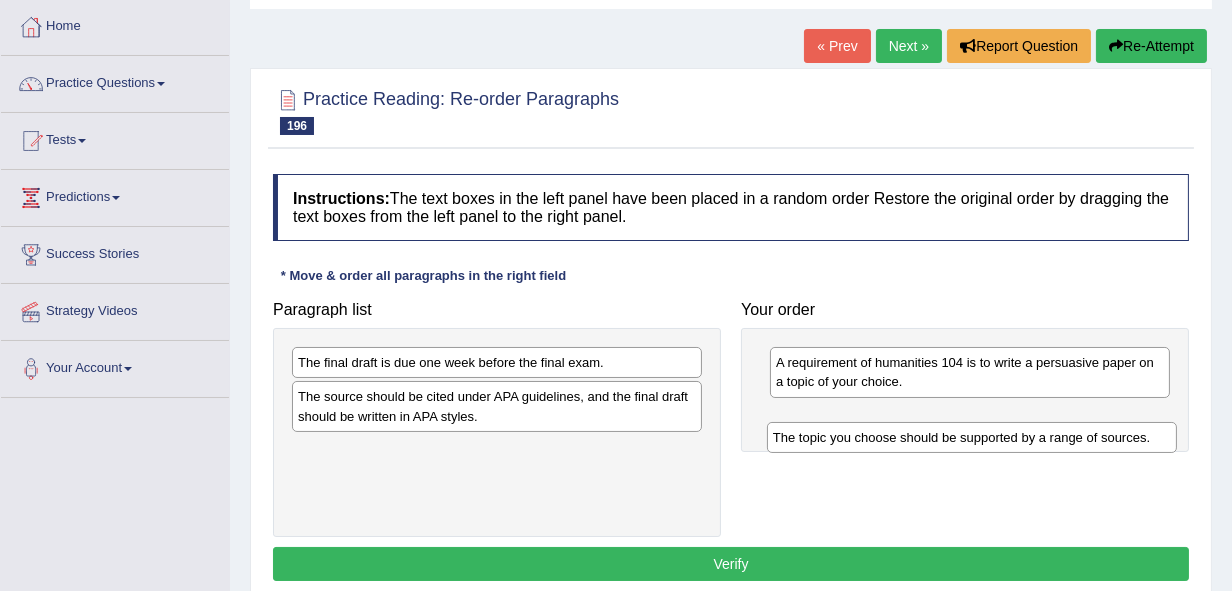drag, startPoint x: 504, startPoint y: 377, endPoint x: 1001, endPoint y: 444, distance: 501.49576 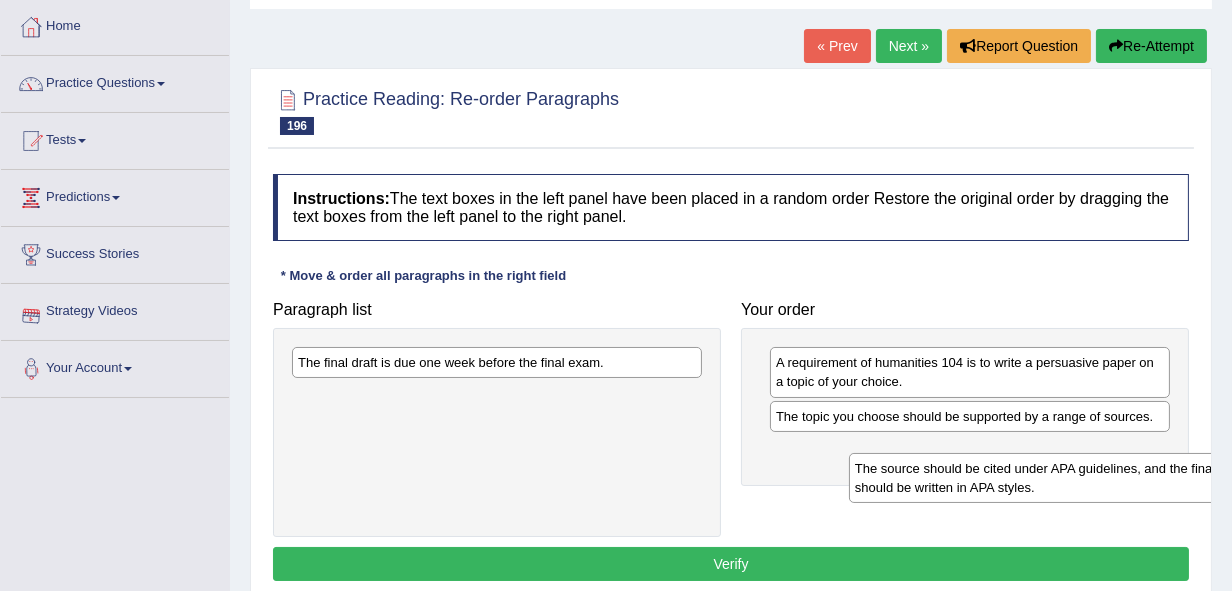 drag, startPoint x: 368, startPoint y: 403, endPoint x: 925, endPoint y: 475, distance: 561.6342 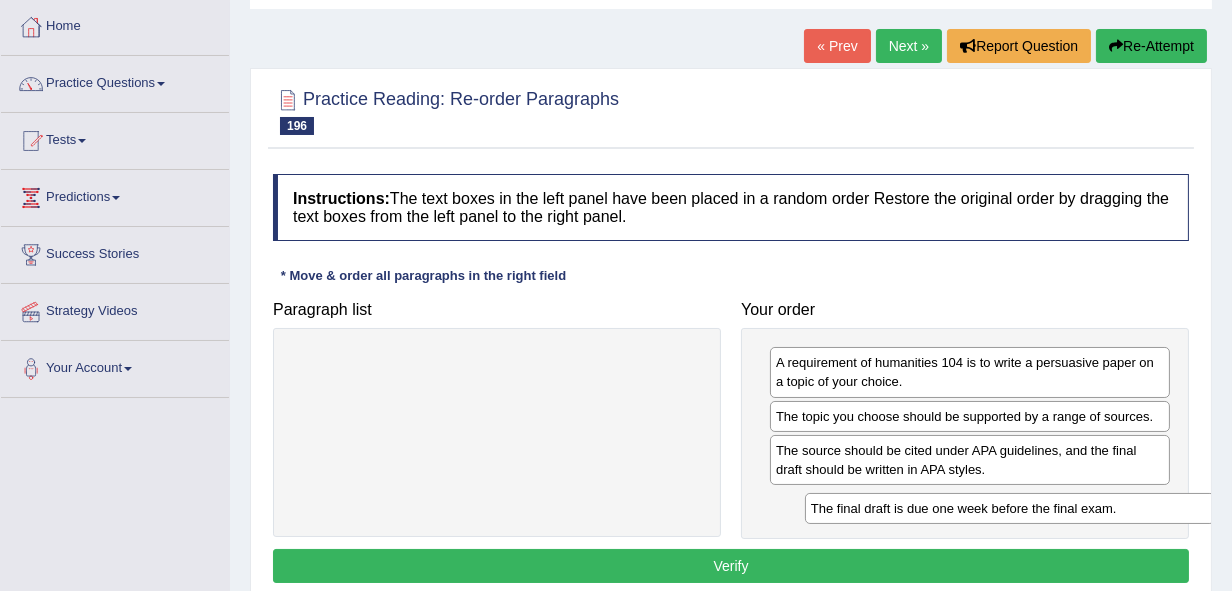 drag, startPoint x: 330, startPoint y: 362, endPoint x: 843, endPoint y: 508, distance: 533.37134 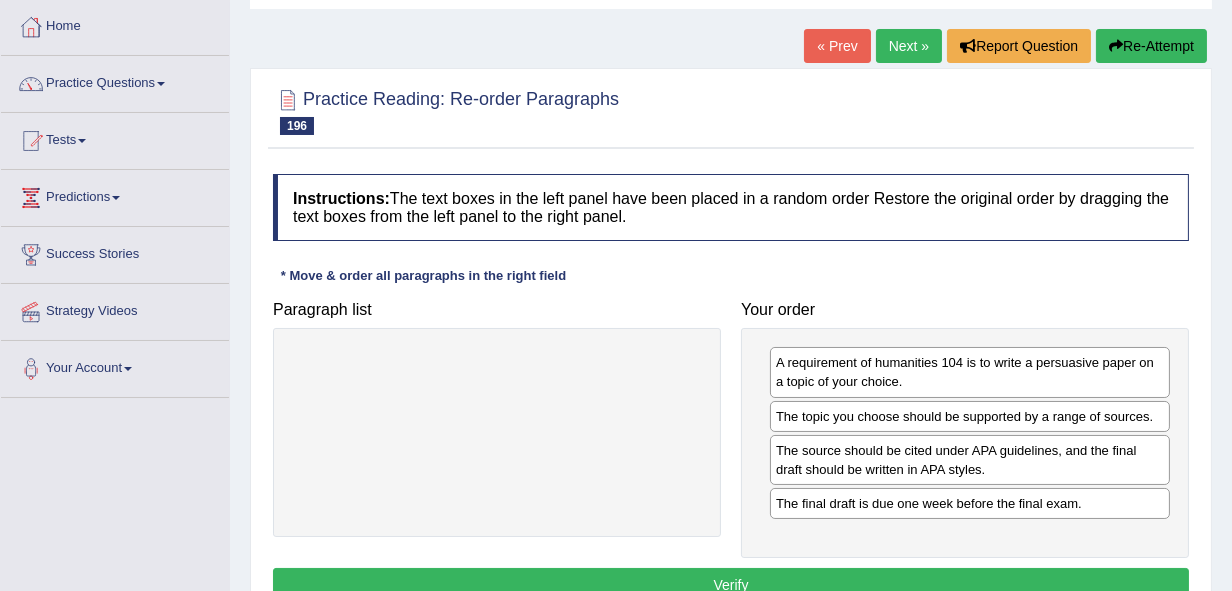 click on "Verify" at bounding box center [731, 585] 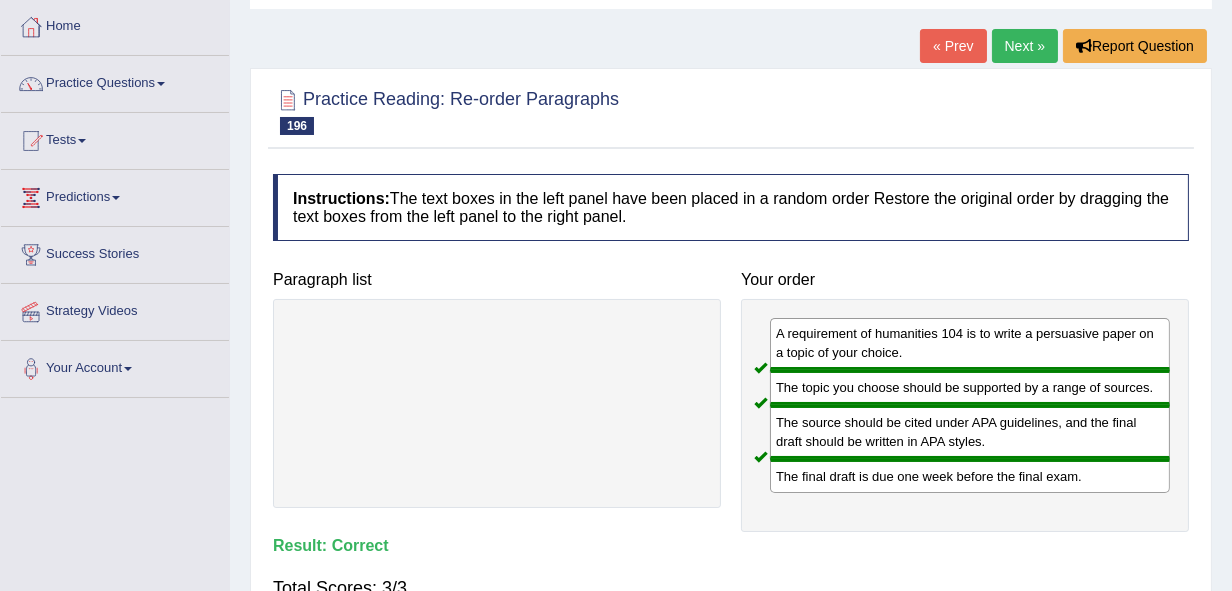 click on "Next »" at bounding box center (1025, 46) 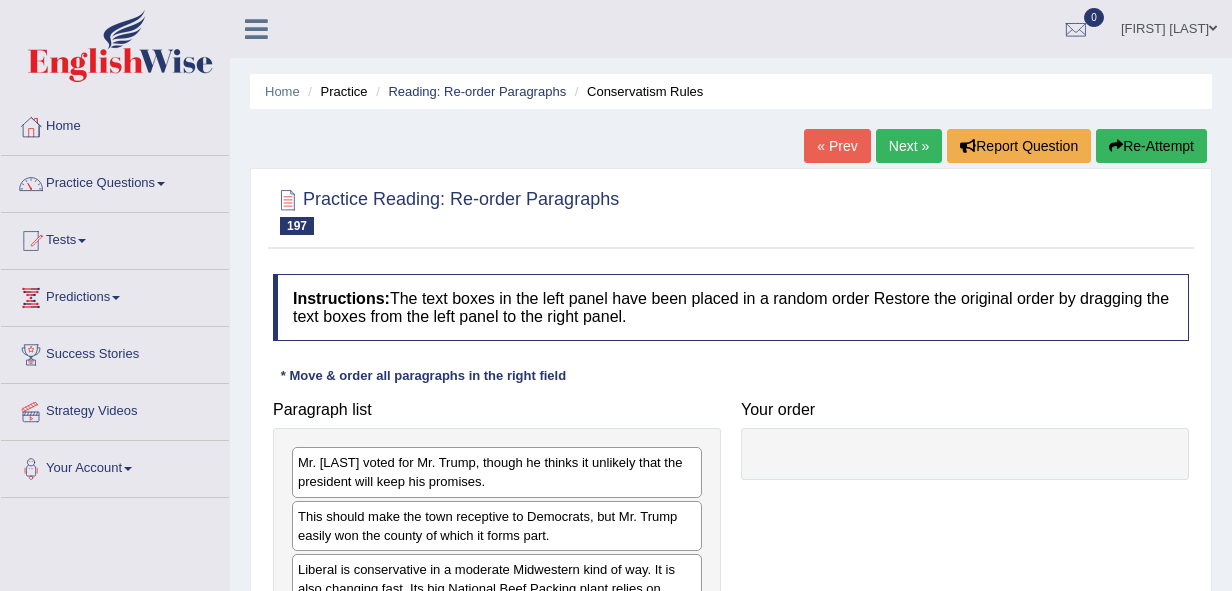 scroll, scrollTop: 100, scrollLeft: 0, axis: vertical 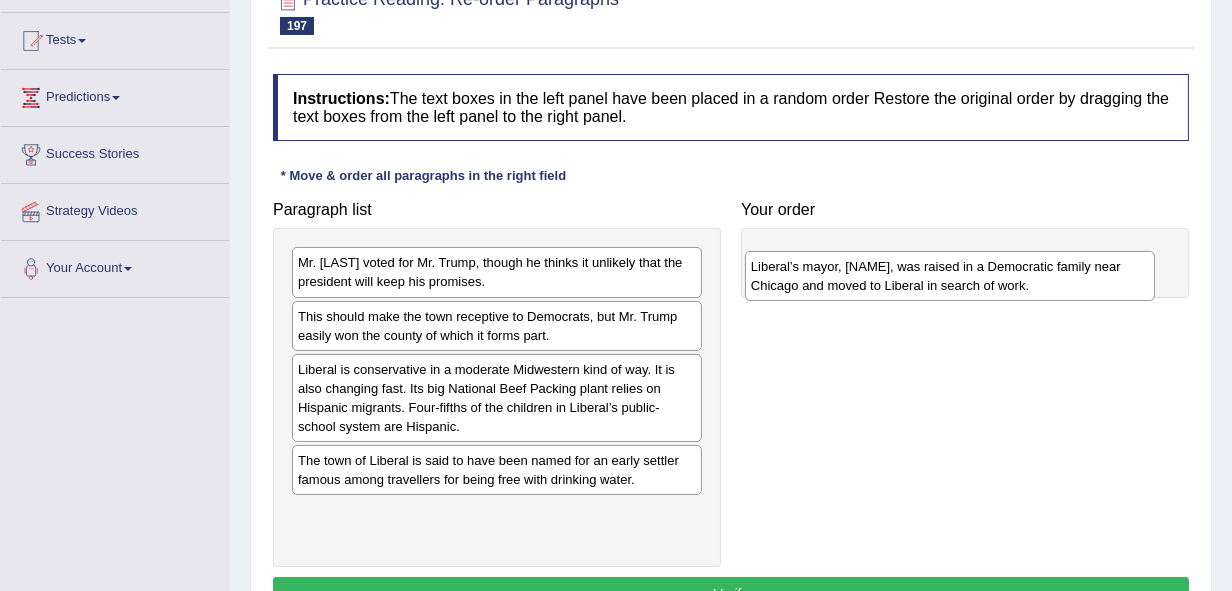 drag, startPoint x: 390, startPoint y: 525, endPoint x: 843, endPoint y: 278, distance: 515.9632 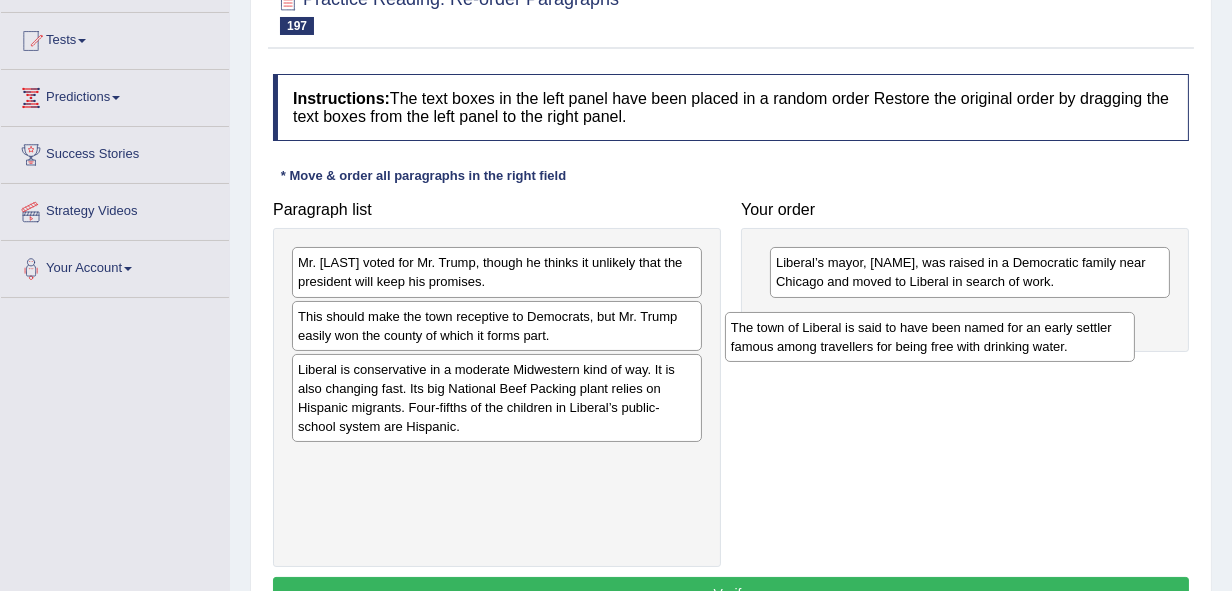 drag, startPoint x: 465, startPoint y: 470, endPoint x: 948, endPoint y: 334, distance: 501.78183 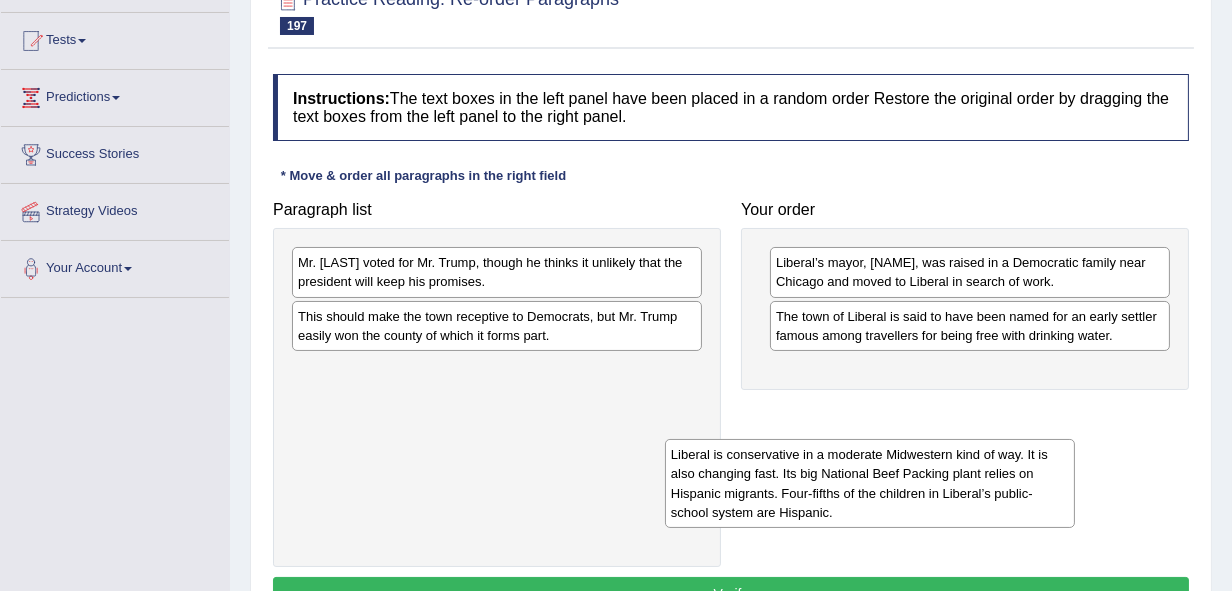 drag, startPoint x: 519, startPoint y: 373, endPoint x: 900, endPoint y: 439, distance: 386.6743 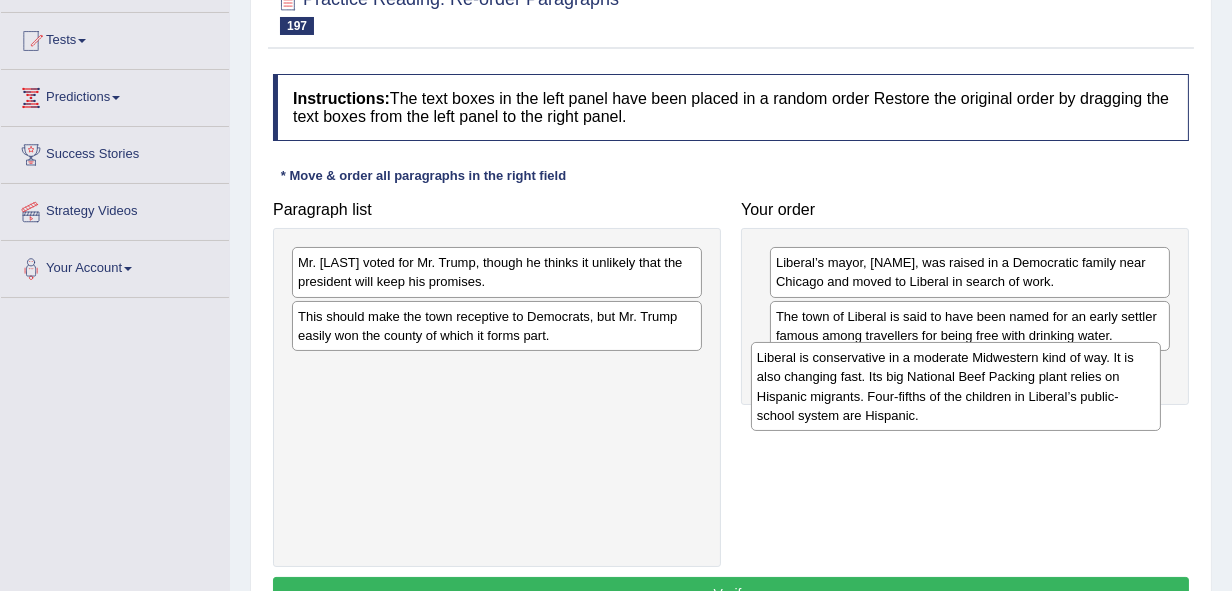 drag, startPoint x: 562, startPoint y: 381, endPoint x: 1086, endPoint y: 379, distance: 524.00385 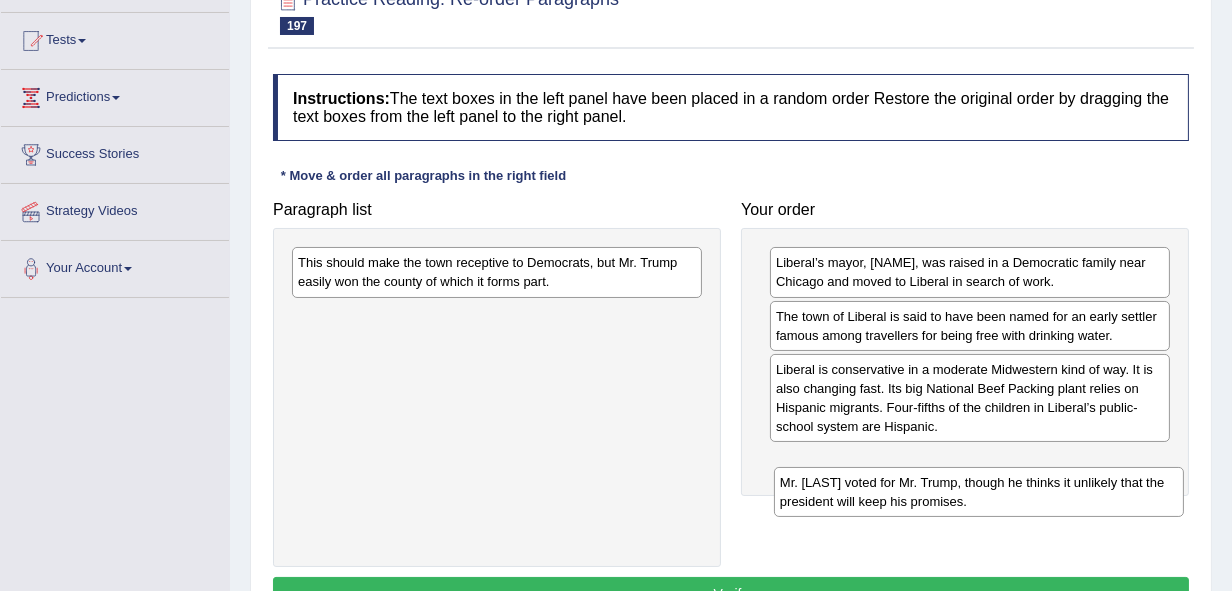 drag, startPoint x: 612, startPoint y: 283, endPoint x: 1094, endPoint y: 503, distance: 529.8339 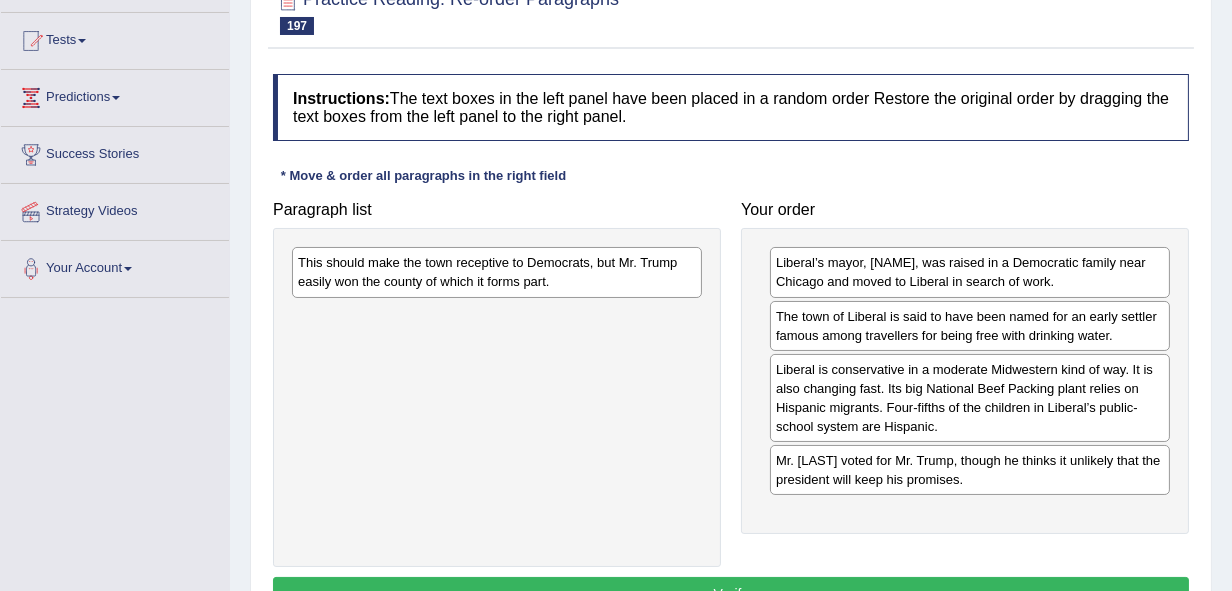 drag, startPoint x: 471, startPoint y: 226, endPoint x: 473, endPoint y: 258, distance: 32.06244 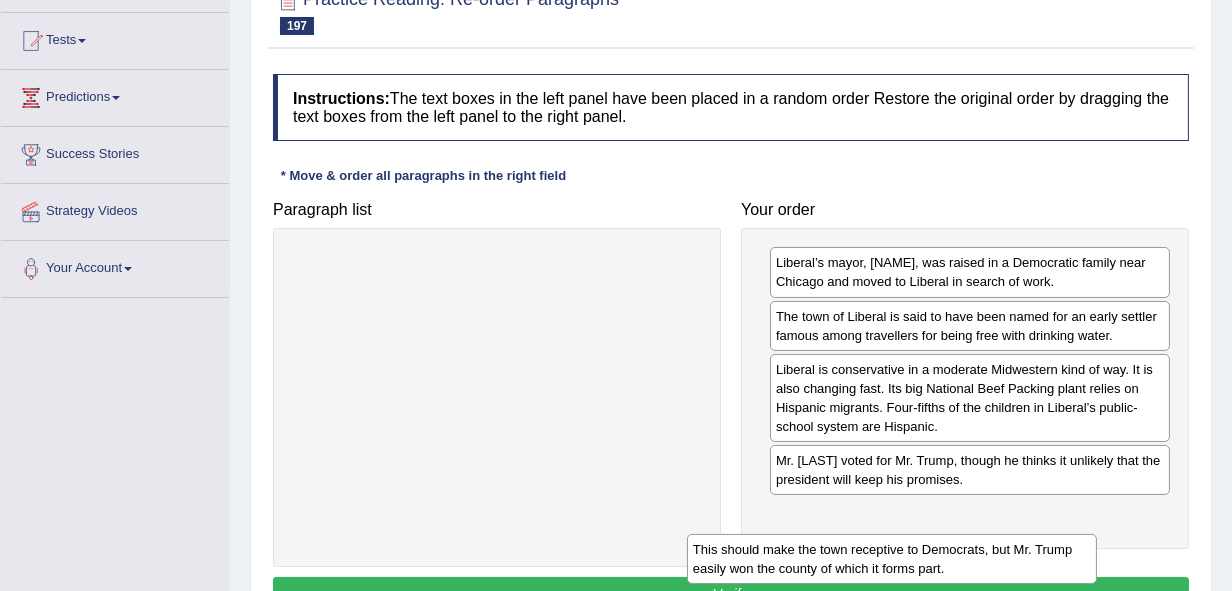 drag, startPoint x: 473, startPoint y: 258, endPoint x: 893, endPoint y: 538, distance: 504.7772 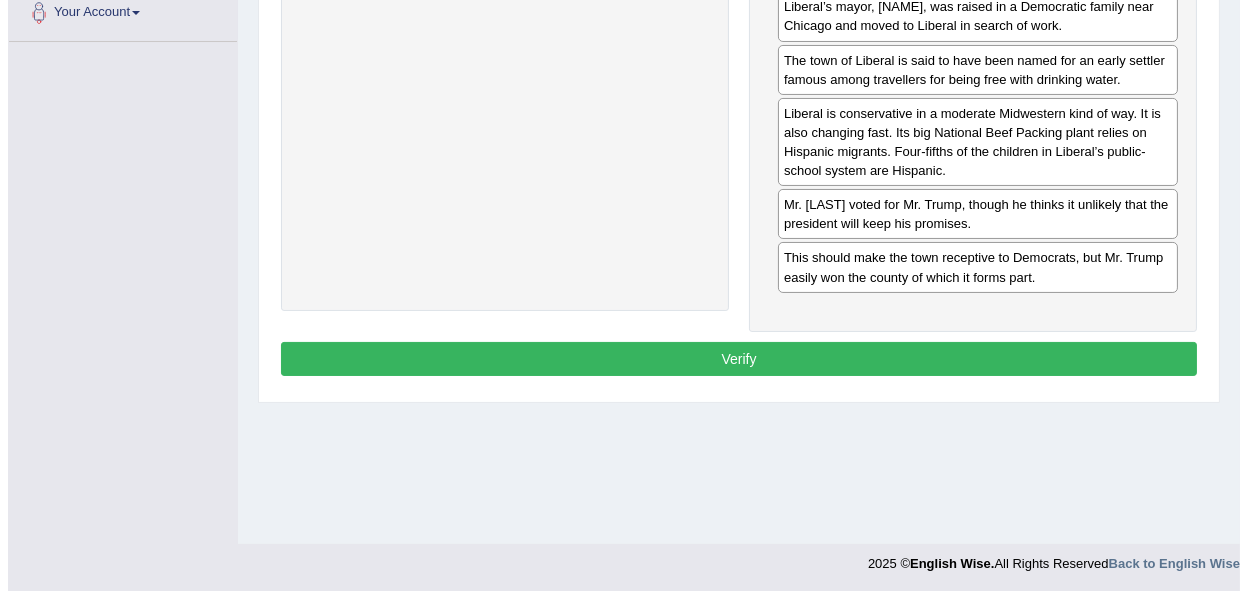 scroll, scrollTop: 459, scrollLeft: 0, axis: vertical 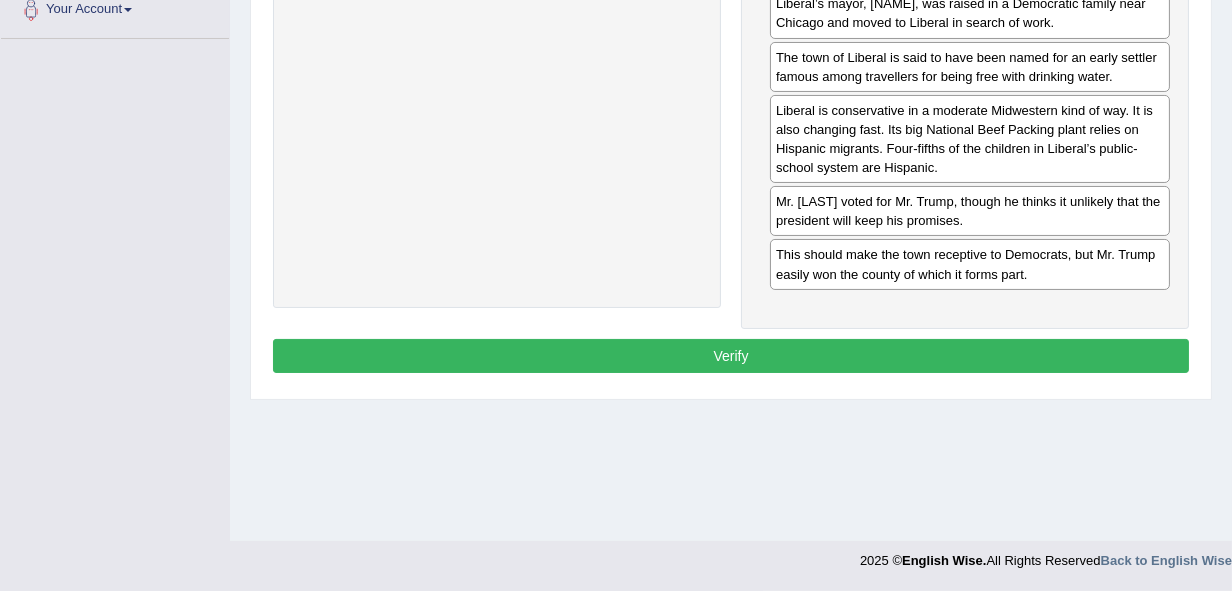 click on "Verify" at bounding box center (731, 356) 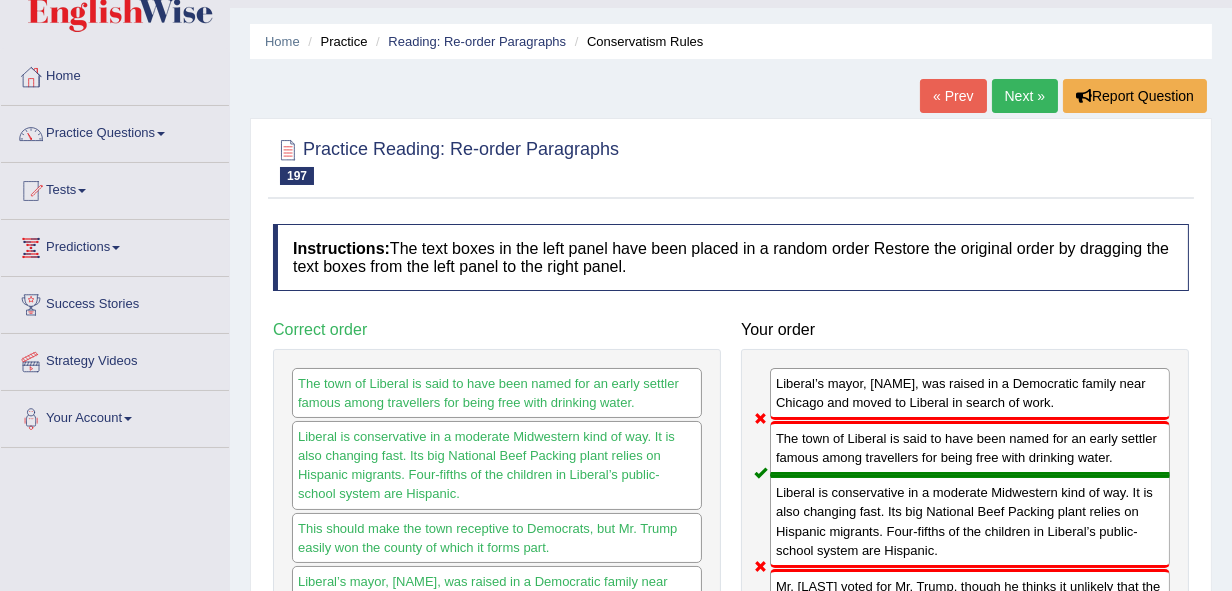 scroll, scrollTop: 0, scrollLeft: 0, axis: both 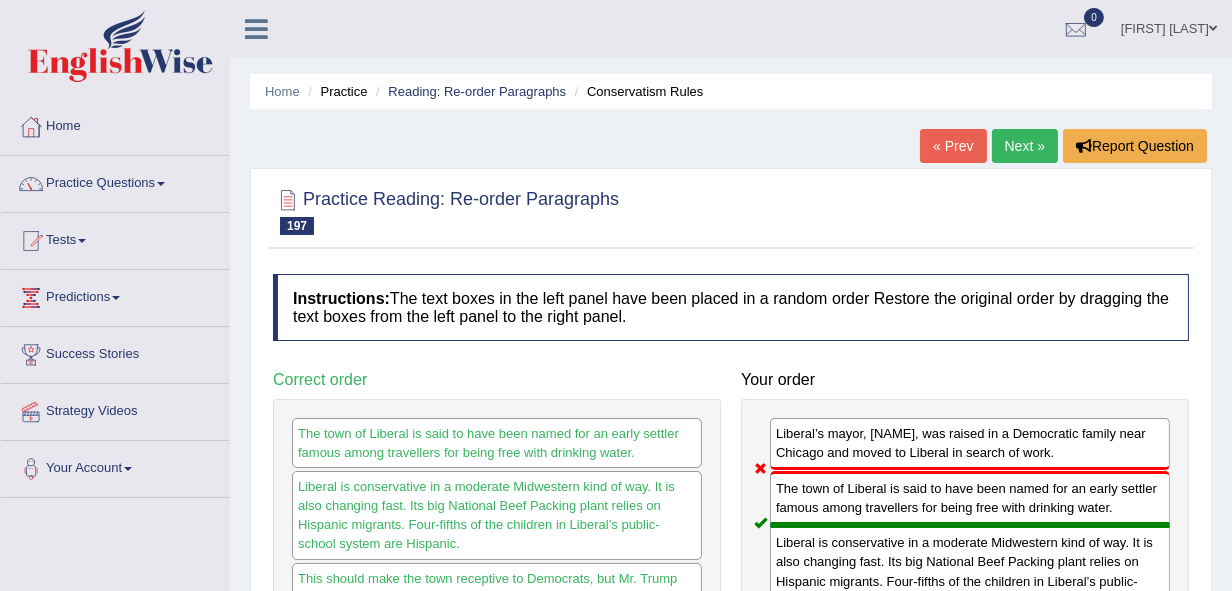 click on "Next »" at bounding box center [1025, 146] 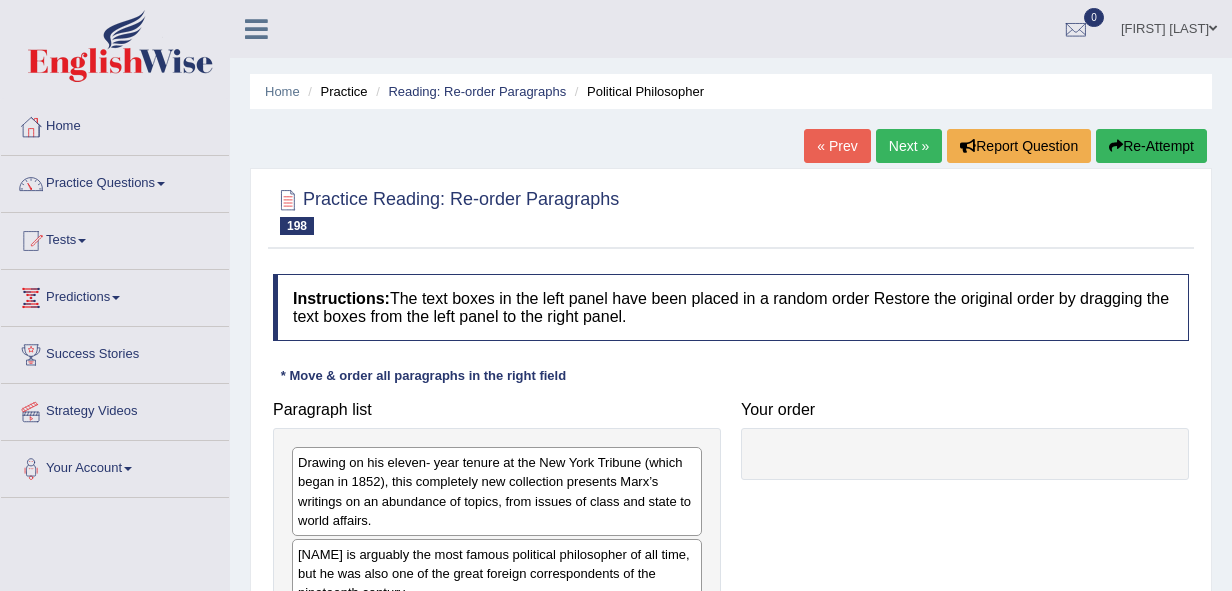 scroll, scrollTop: 200, scrollLeft: 0, axis: vertical 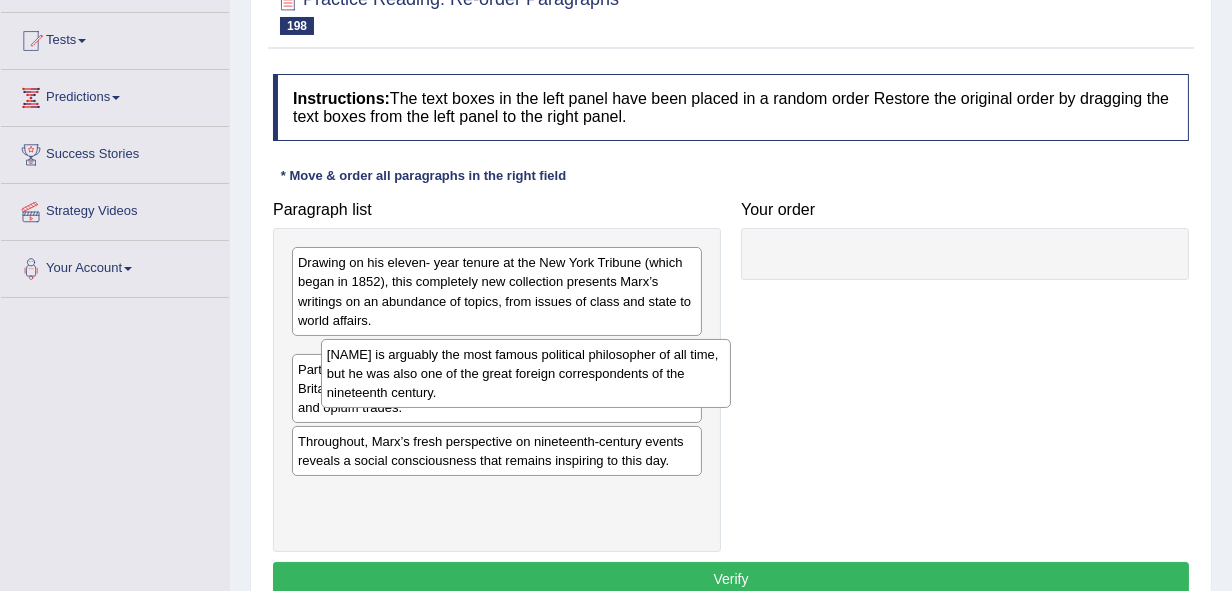 drag, startPoint x: 507, startPoint y: 391, endPoint x: 1234, endPoint y: 391, distance: 727 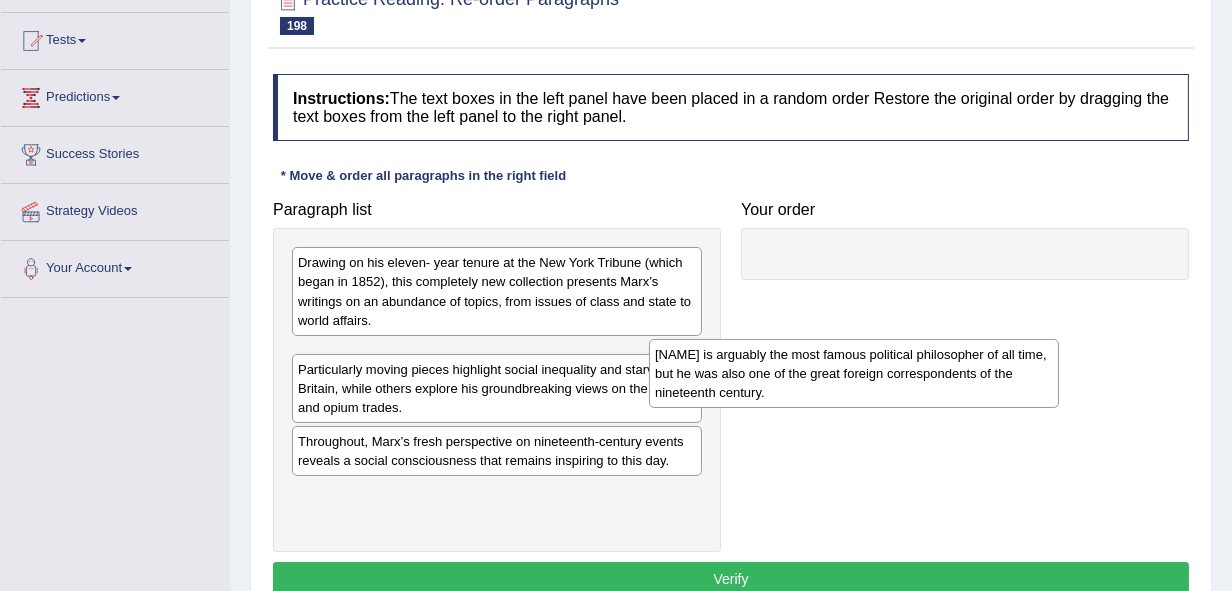 scroll, scrollTop: 185, scrollLeft: 0, axis: vertical 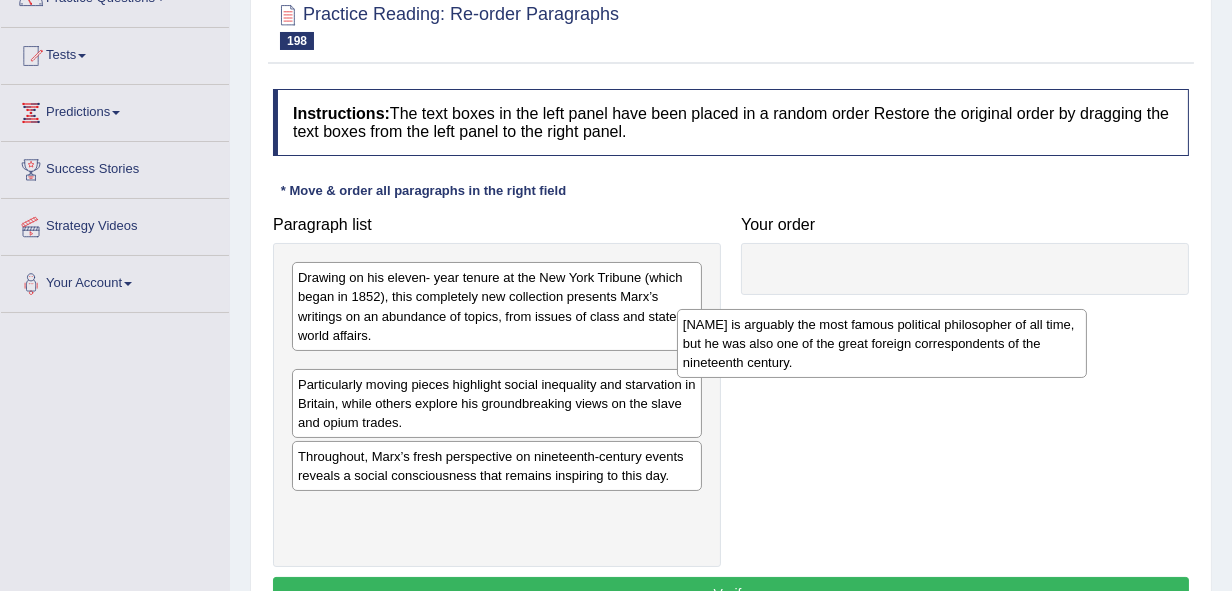 drag, startPoint x: 344, startPoint y: 386, endPoint x: 749, endPoint y: 301, distance: 413.82364 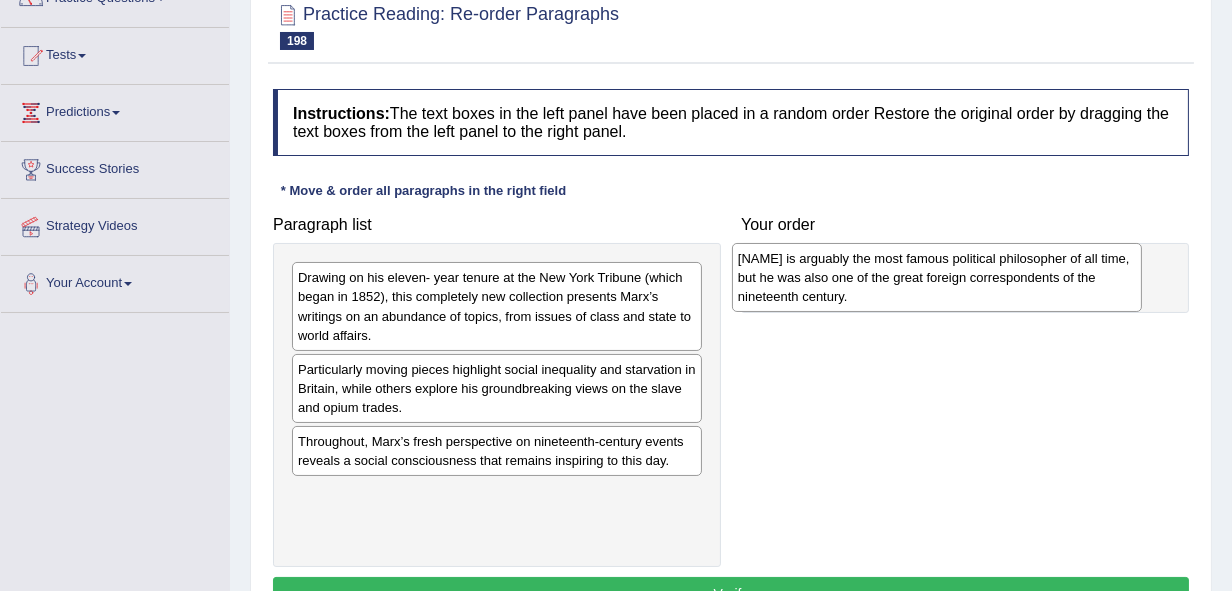 drag, startPoint x: 453, startPoint y: 373, endPoint x: 893, endPoint y: 262, distance: 453.7852 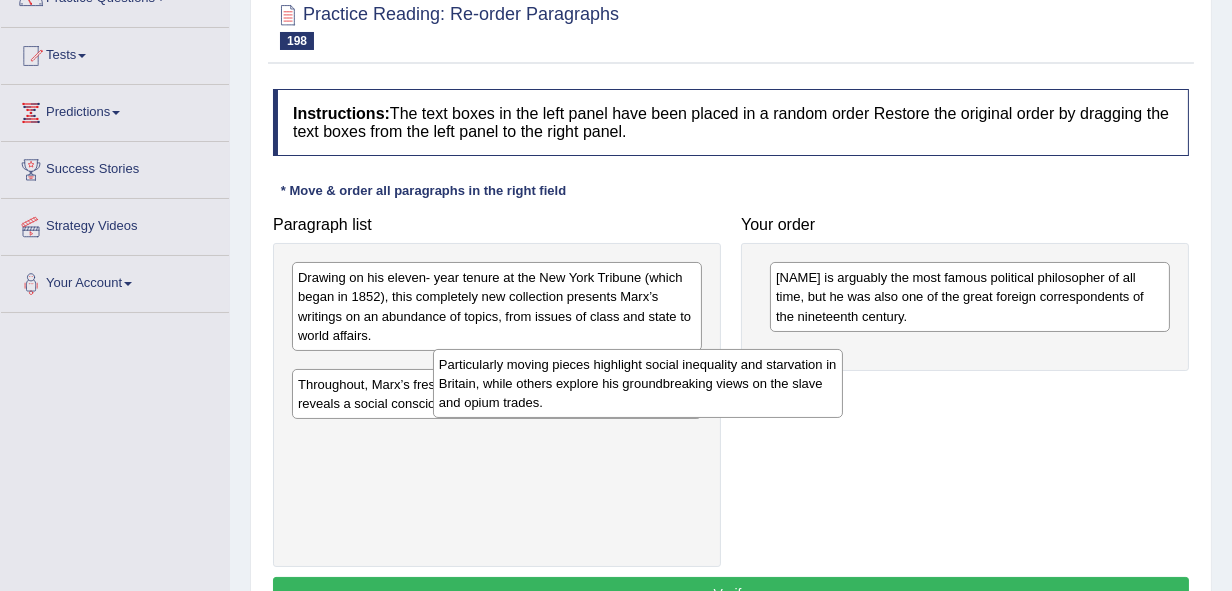 drag, startPoint x: 556, startPoint y: 392, endPoint x: 697, endPoint y: 388, distance: 141.05673 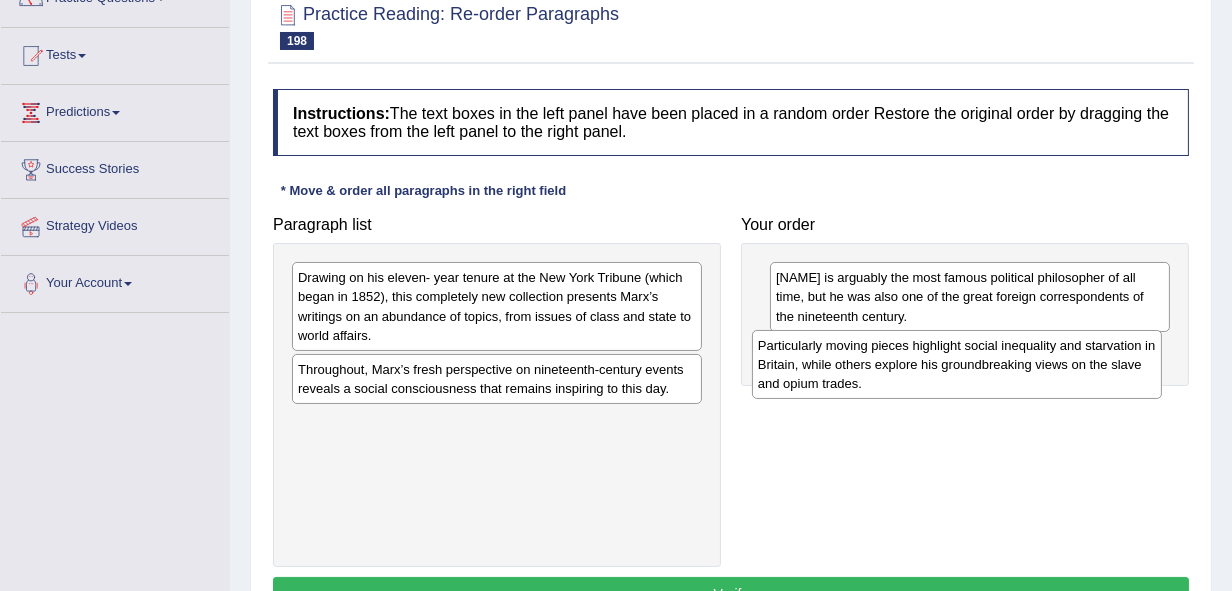 drag, startPoint x: 343, startPoint y: 382, endPoint x: 803, endPoint y: 359, distance: 460.57465 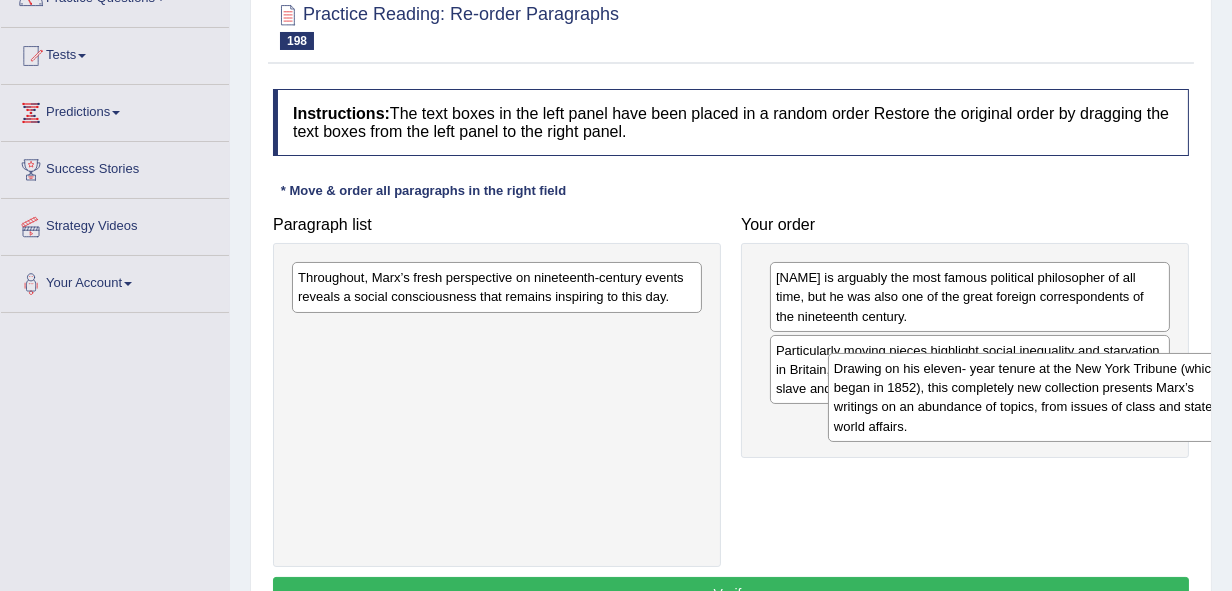 drag, startPoint x: 348, startPoint y: 308, endPoint x: 884, endPoint y: 399, distance: 543.6699 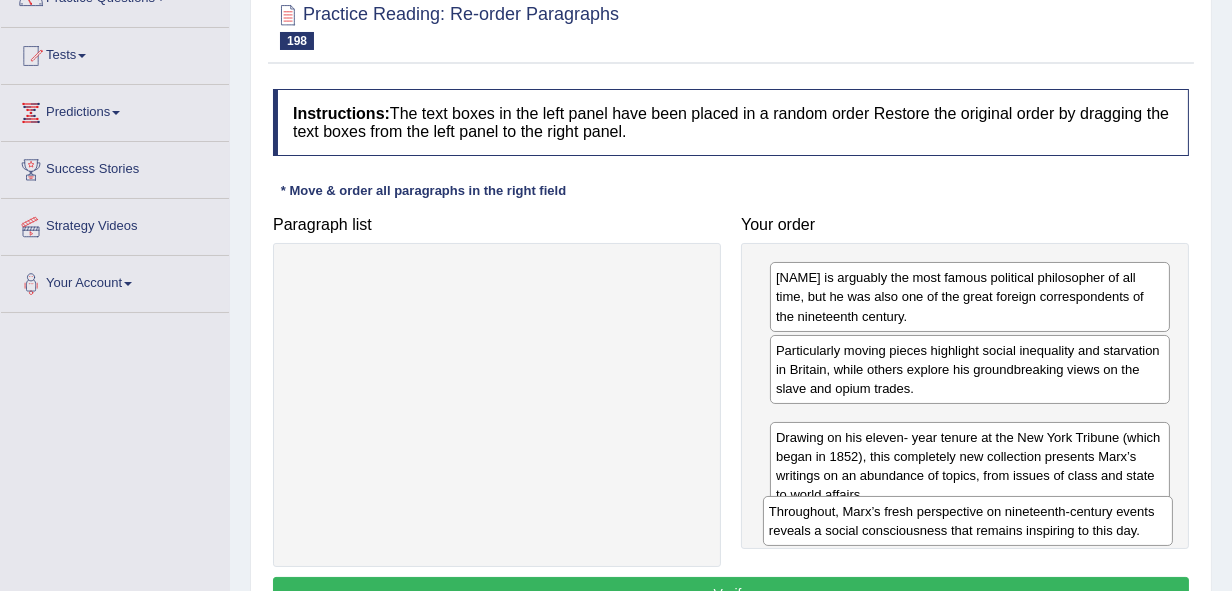 drag, startPoint x: 302, startPoint y: 292, endPoint x: 773, endPoint y: 526, distance: 525.9249 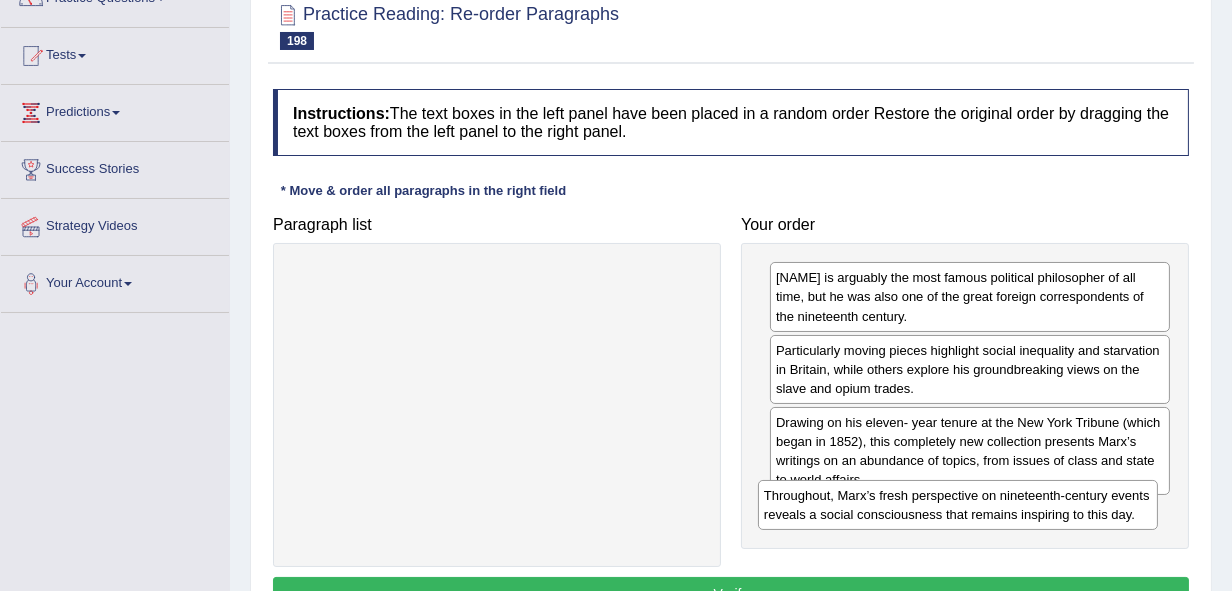 drag, startPoint x: 770, startPoint y: 432, endPoint x: 758, endPoint y: 501, distance: 70.035706 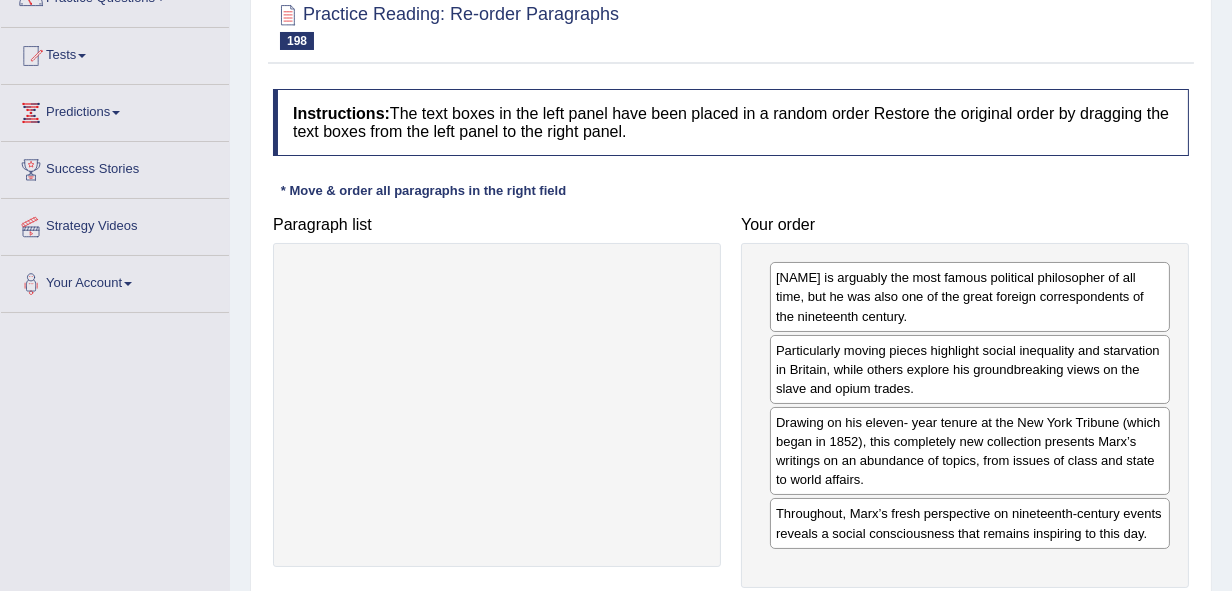 scroll, scrollTop: 285, scrollLeft: 0, axis: vertical 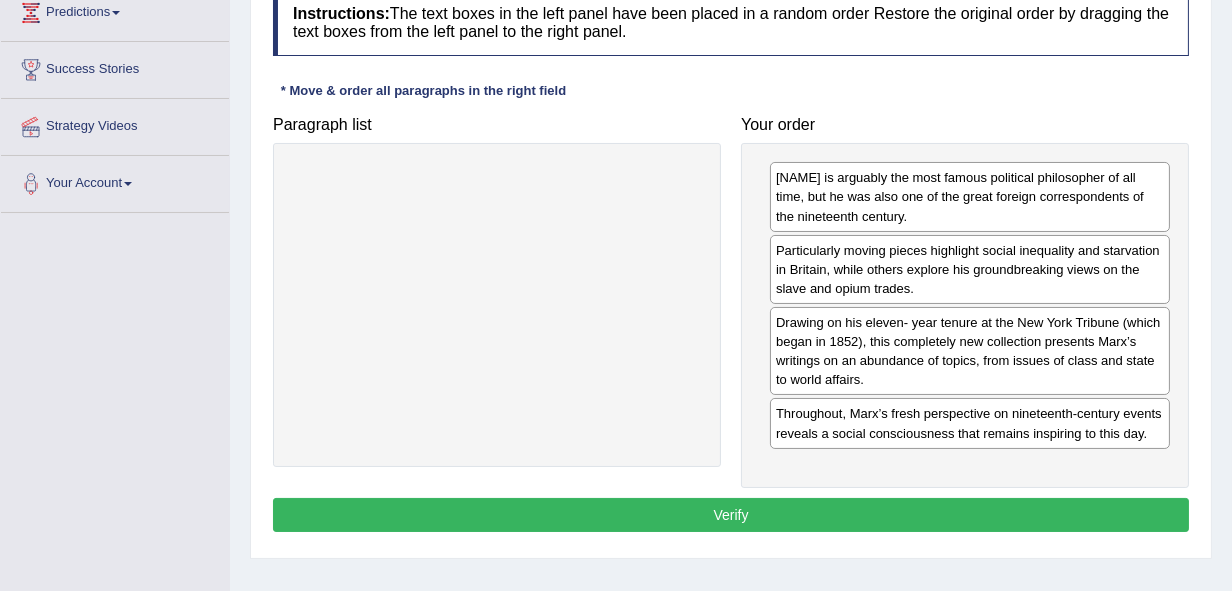 click on "Verify" at bounding box center [731, 515] 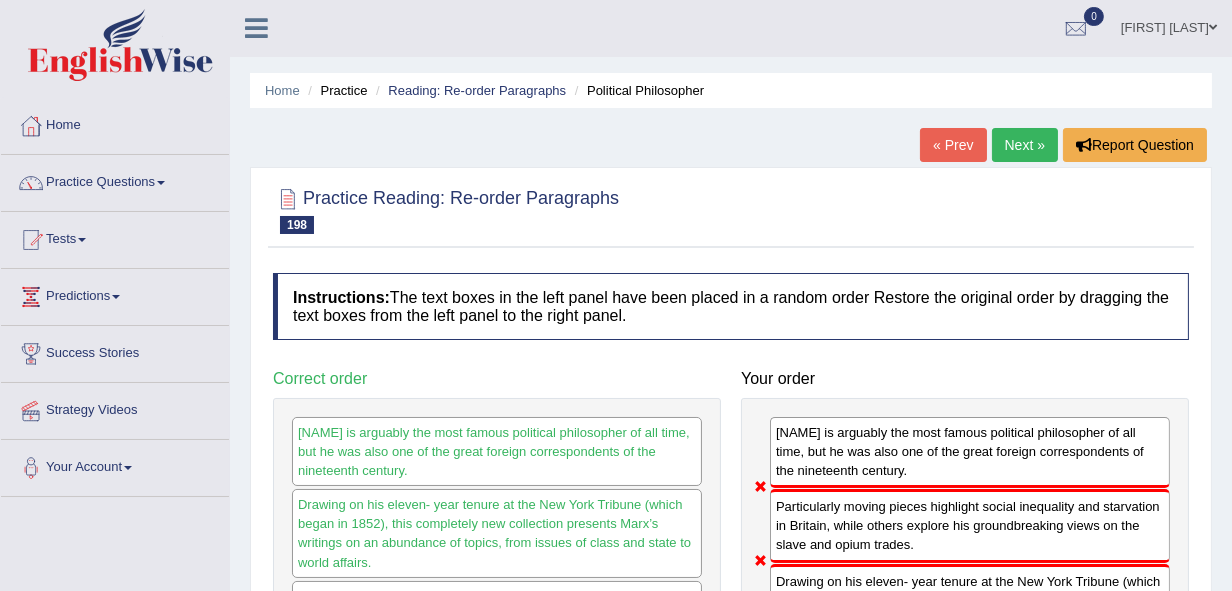 scroll, scrollTop: 0, scrollLeft: 0, axis: both 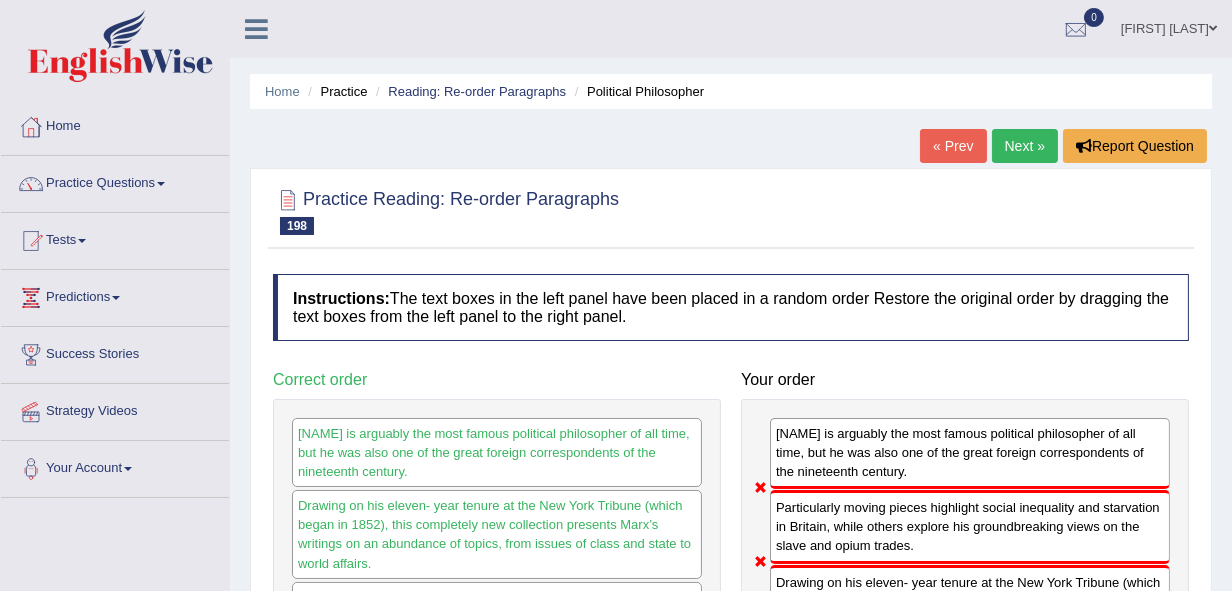 click on "Next »" at bounding box center (1025, 146) 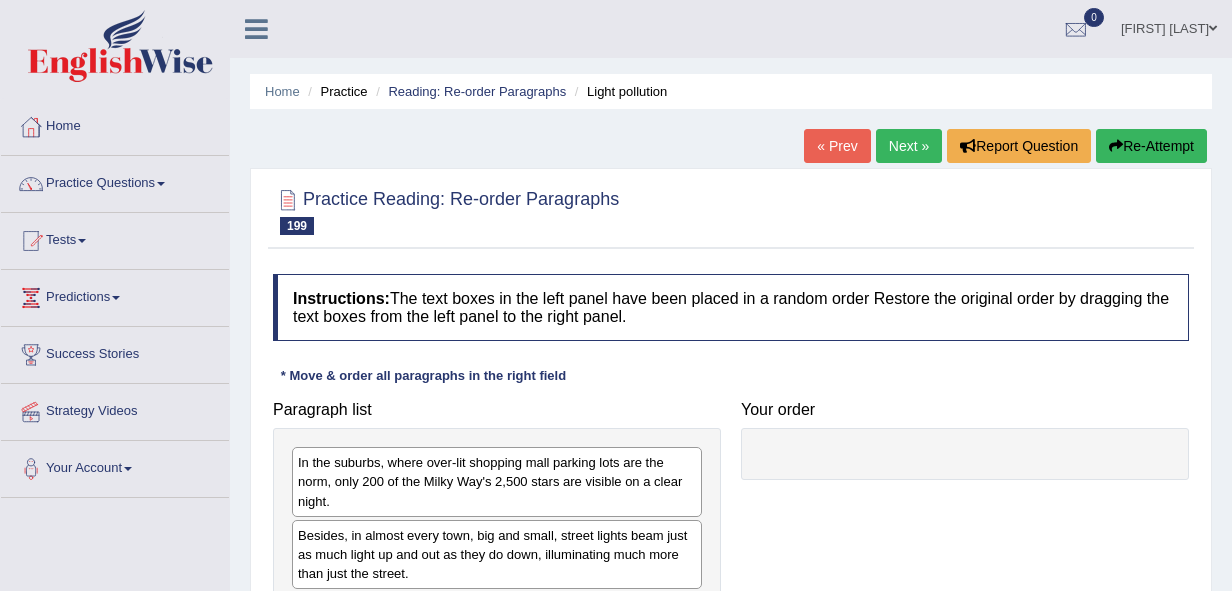 scroll, scrollTop: 0, scrollLeft: 0, axis: both 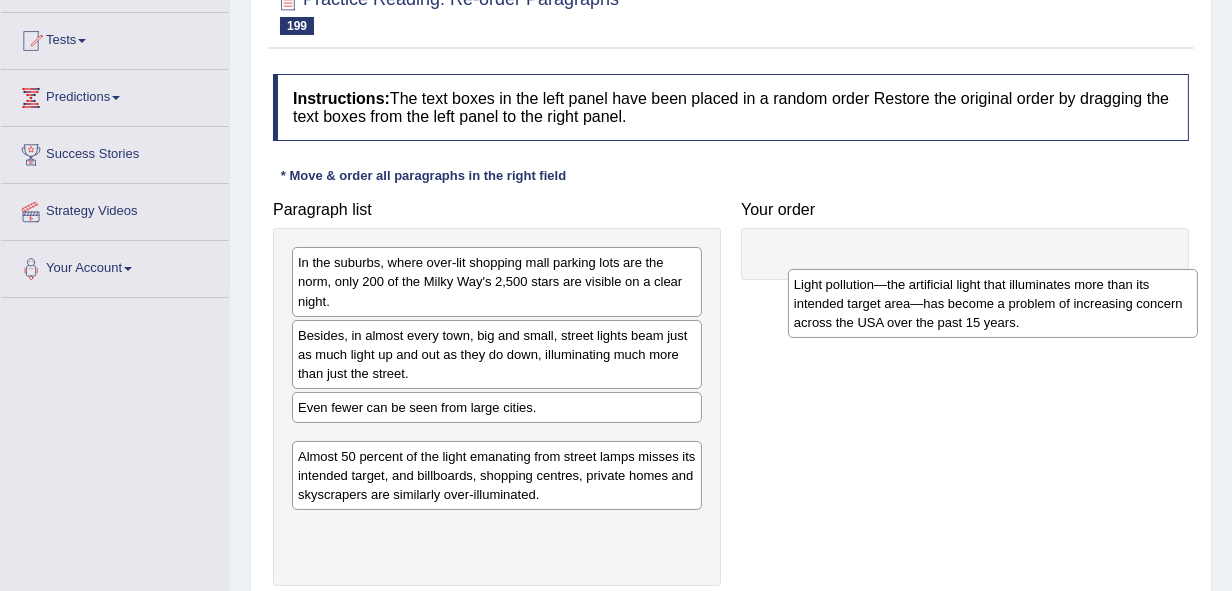 drag, startPoint x: 488, startPoint y: 467, endPoint x: 1004, endPoint y: 275, distance: 550.56335 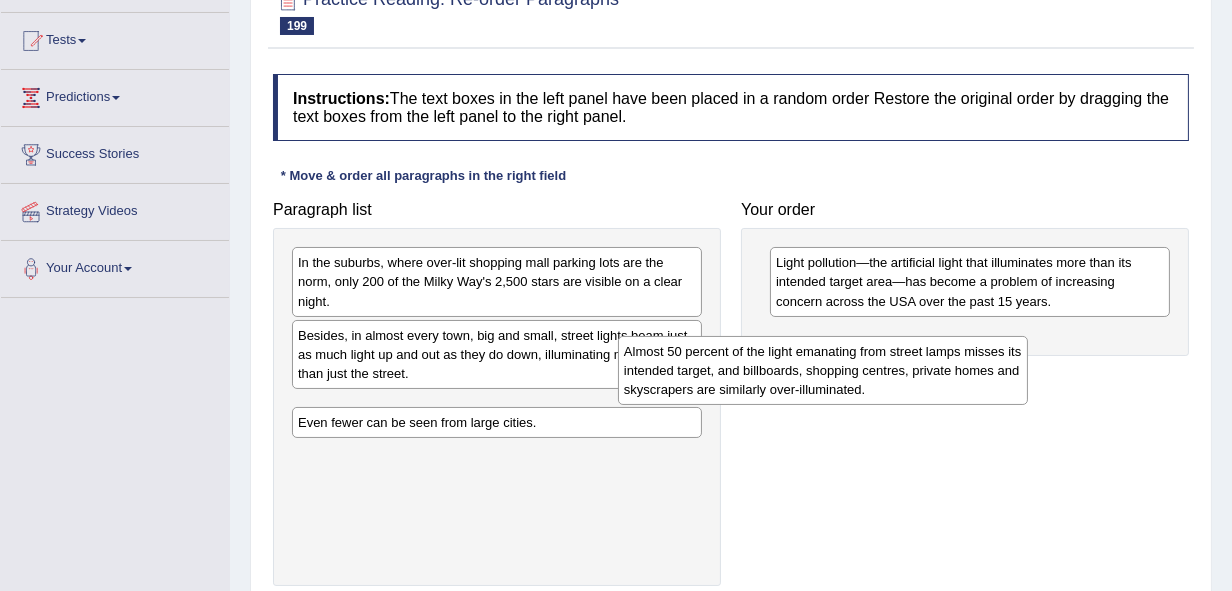 drag, startPoint x: 420, startPoint y: 479, endPoint x: 759, endPoint y: 387, distance: 351.26202 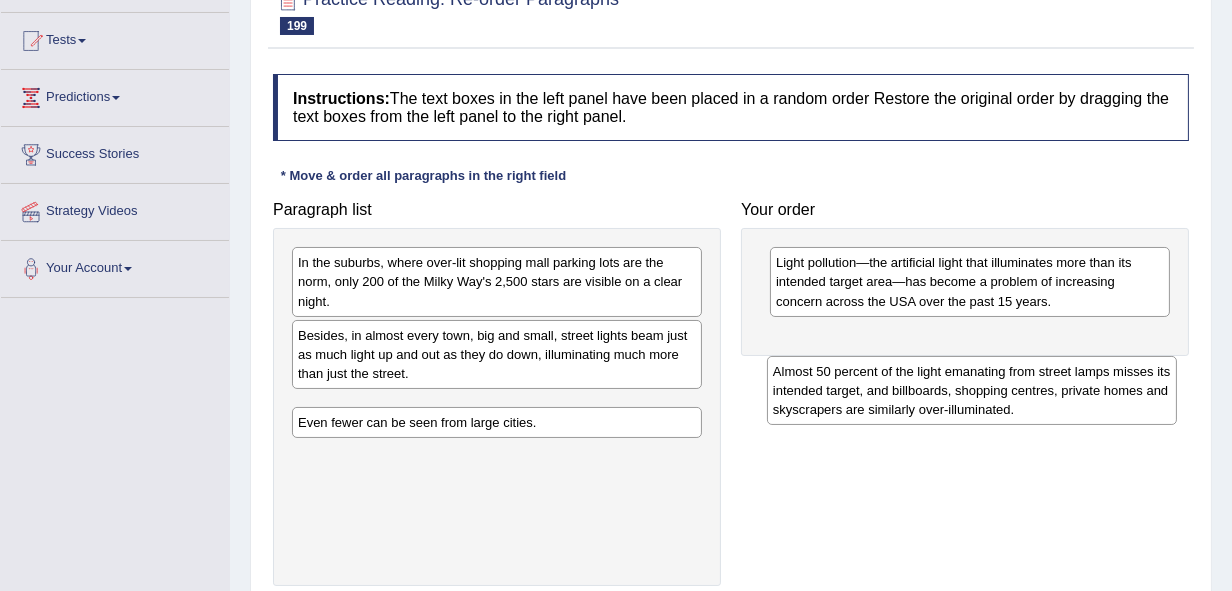 drag, startPoint x: 343, startPoint y: 437, endPoint x: 818, endPoint y: 401, distance: 476.36224 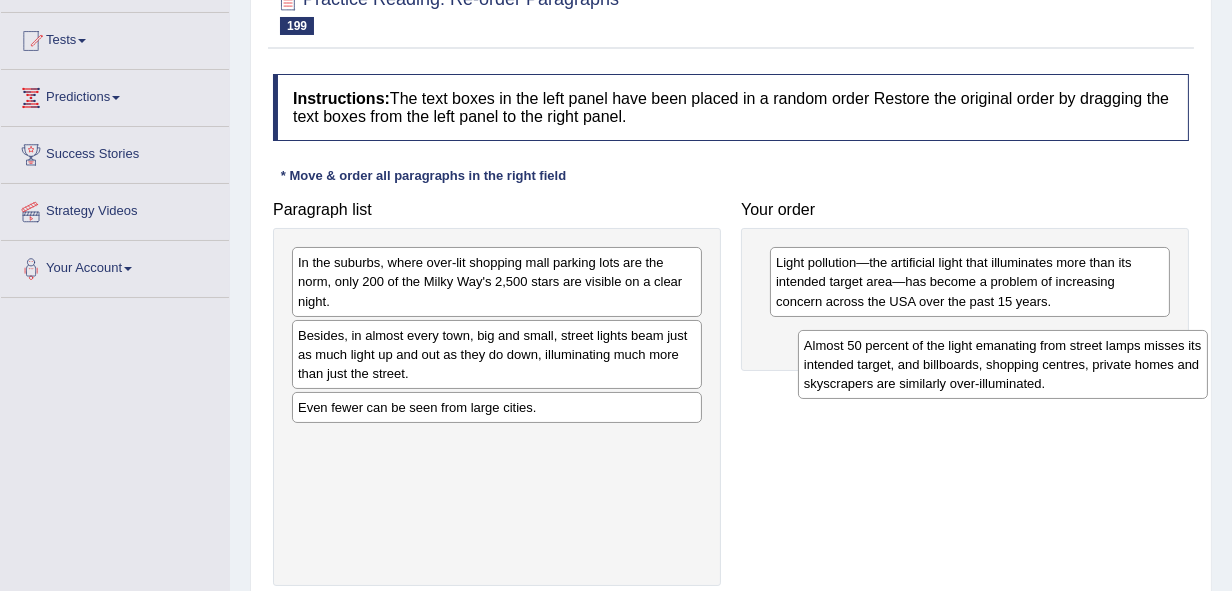 drag, startPoint x: 334, startPoint y: 417, endPoint x: 805, endPoint y: 348, distance: 476.0273 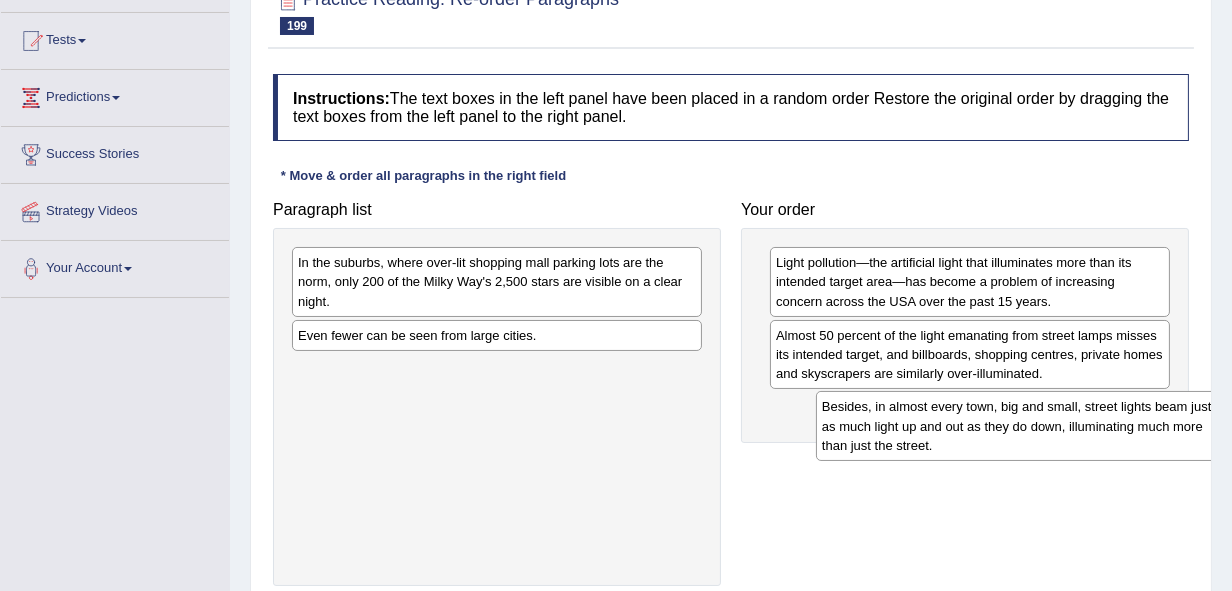 drag, startPoint x: 376, startPoint y: 331, endPoint x: 881, endPoint y: 405, distance: 510.39297 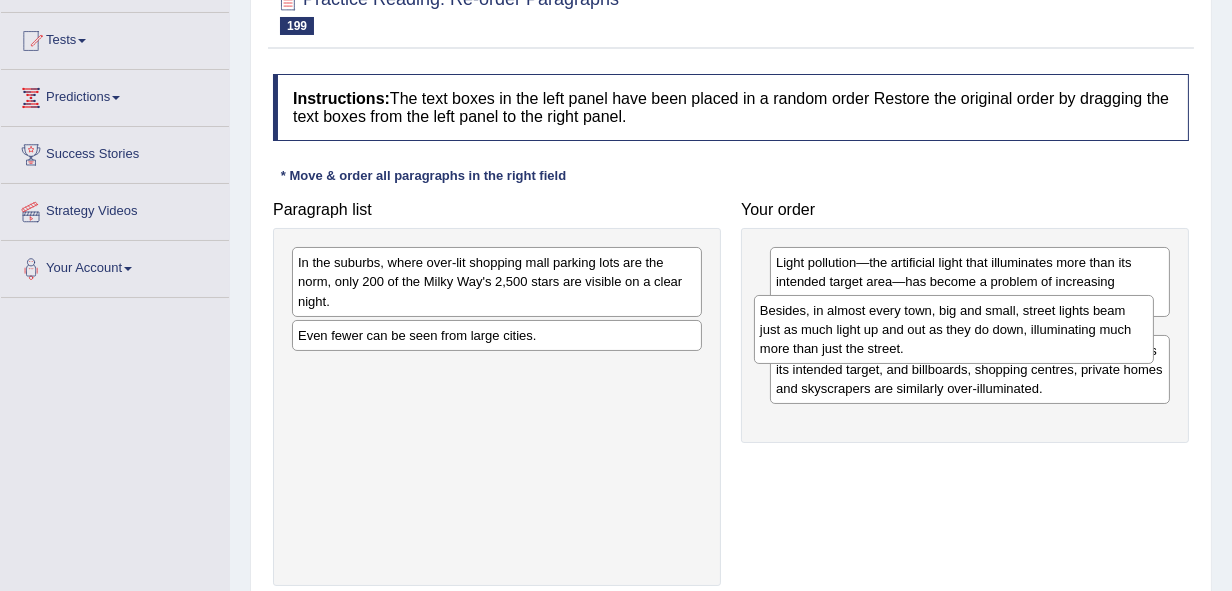 drag, startPoint x: 832, startPoint y: 434, endPoint x: 816, endPoint y: 337, distance: 98.31073 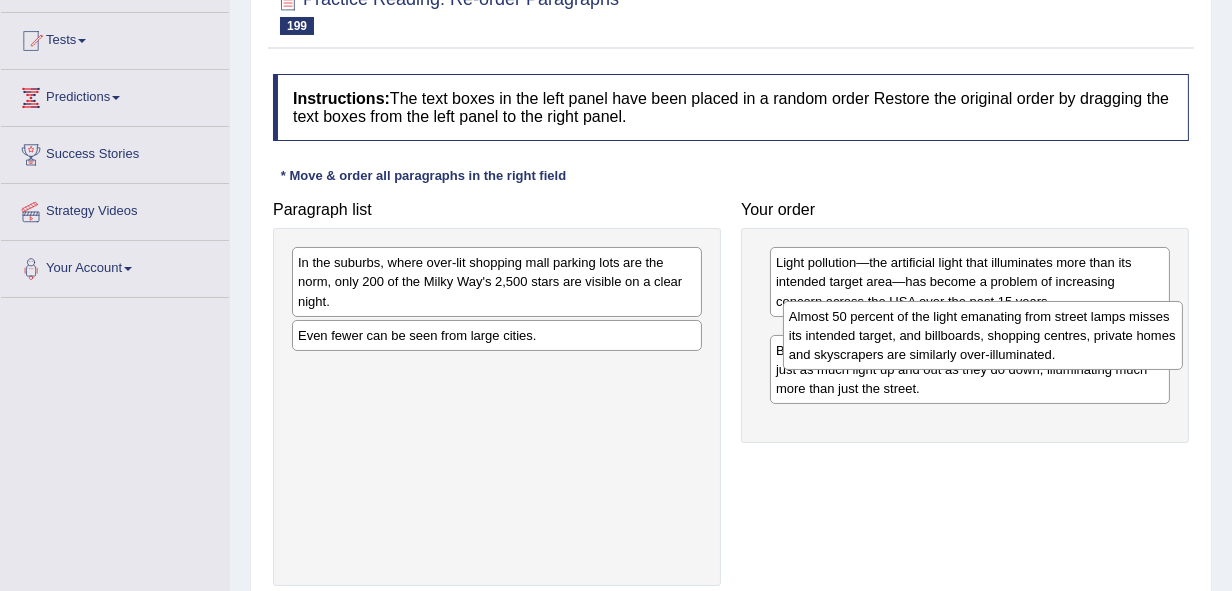 drag, startPoint x: 1132, startPoint y: 418, endPoint x: 1145, endPoint y: 327, distance: 91.92388 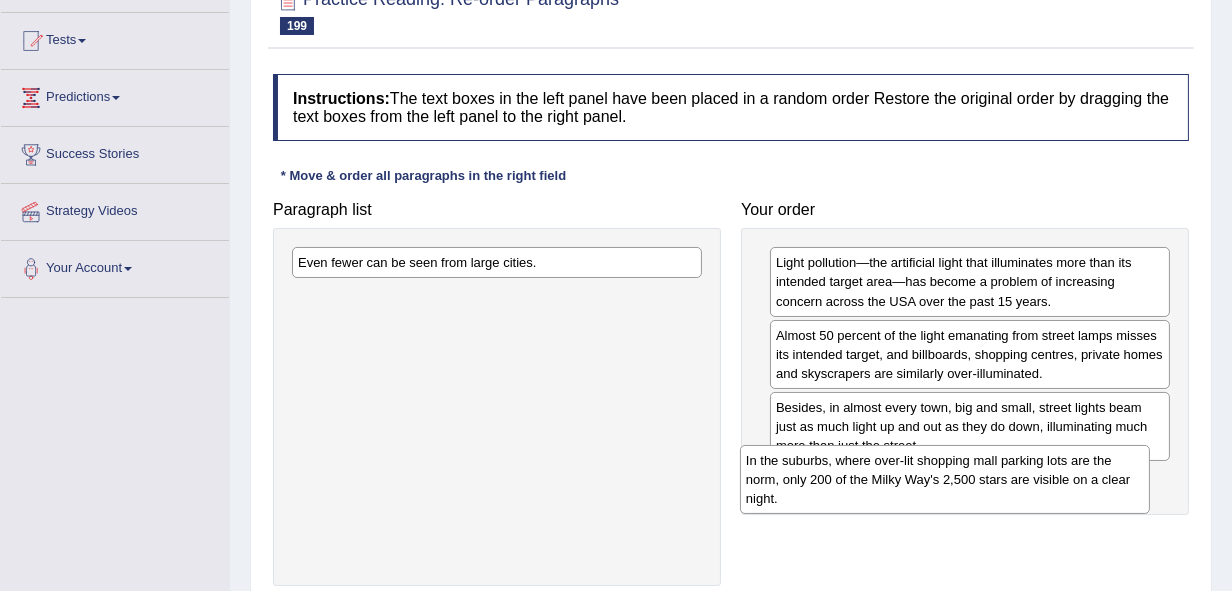 drag, startPoint x: 342, startPoint y: 282, endPoint x: 790, endPoint y: 480, distance: 489.80405 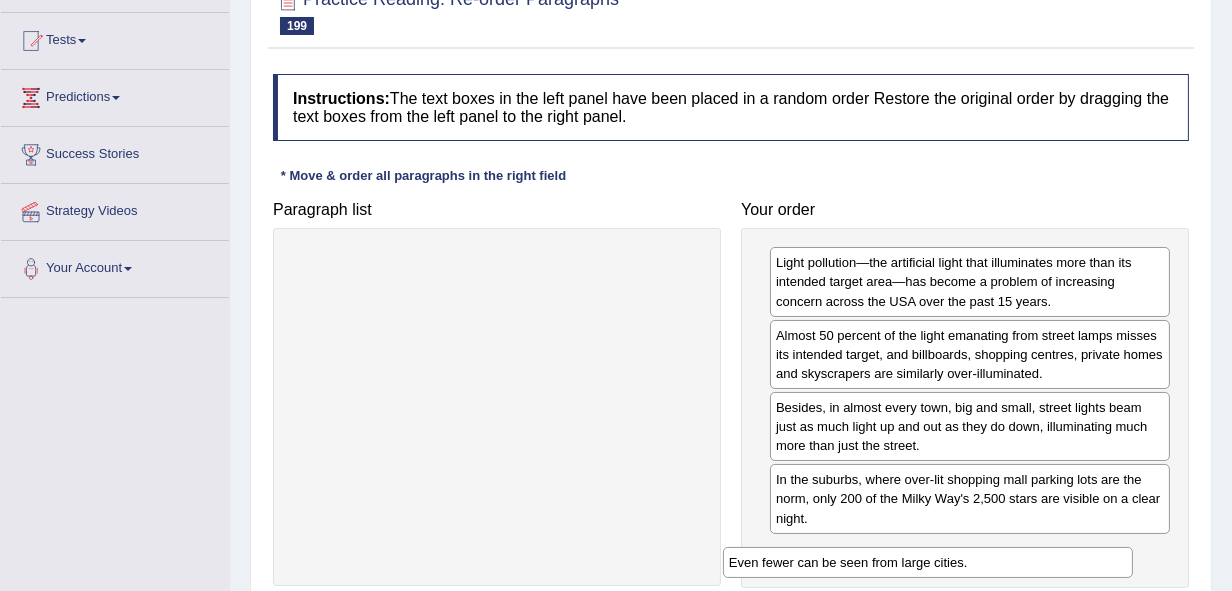 drag, startPoint x: 524, startPoint y: 259, endPoint x: 955, endPoint y: 559, distance: 525.1295 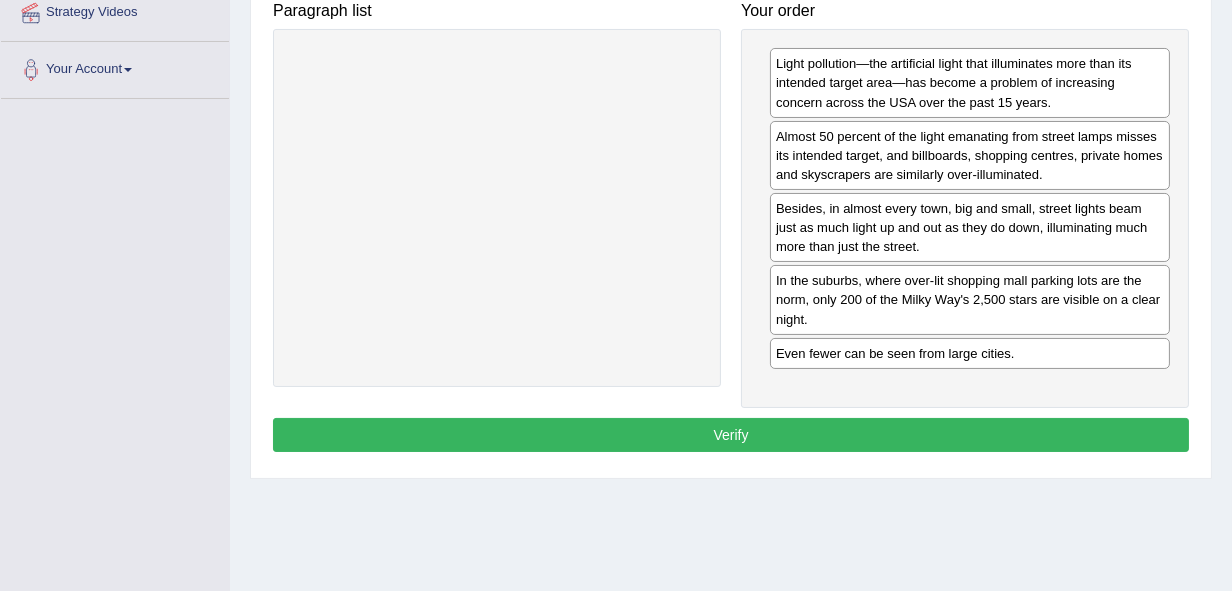 scroll, scrollTop: 400, scrollLeft: 0, axis: vertical 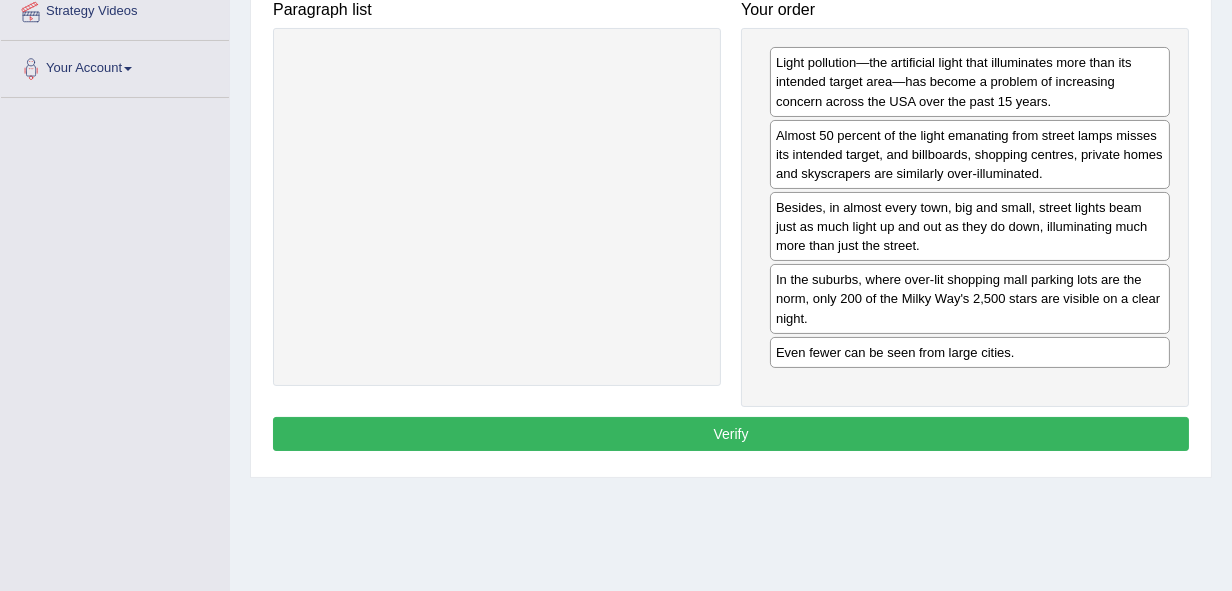 click on "Verify" at bounding box center [731, 434] 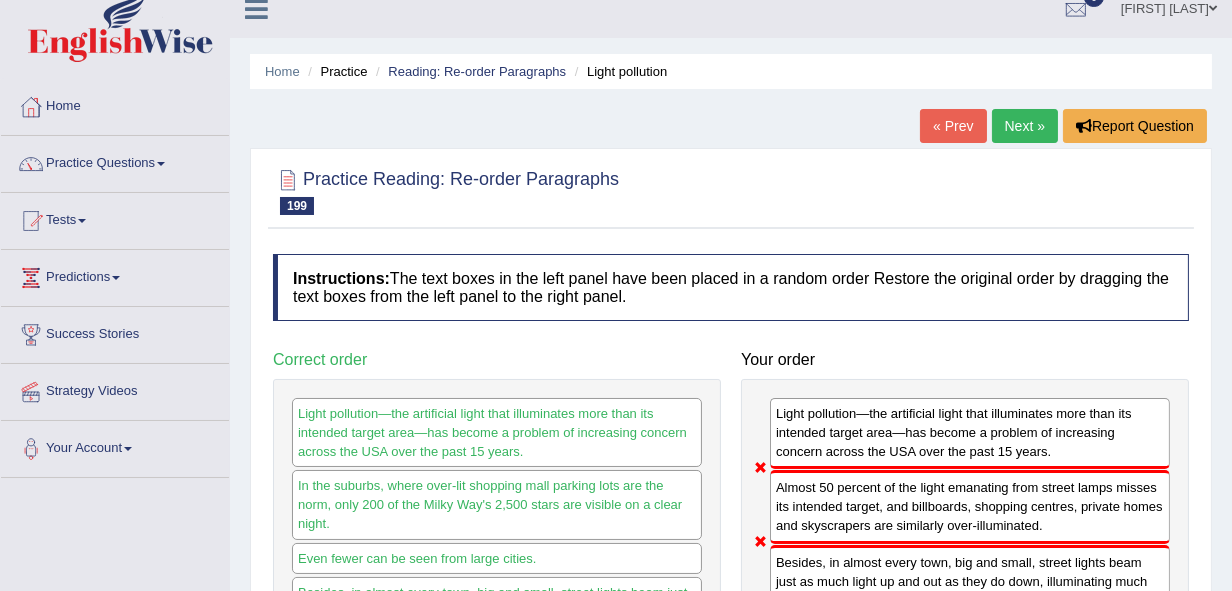 scroll, scrollTop: 0, scrollLeft: 0, axis: both 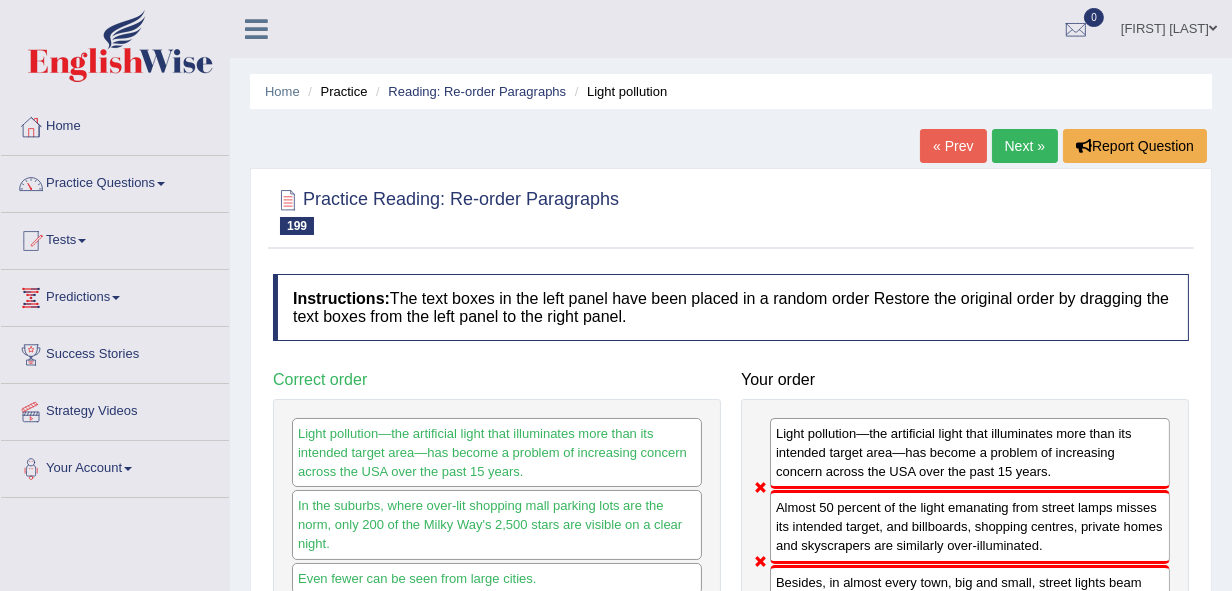 click on "Next »" at bounding box center (1025, 146) 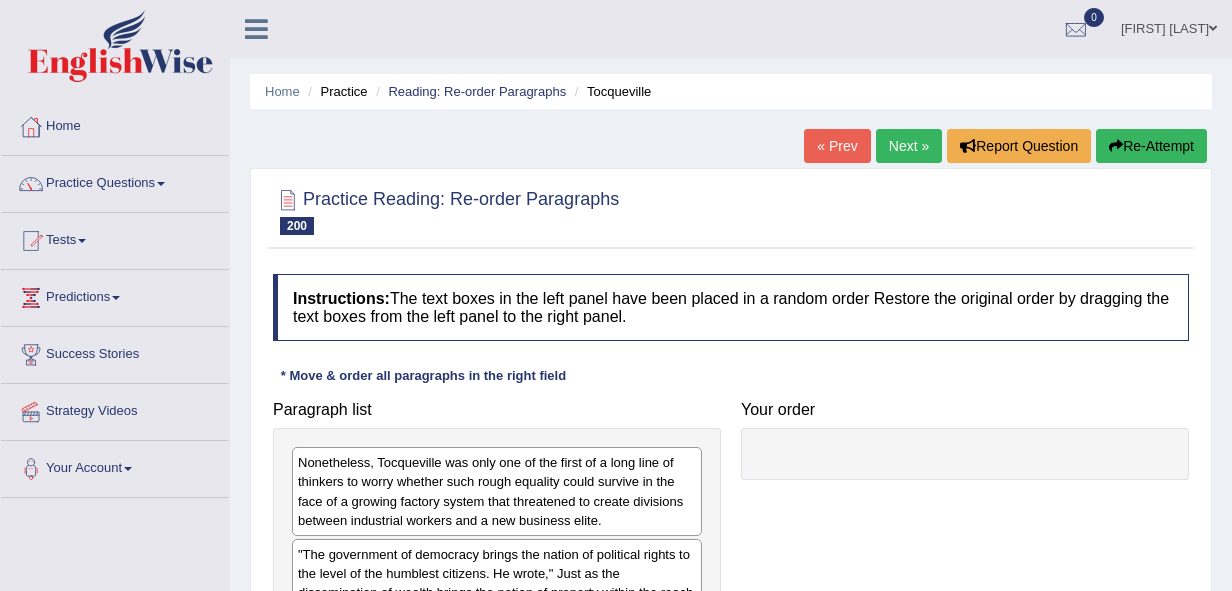 scroll, scrollTop: 0, scrollLeft: 0, axis: both 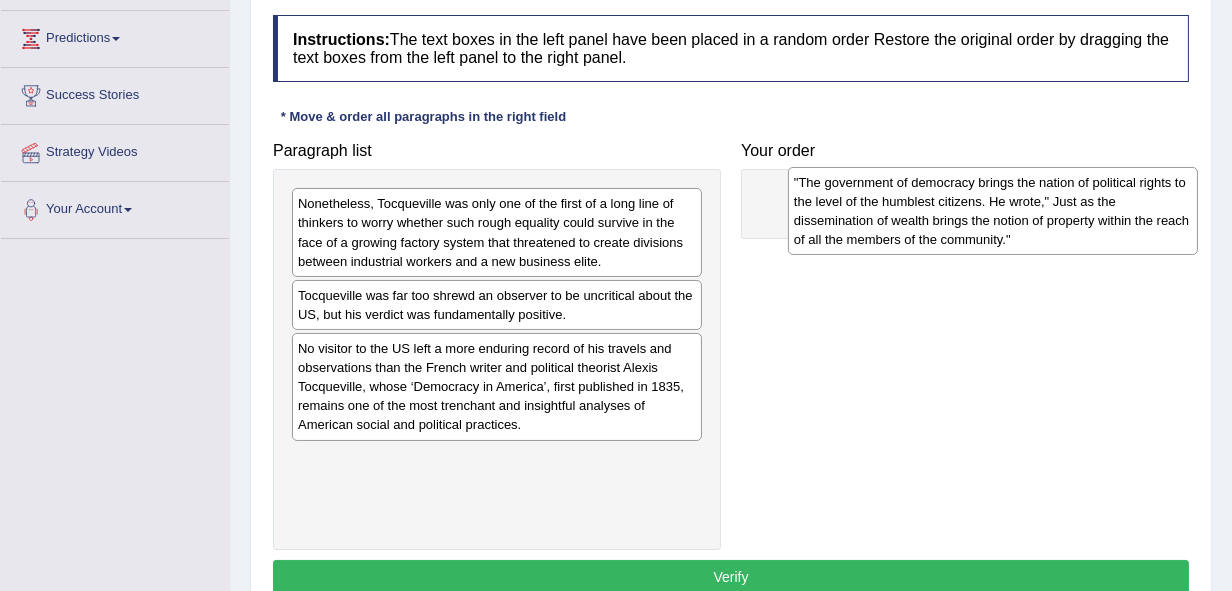 drag, startPoint x: 560, startPoint y: 321, endPoint x: 1056, endPoint y: 208, distance: 508.70914 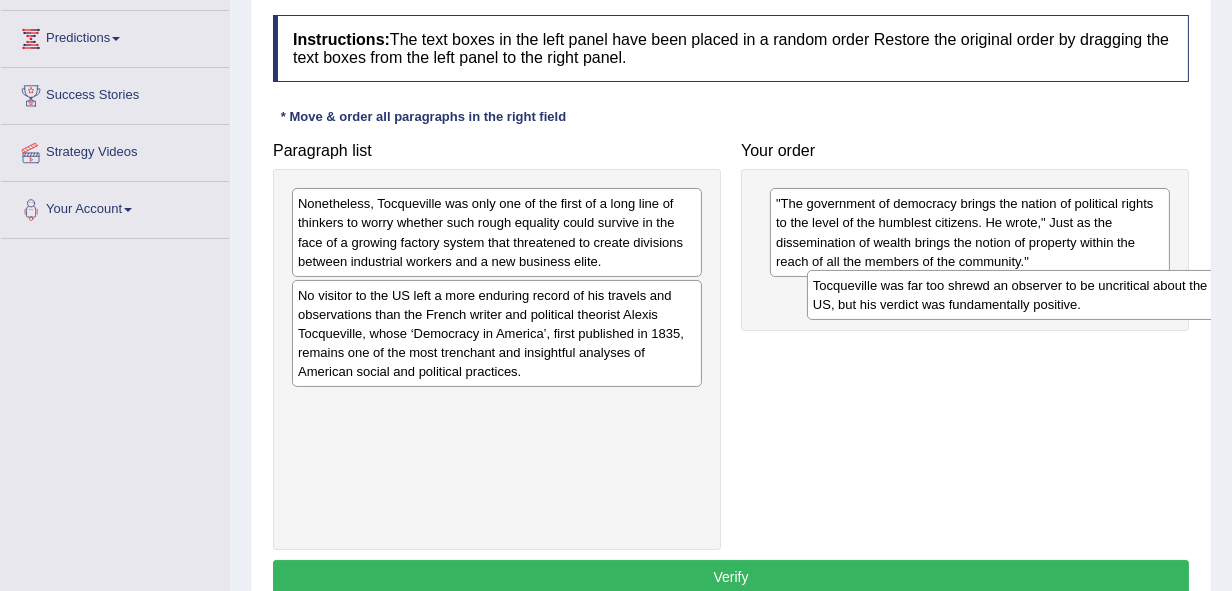 drag, startPoint x: 350, startPoint y: 304, endPoint x: 865, endPoint y: 289, distance: 515.2184 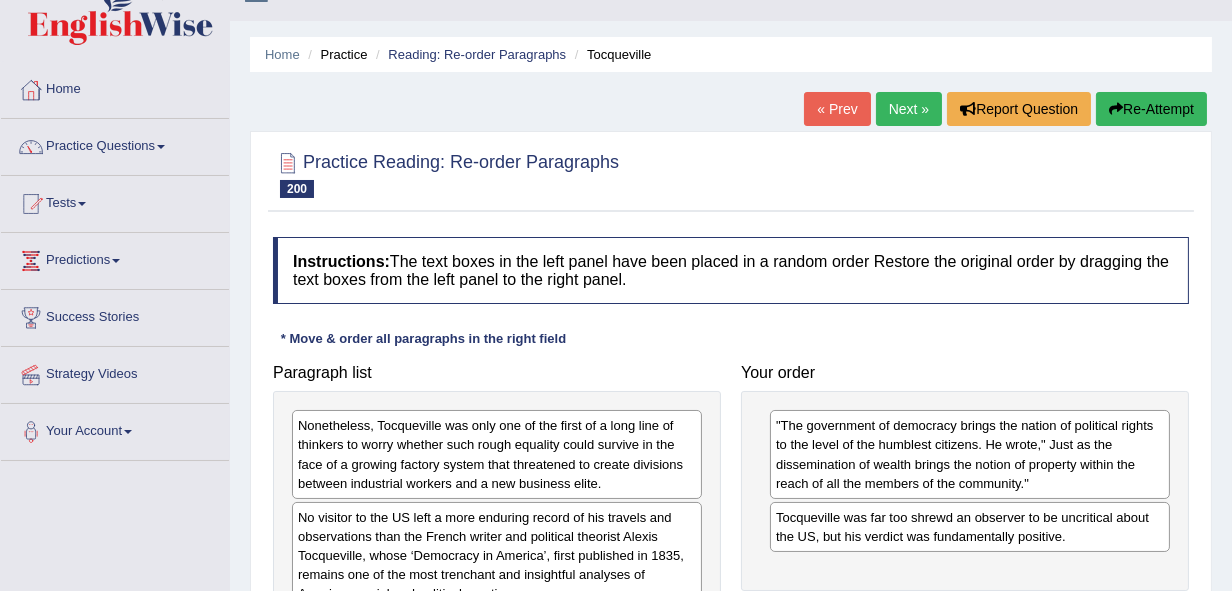 scroll, scrollTop: 0, scrollLeft: 0, axis: both 